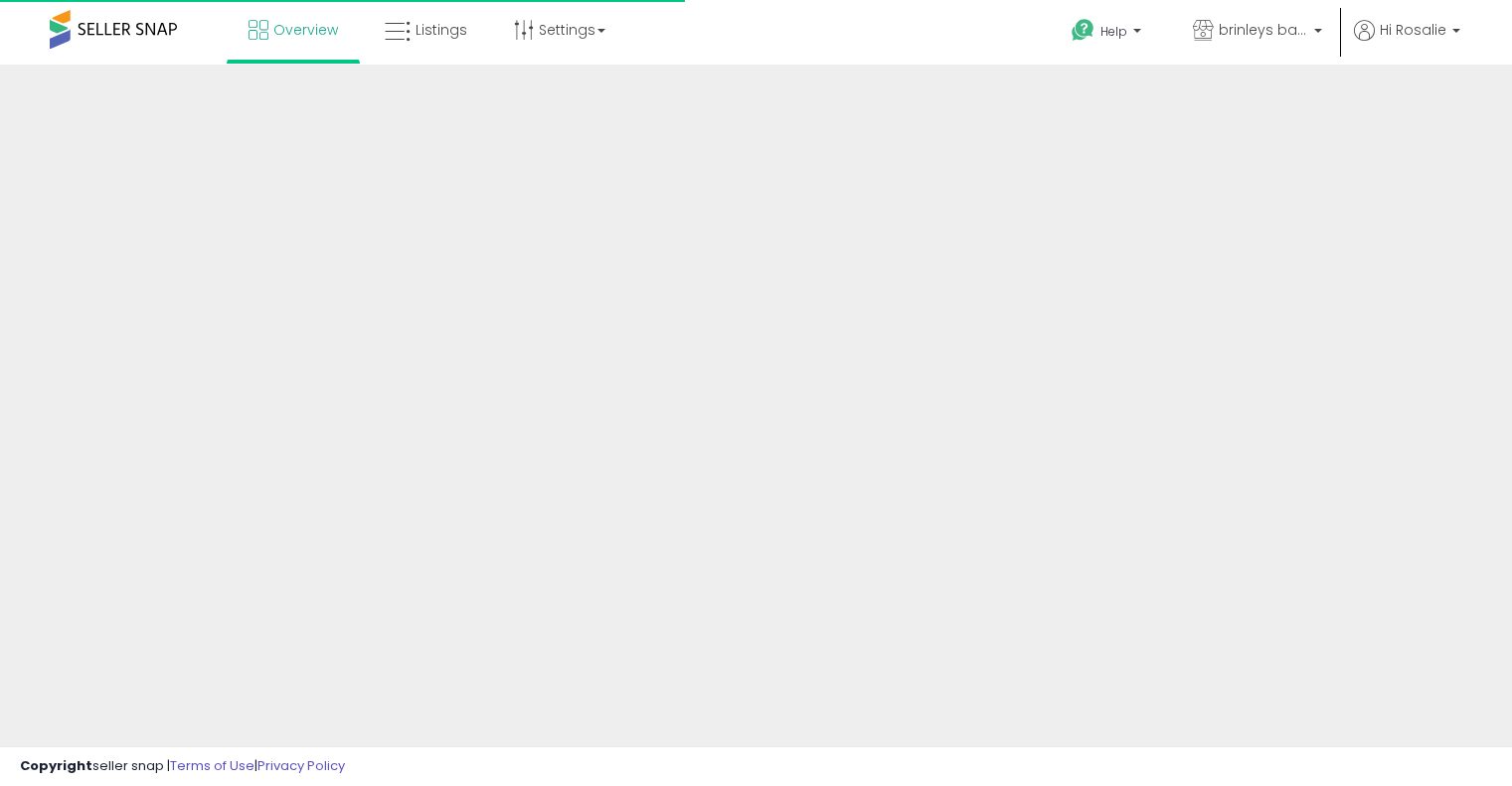 scroll, scrollTop: 0, scrollLeft: 0, axis: both 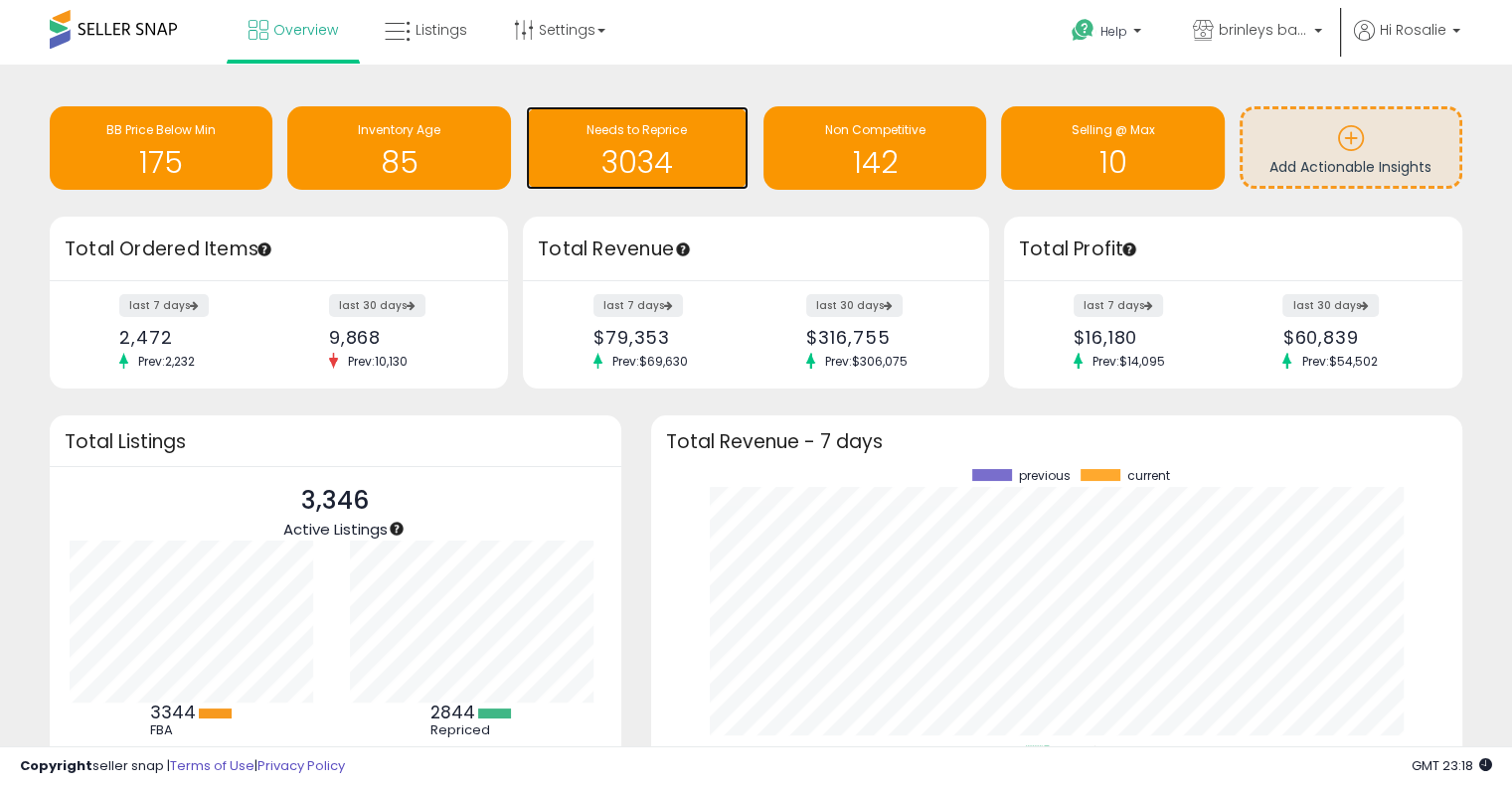 click on "3034" at bounding box center (637, 162) 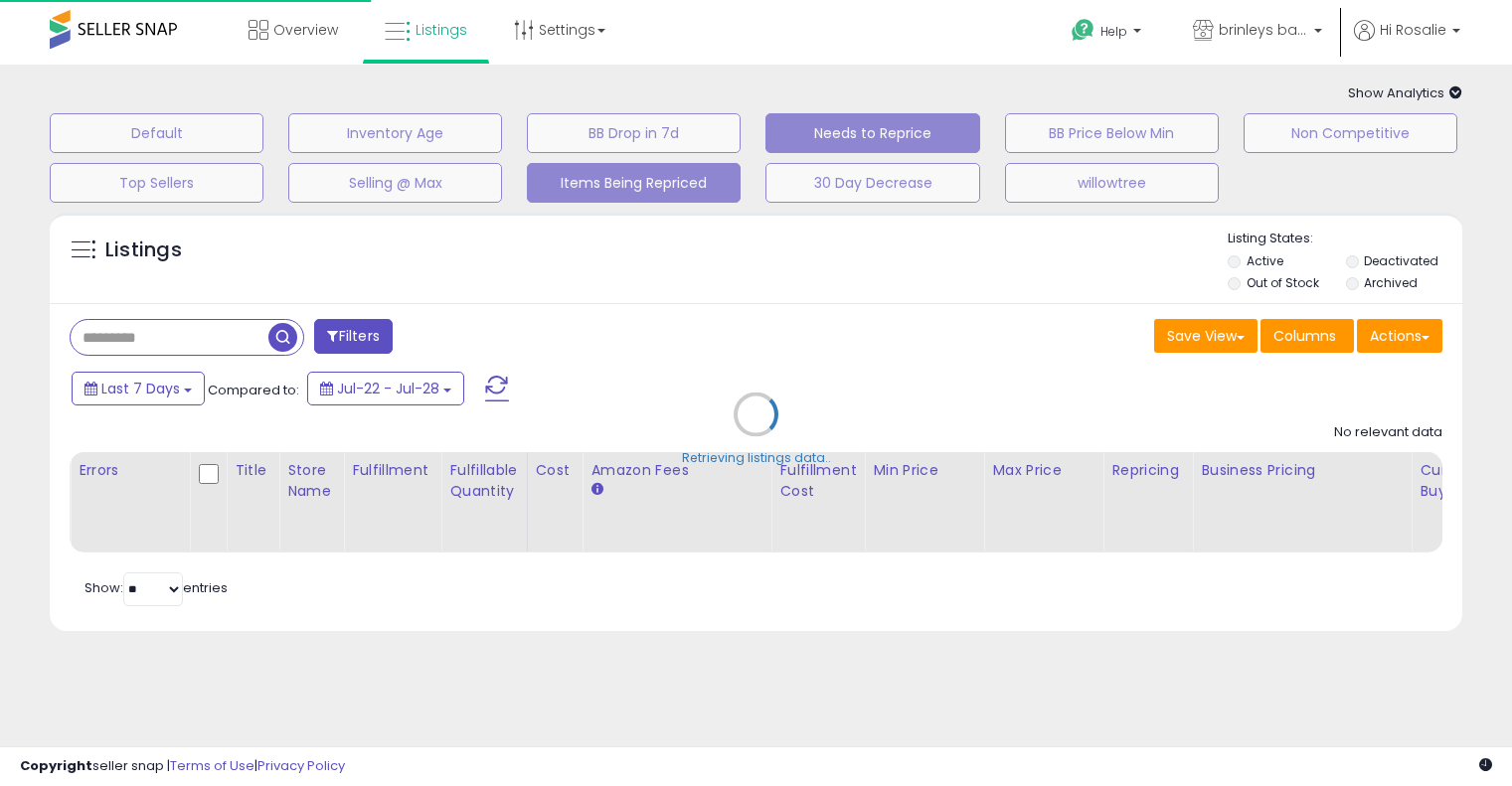 scroll, scrollTop: 0, scrollLeft: 0, axis: both 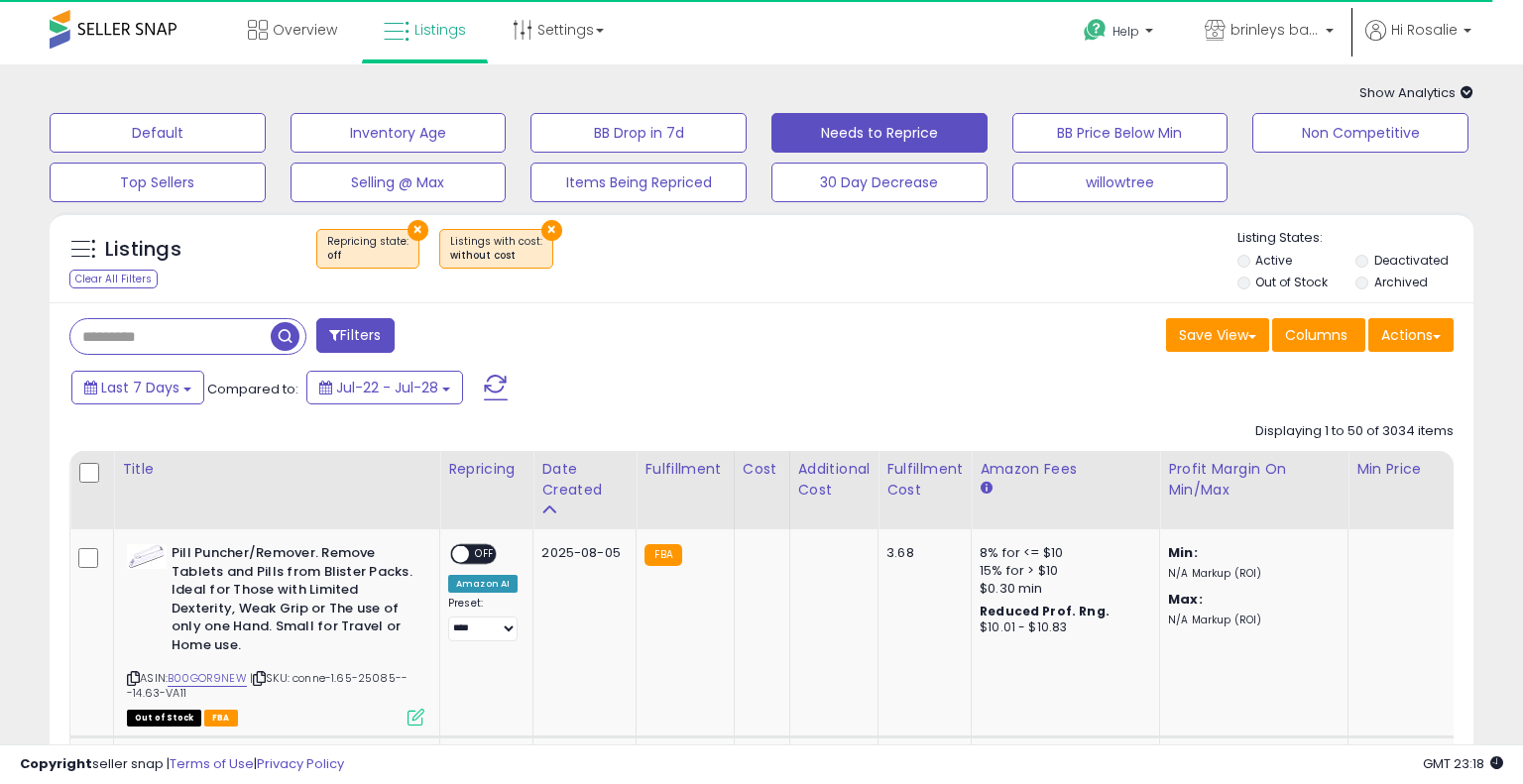 select on "**" 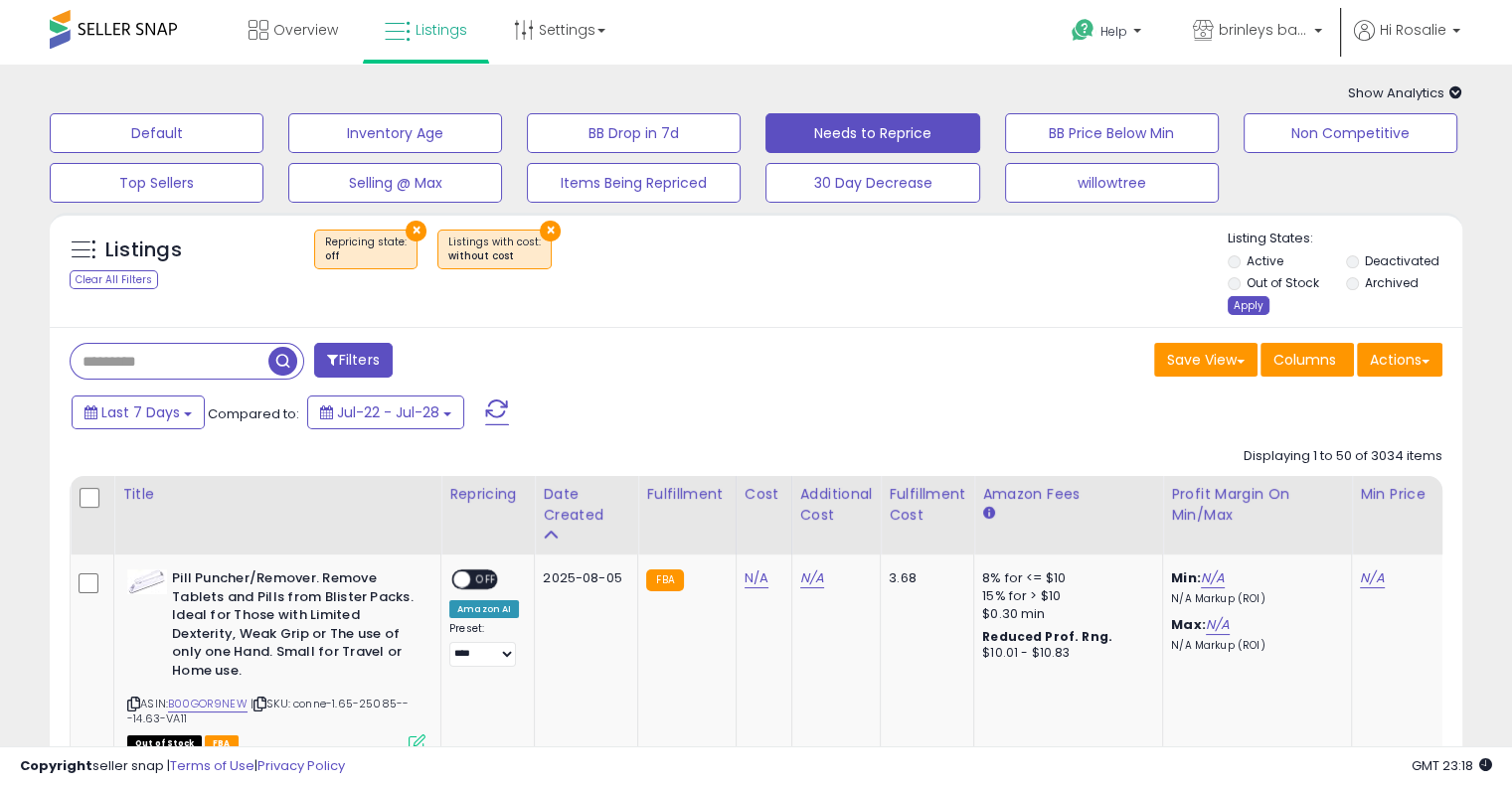 click on "Apply" at bounding box center (1249, 305) 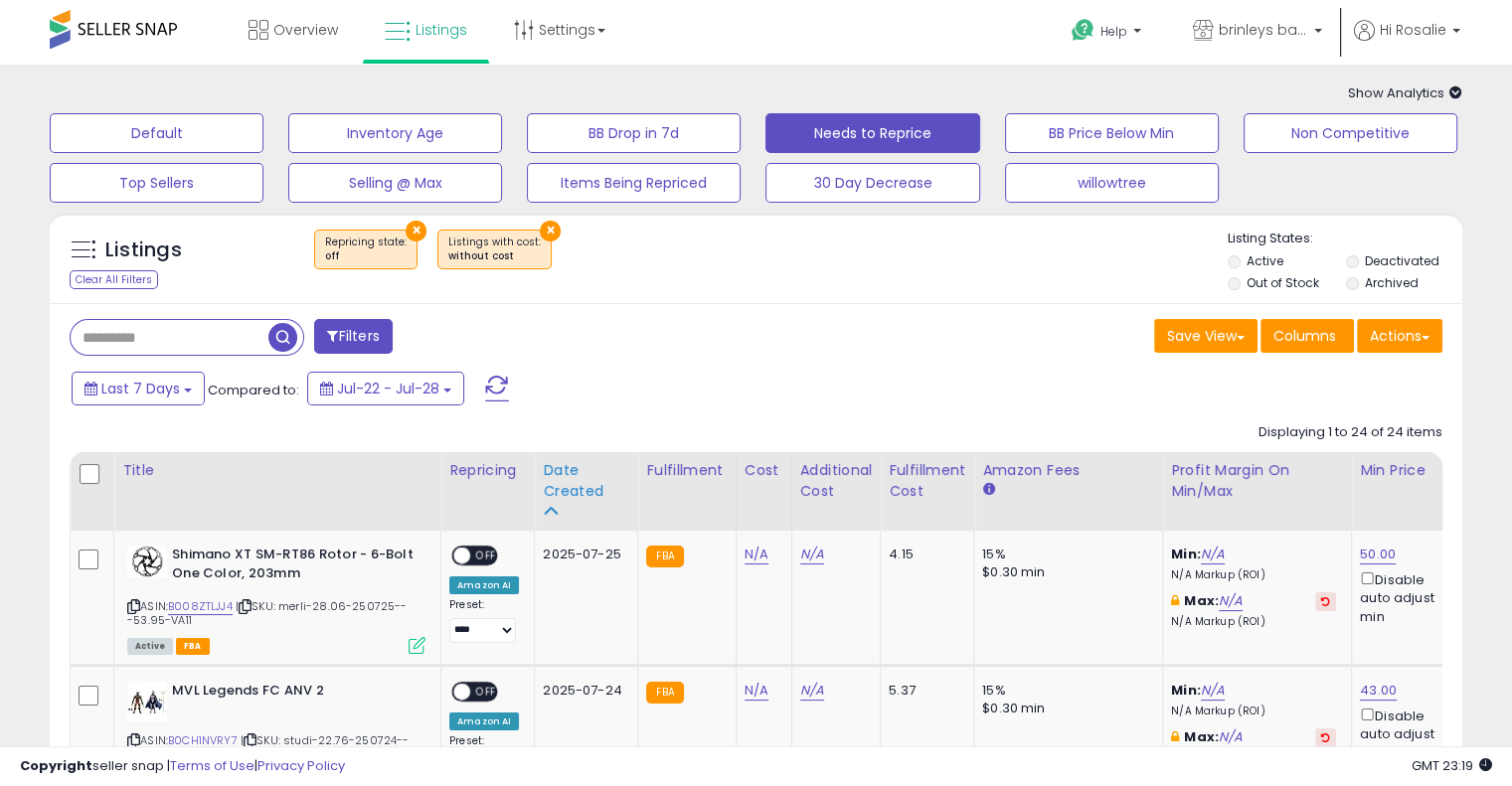 scroll, scrollTop: 331, scrollLeft: 0, axis: vertical 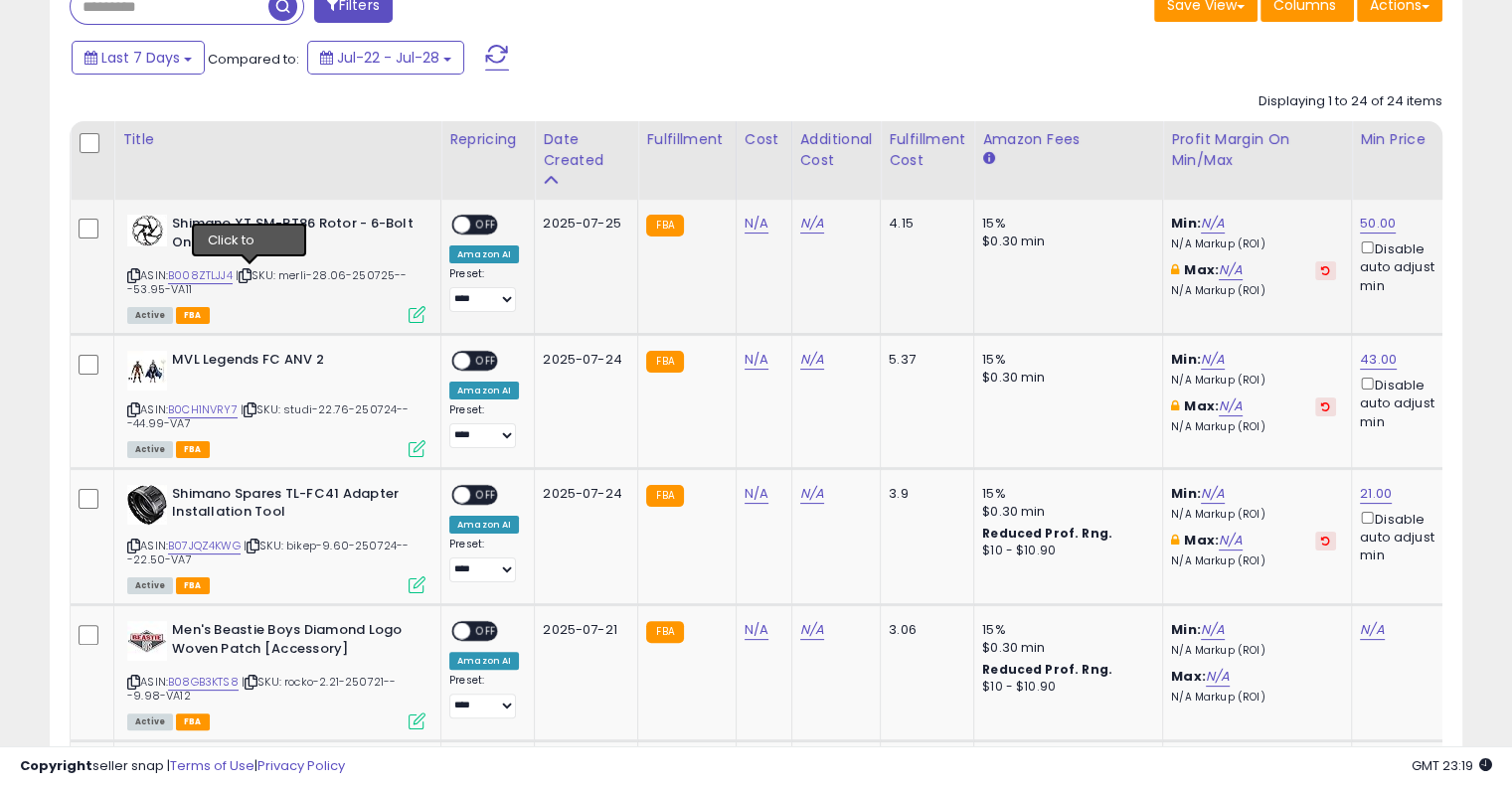 click at bounding box center [245, 275] 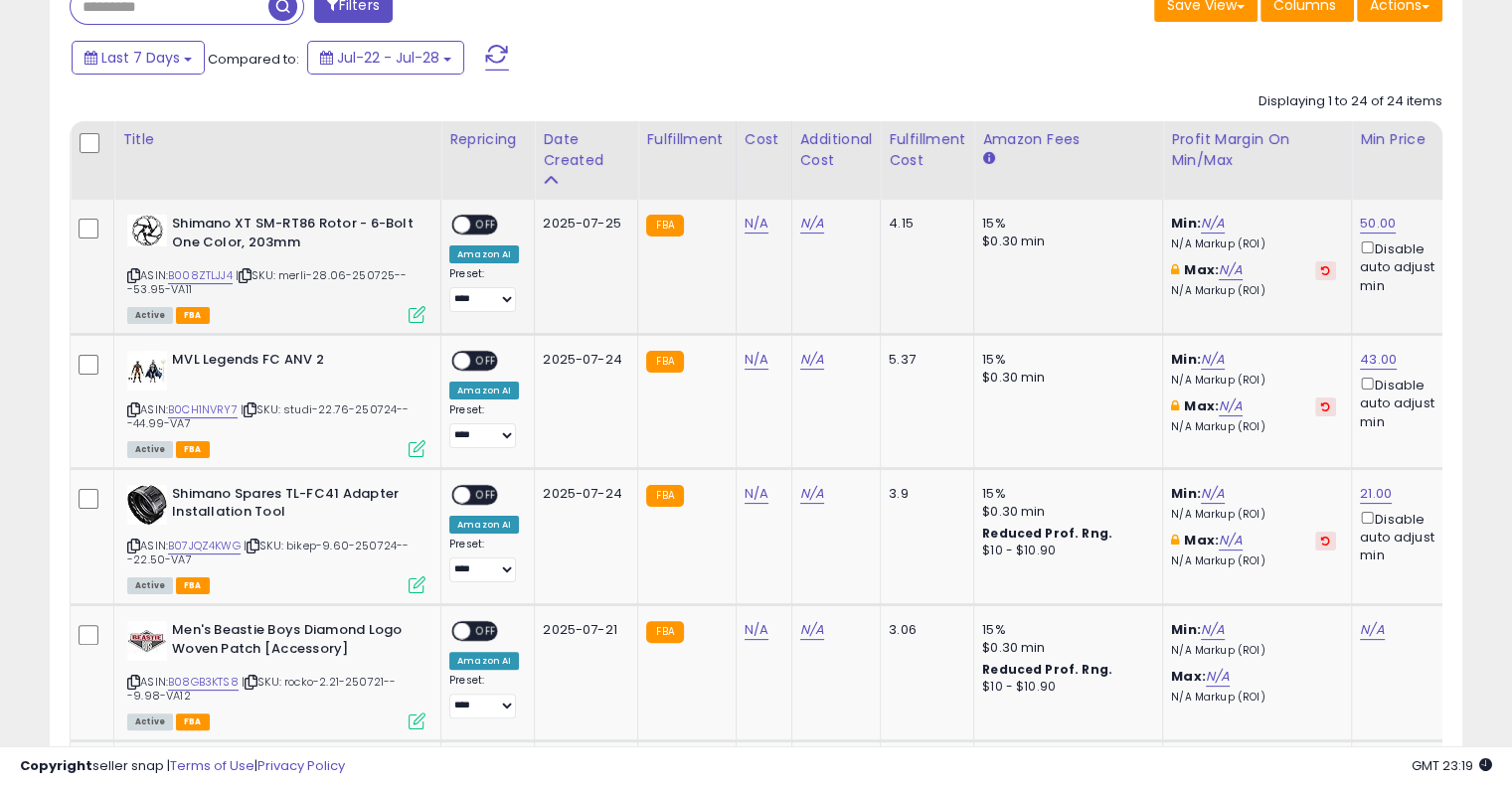 click at bounding box center [245, 275] 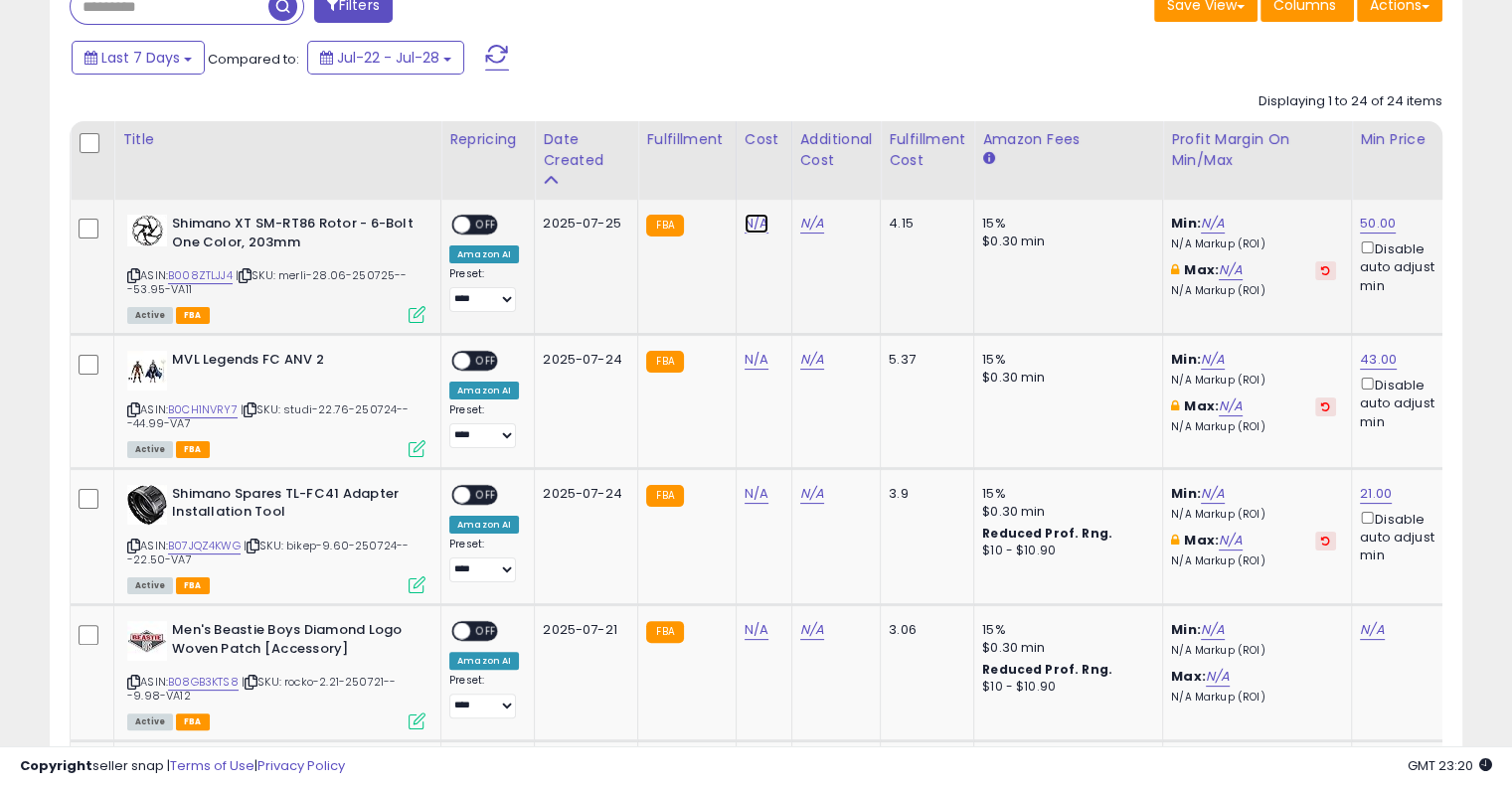 click on "N/A" at bounding box center (756, 224) 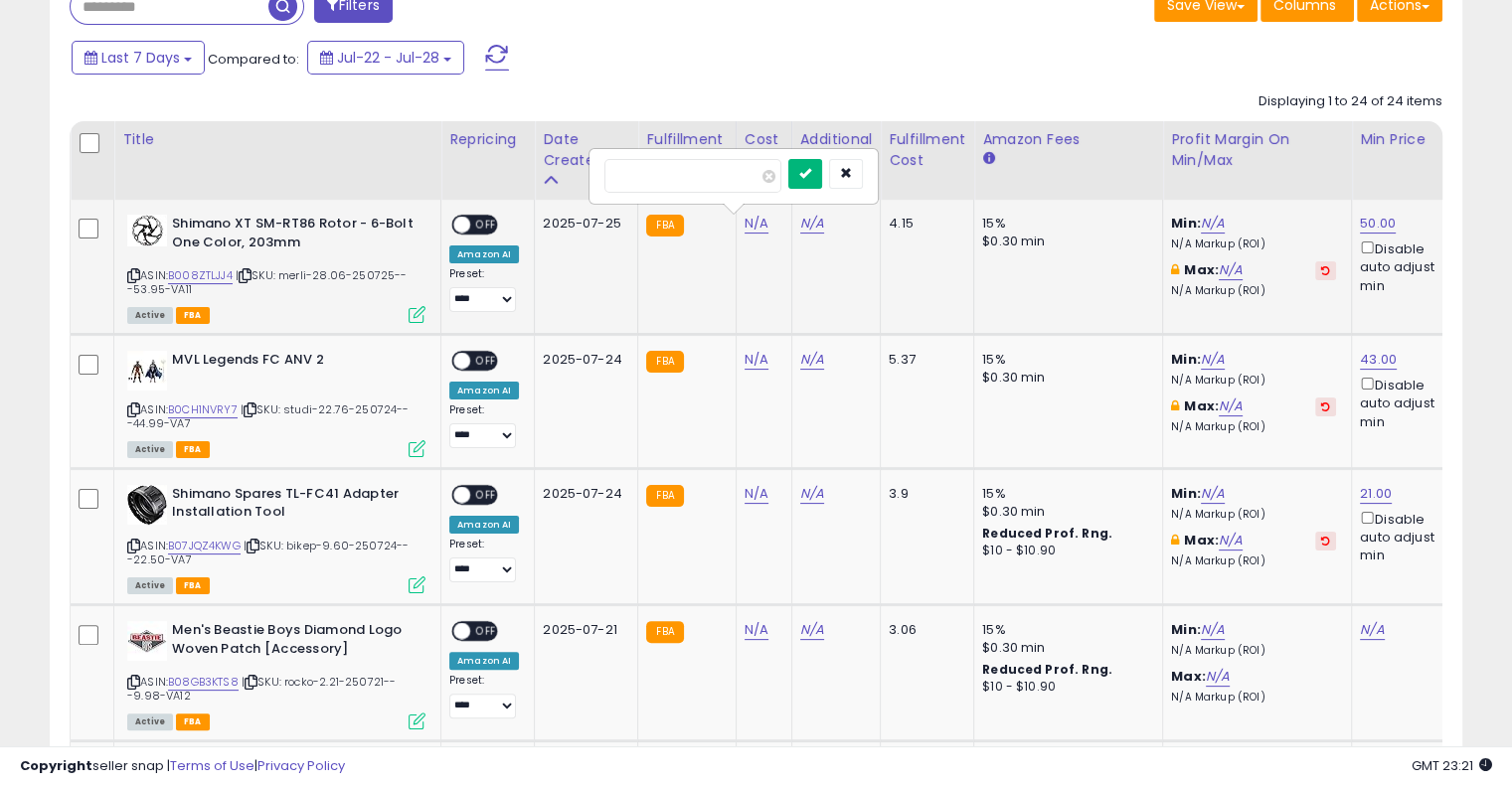 type on "*****" 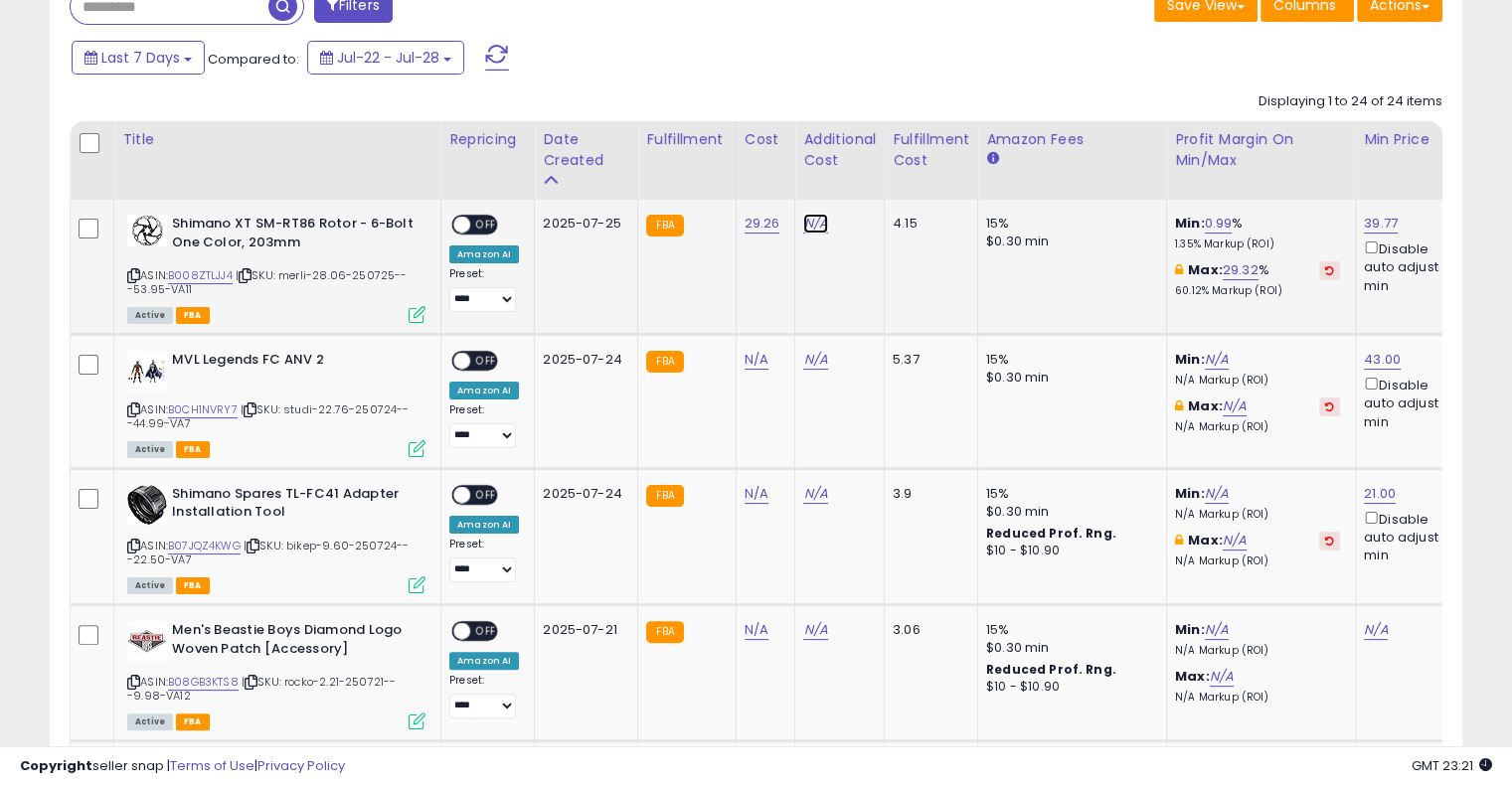 click on "N/A" at bounding box center (815, 224) 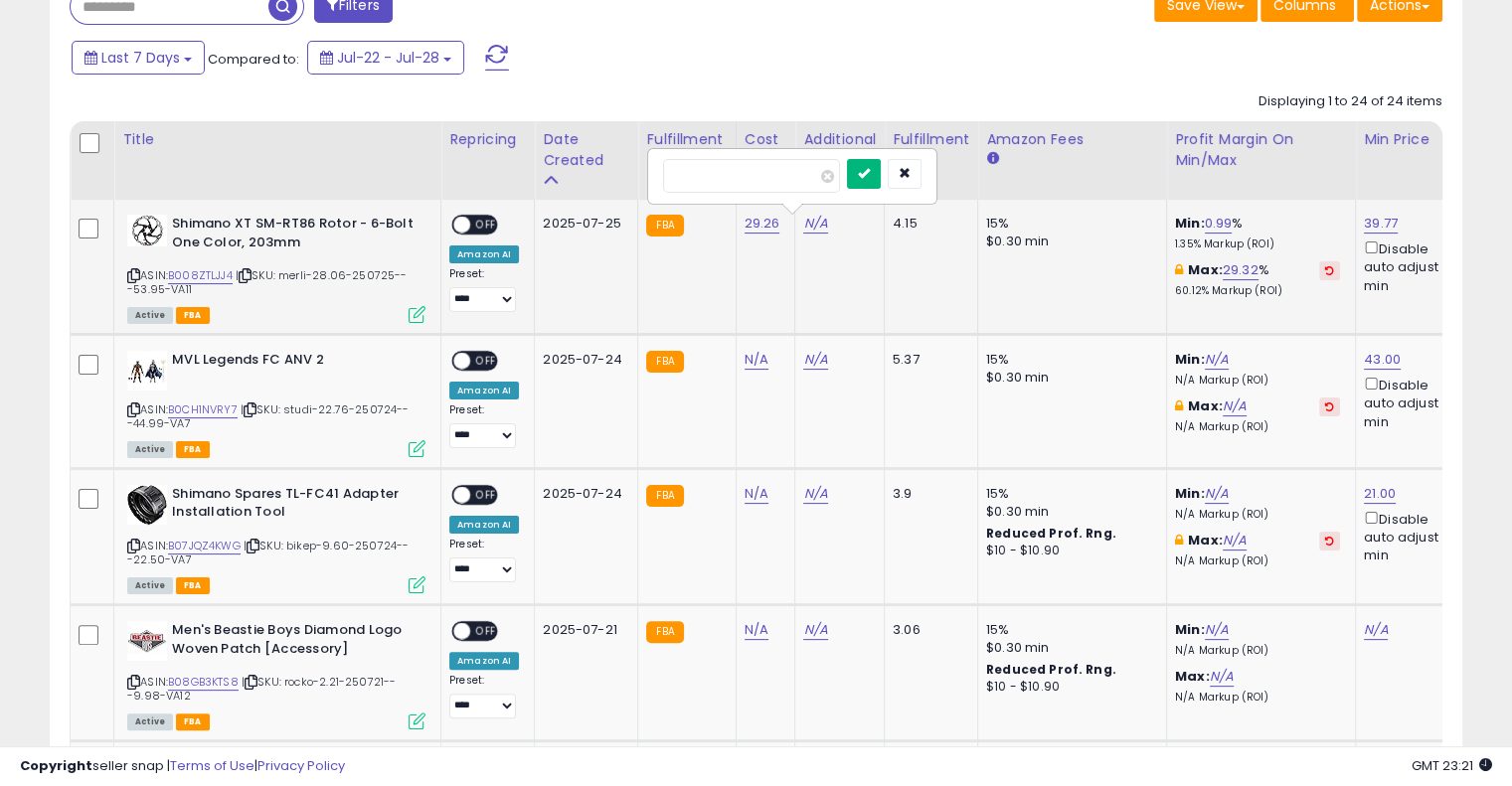 type on "****" 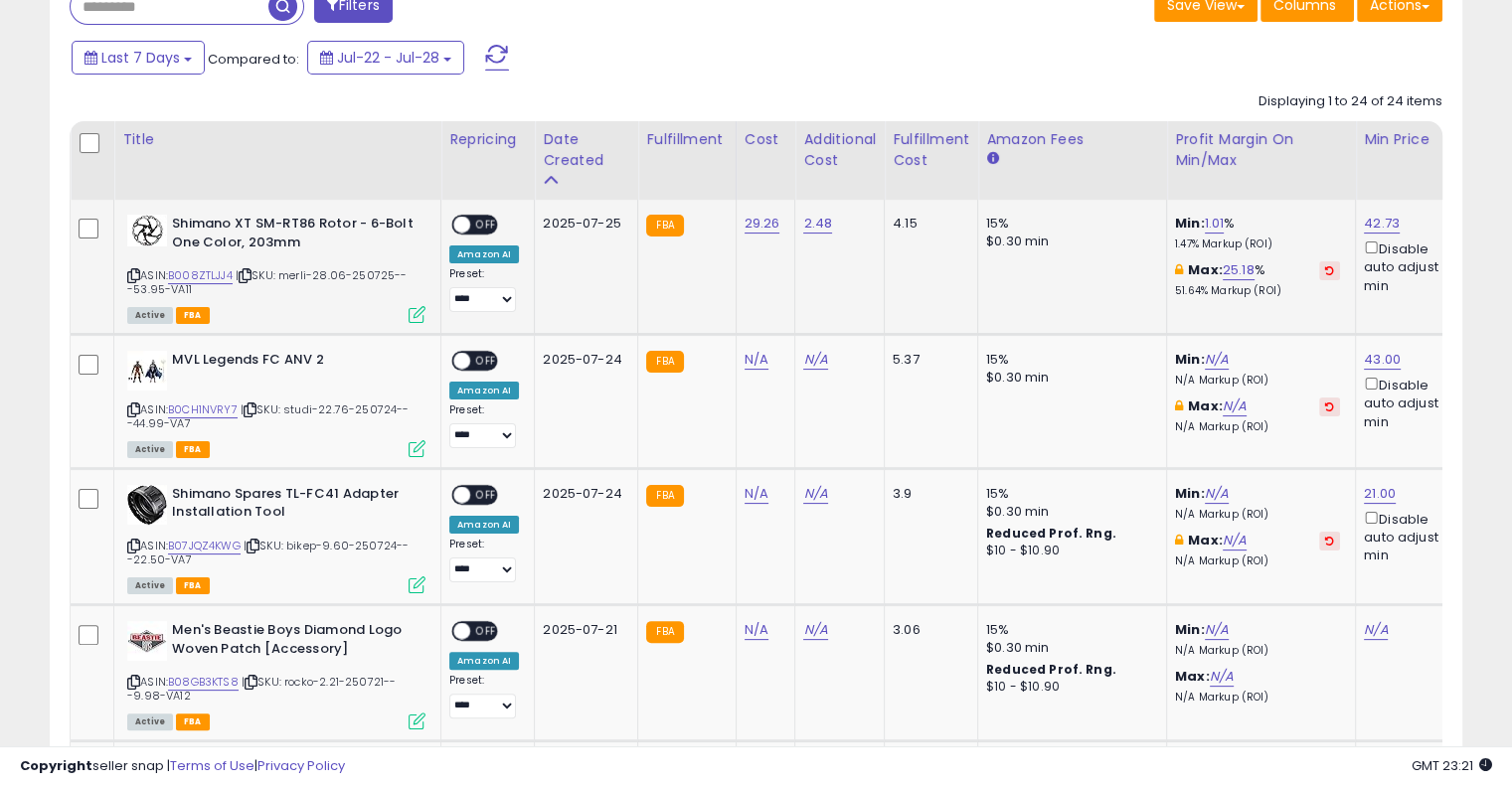 click on "OFF" at bounding box center (486, 225) 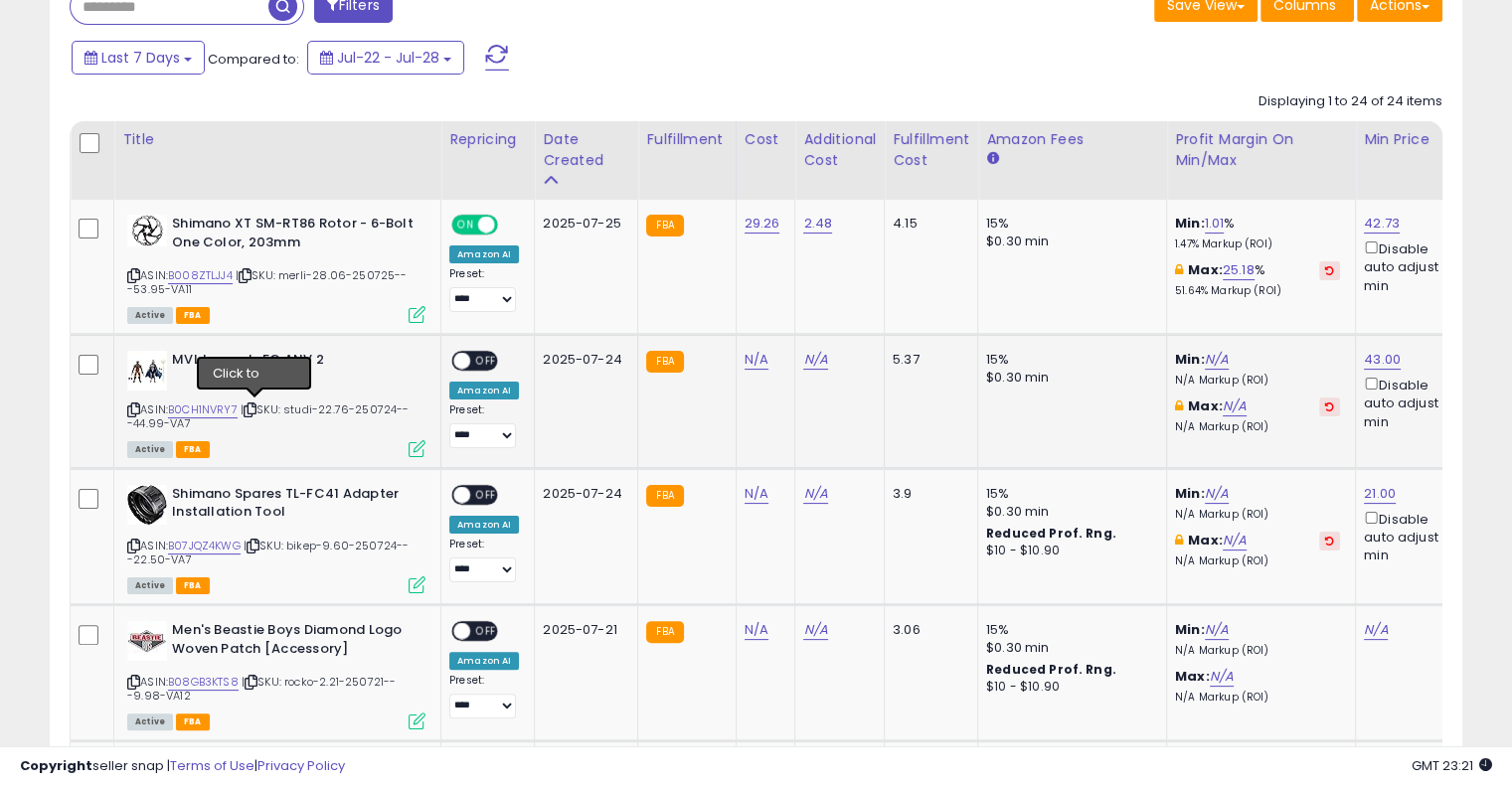 click at bounding box center (250, 409) 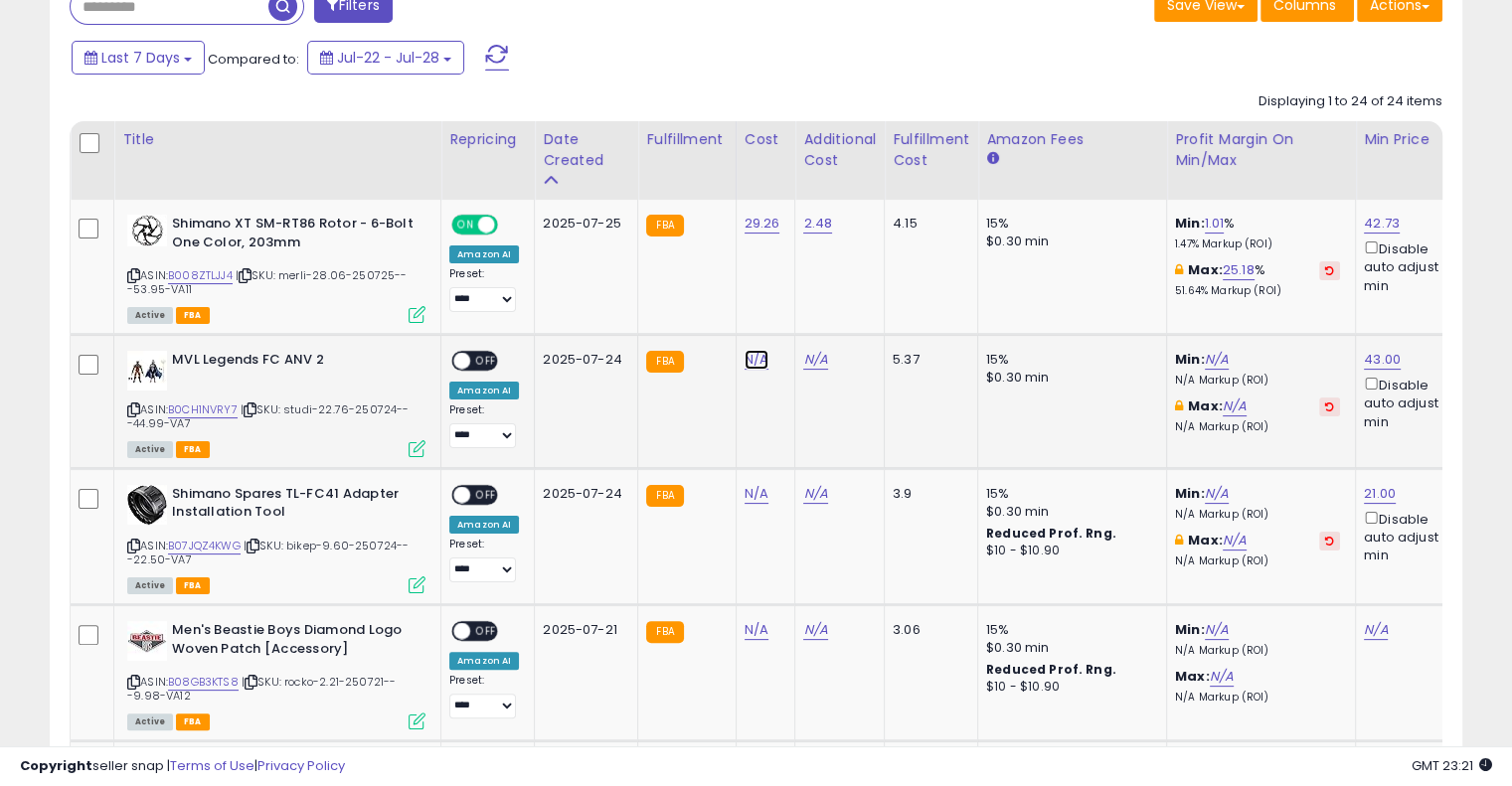 click on "N/A" at bounding box center (756, 360) 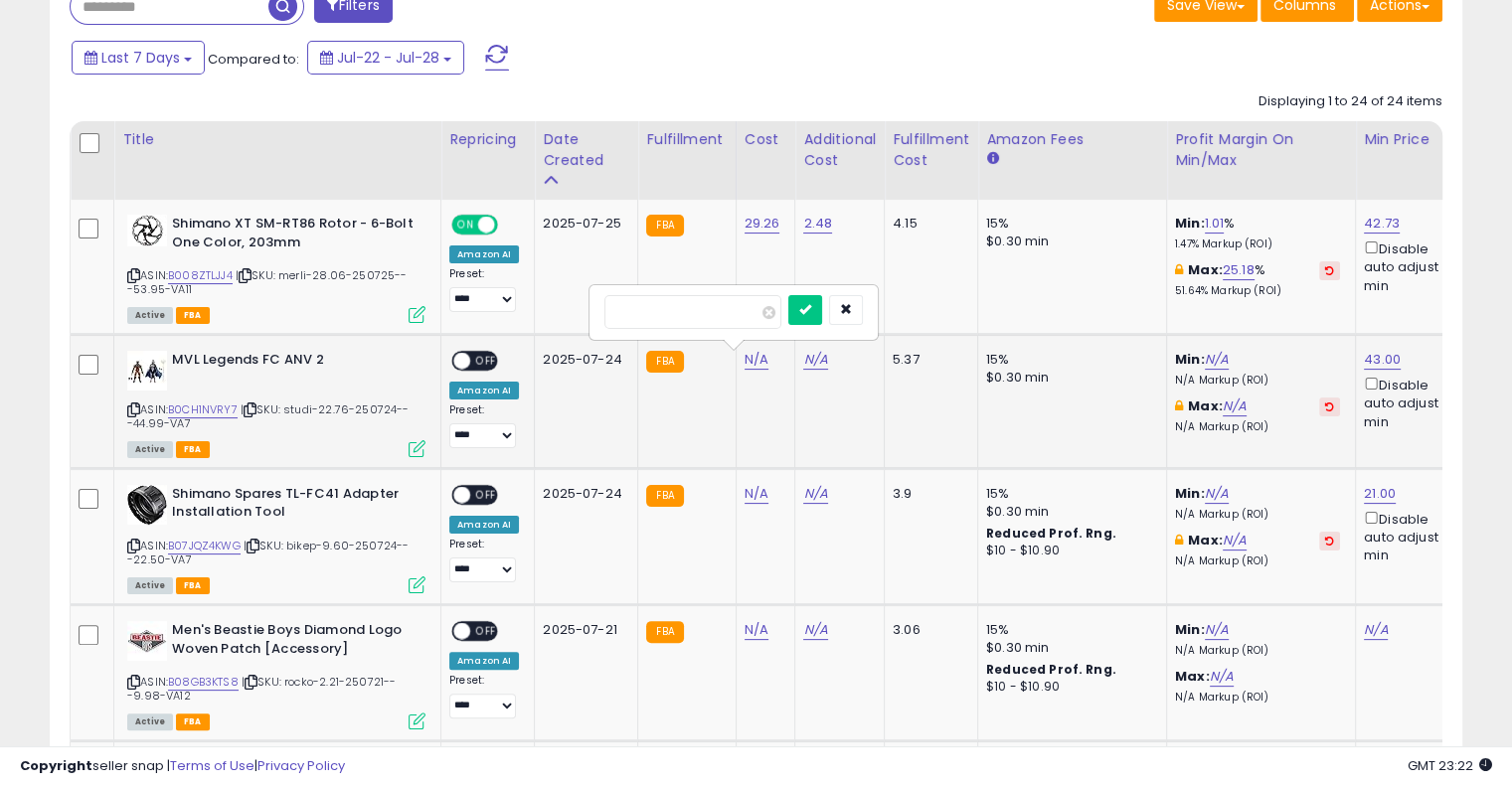 type on "*****" 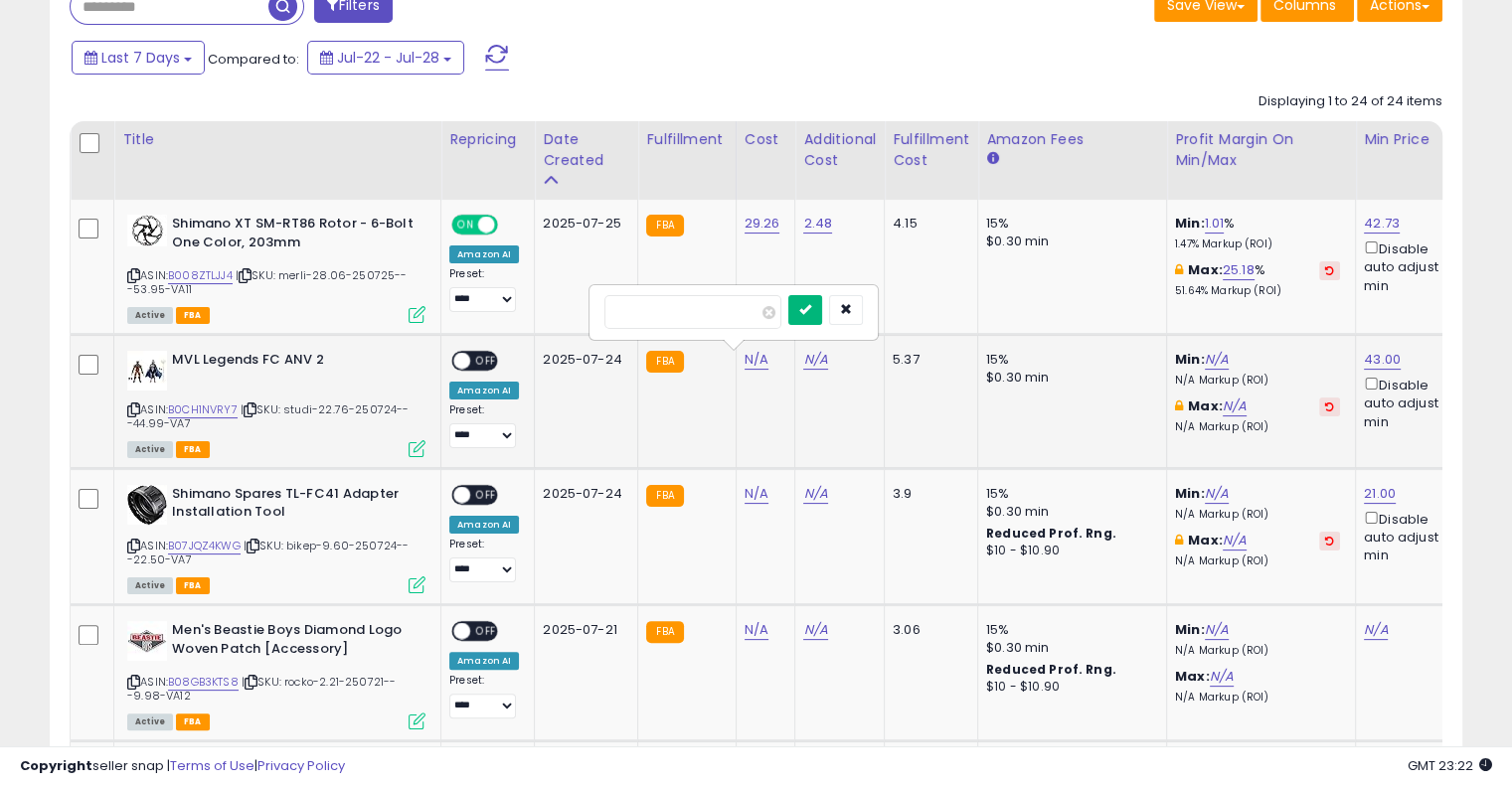 click at bounding box center (805, 310) 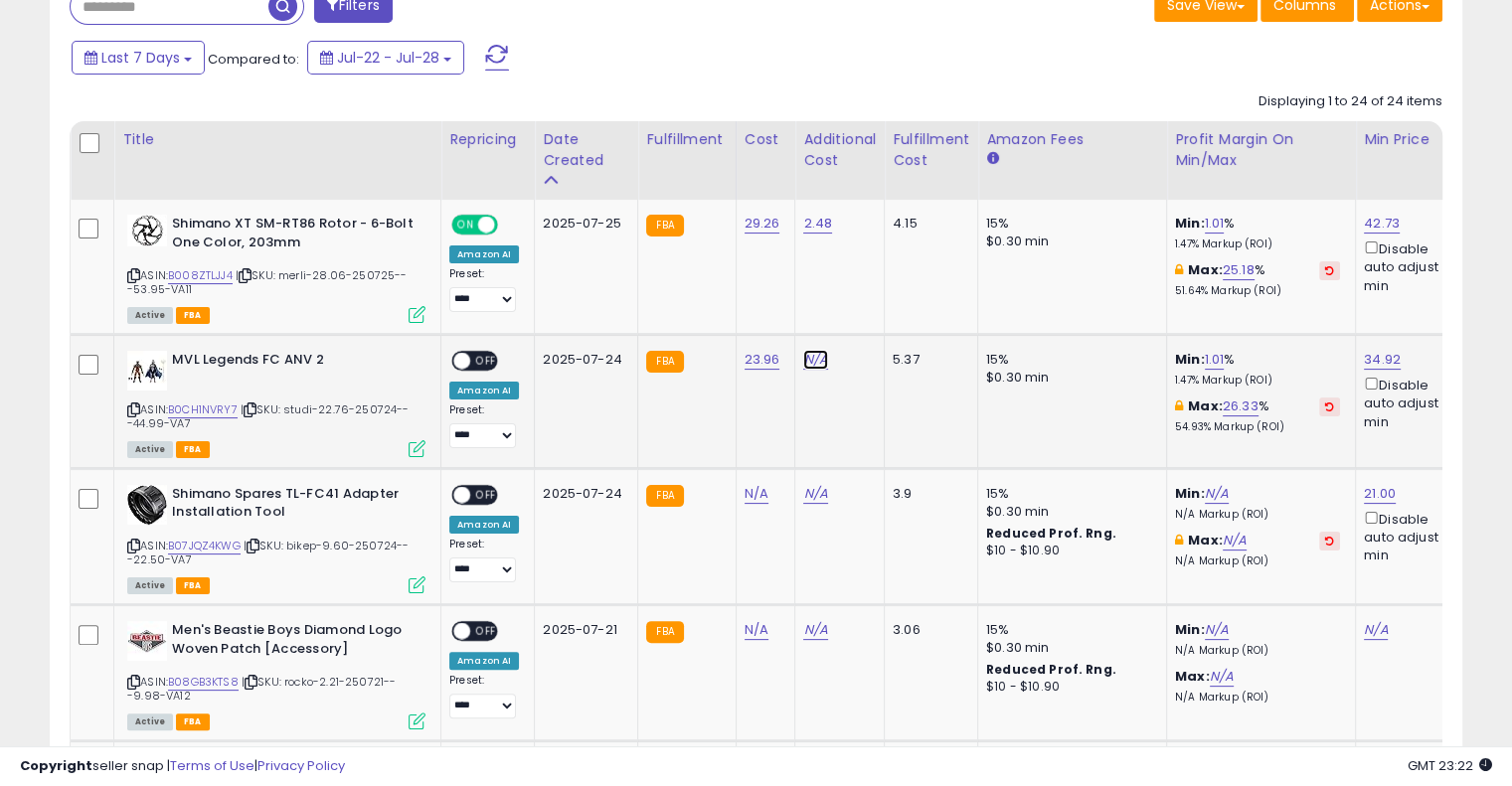 click on "N/A" at bounding box center (815, 360) 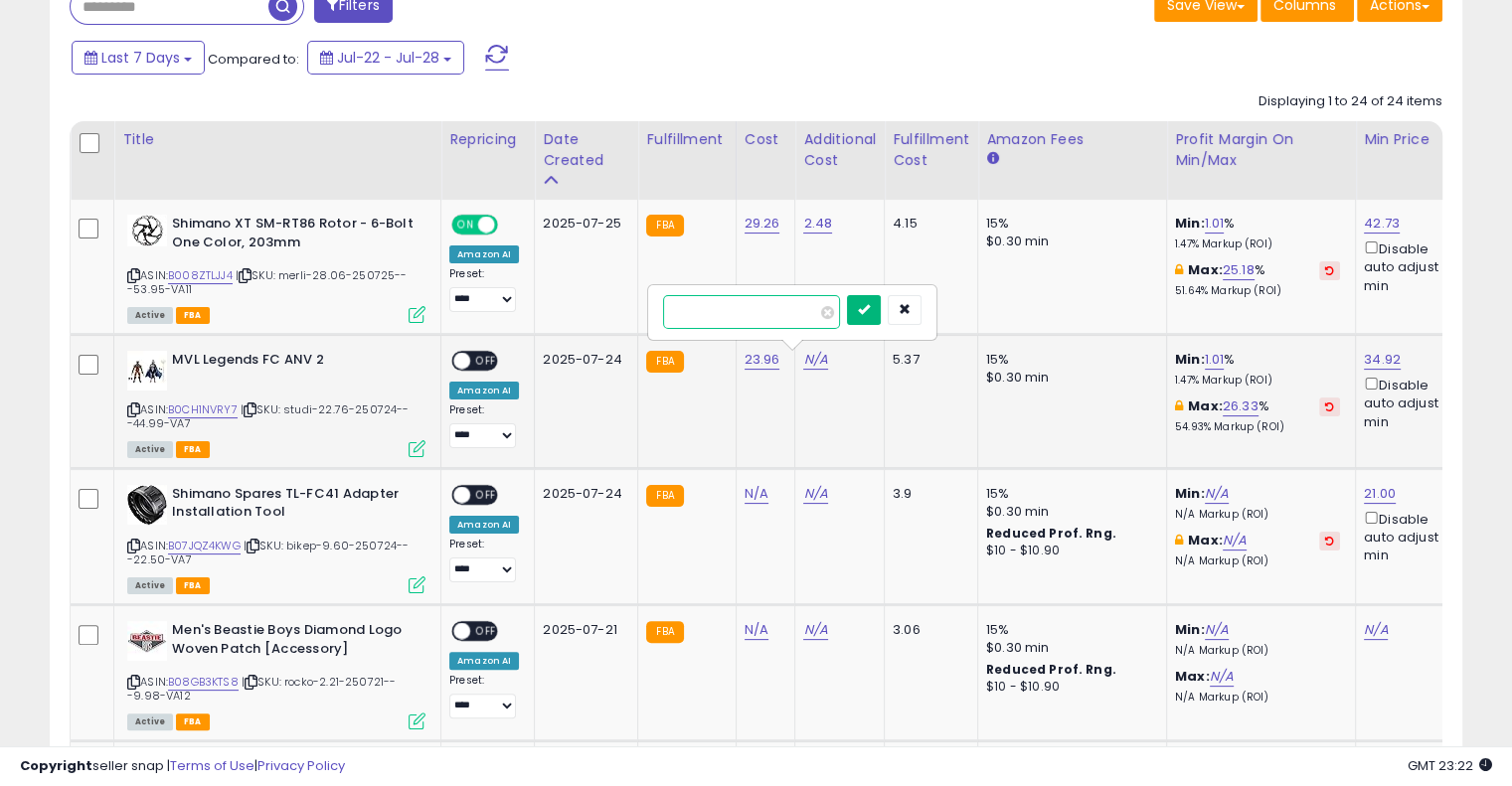 type on "****" 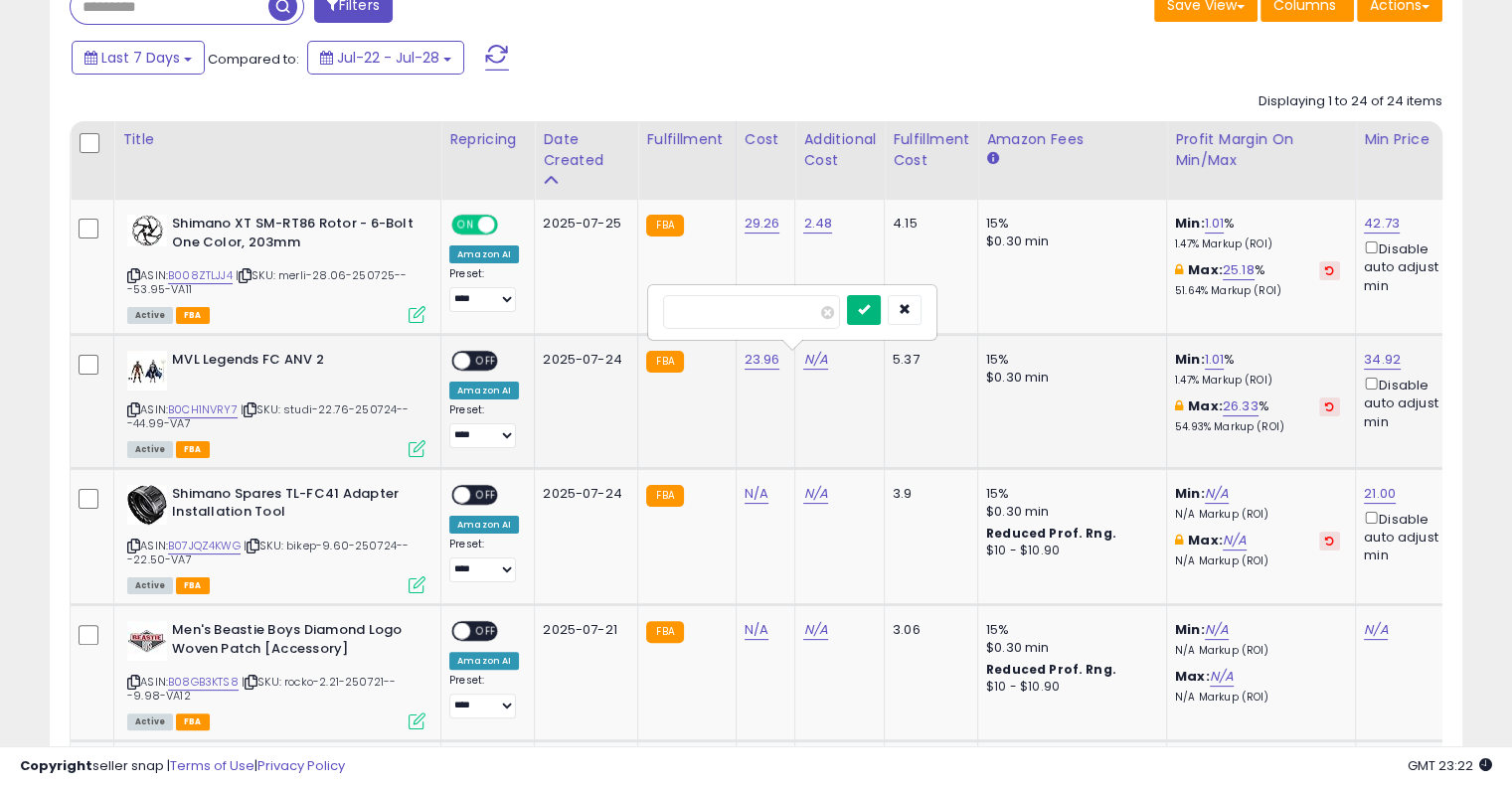 click at bounding box center [864, 310] 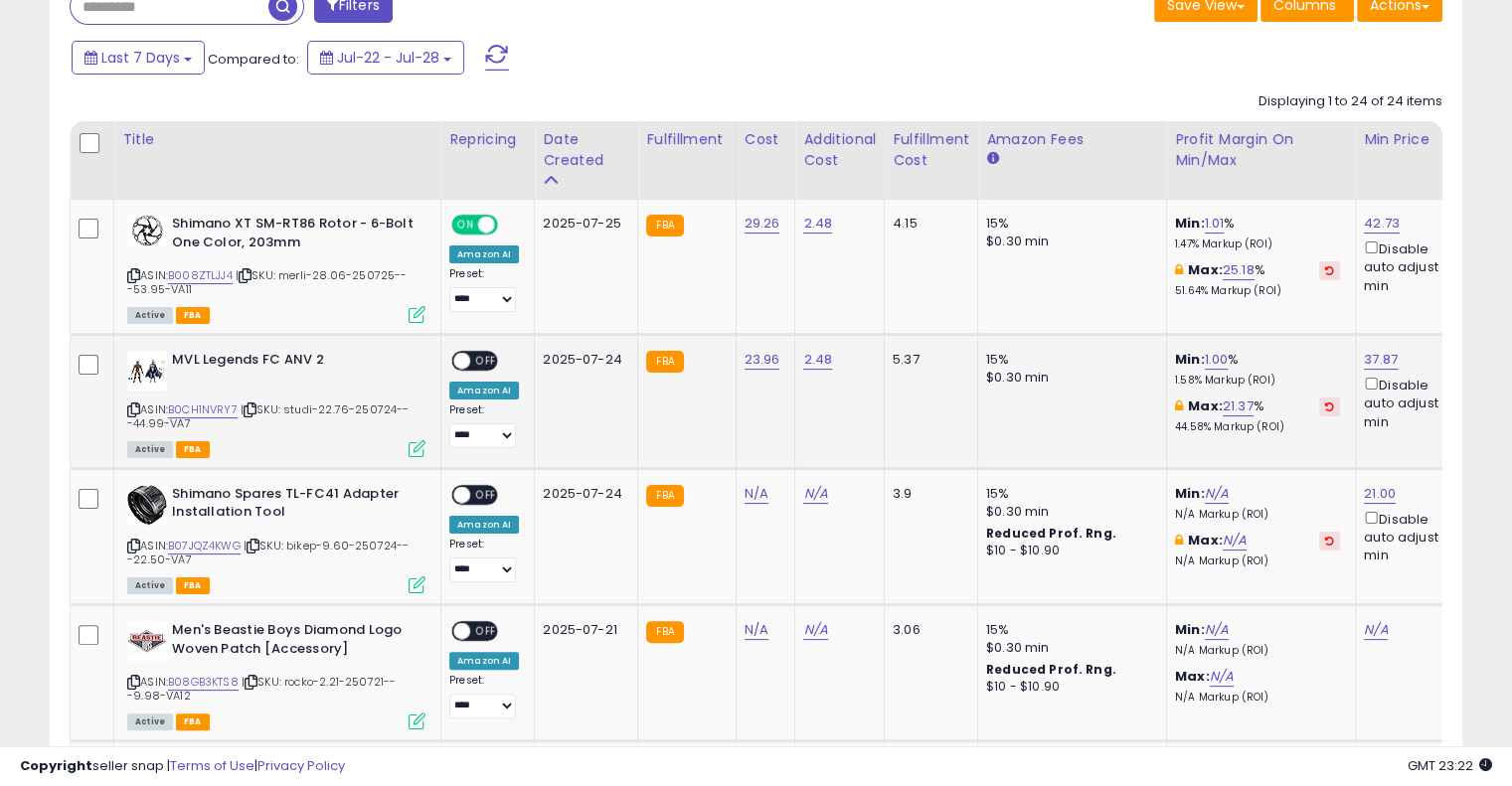 click on "OFF" at bounding box center (486, 361) 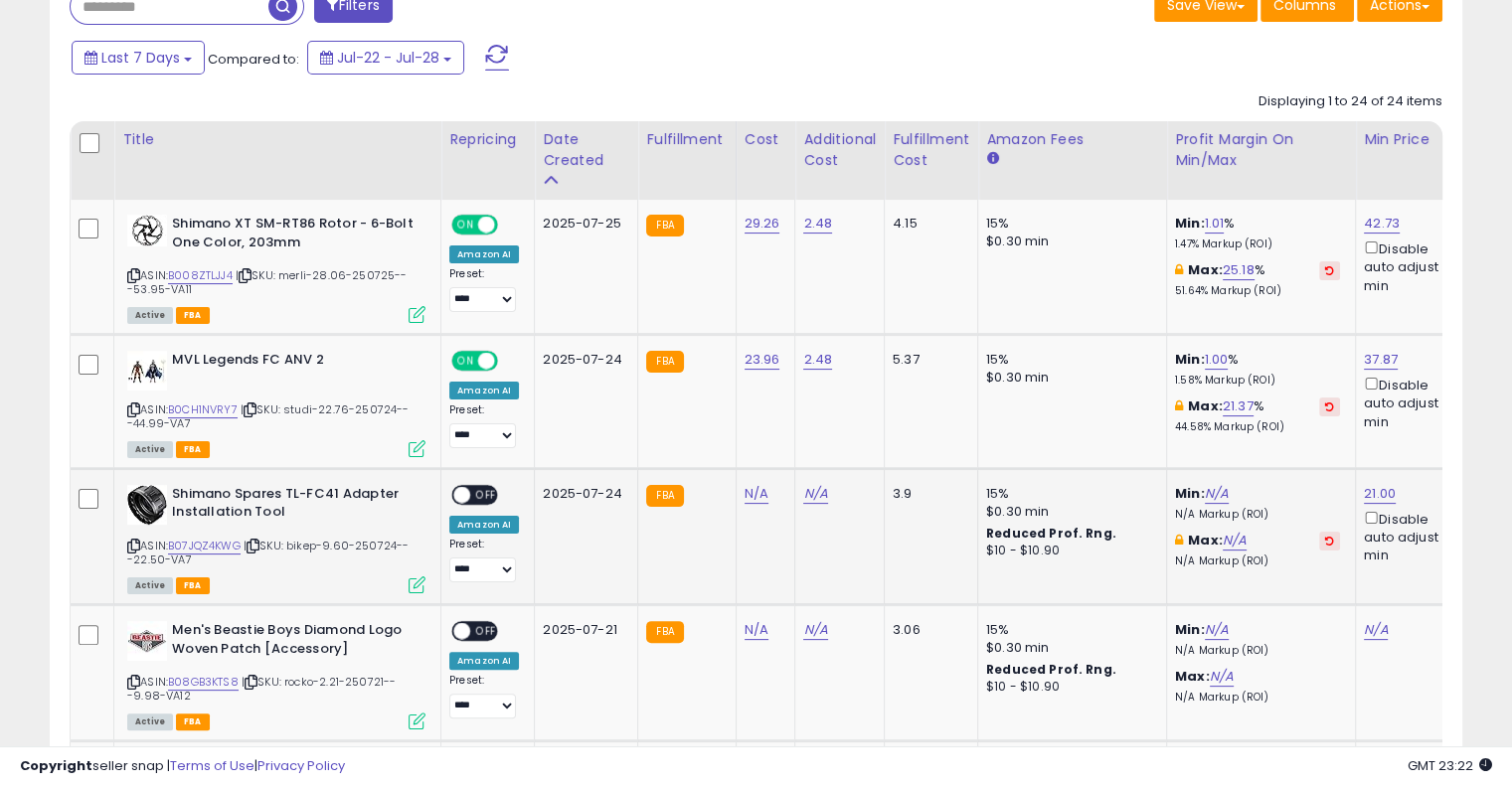 click at bounding box center (252, 546) 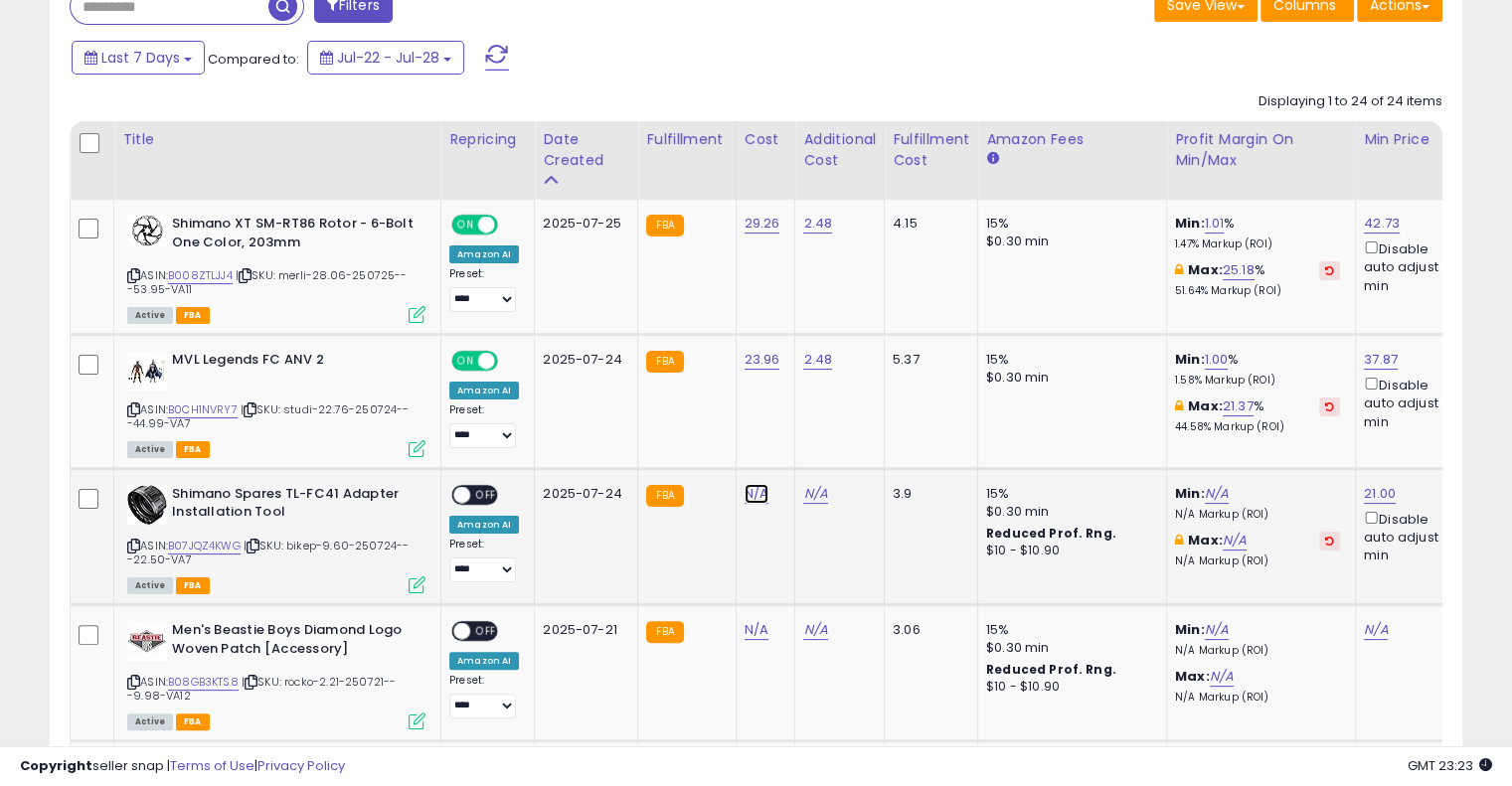 click on "N/A" at bounding box center [756, 494] 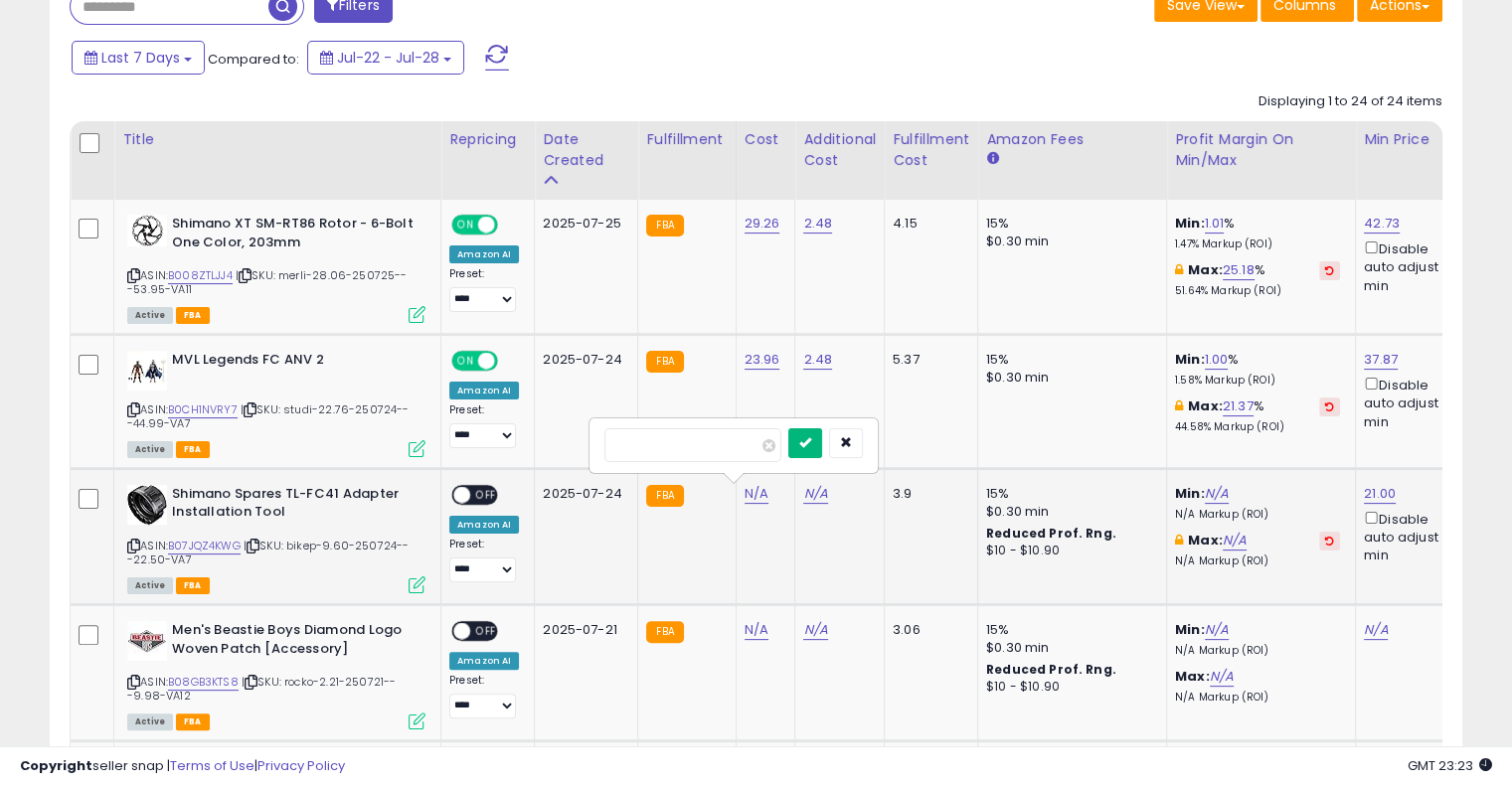 type on "****" 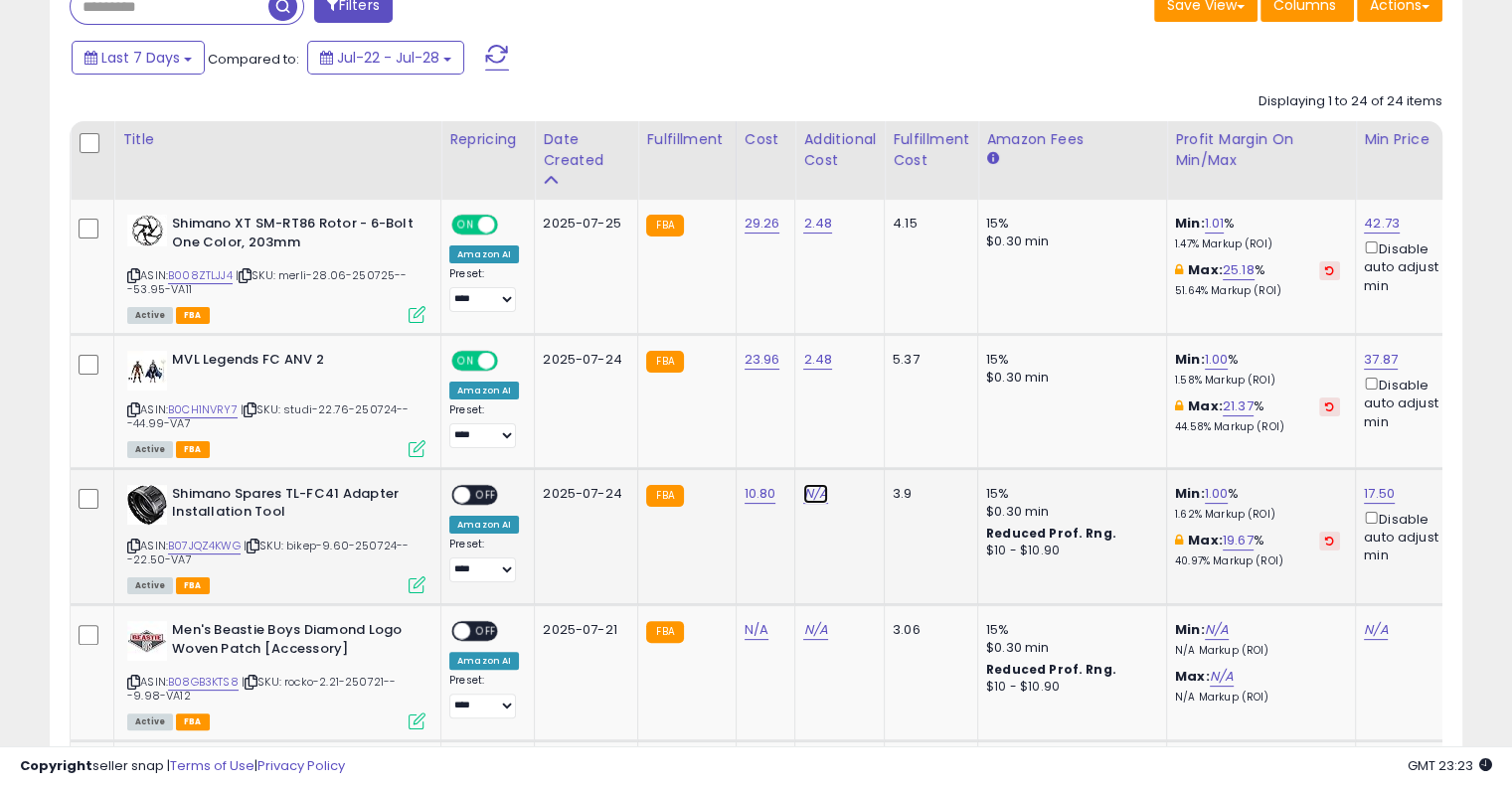 click on "N/A" at bounding box center [815, 494] 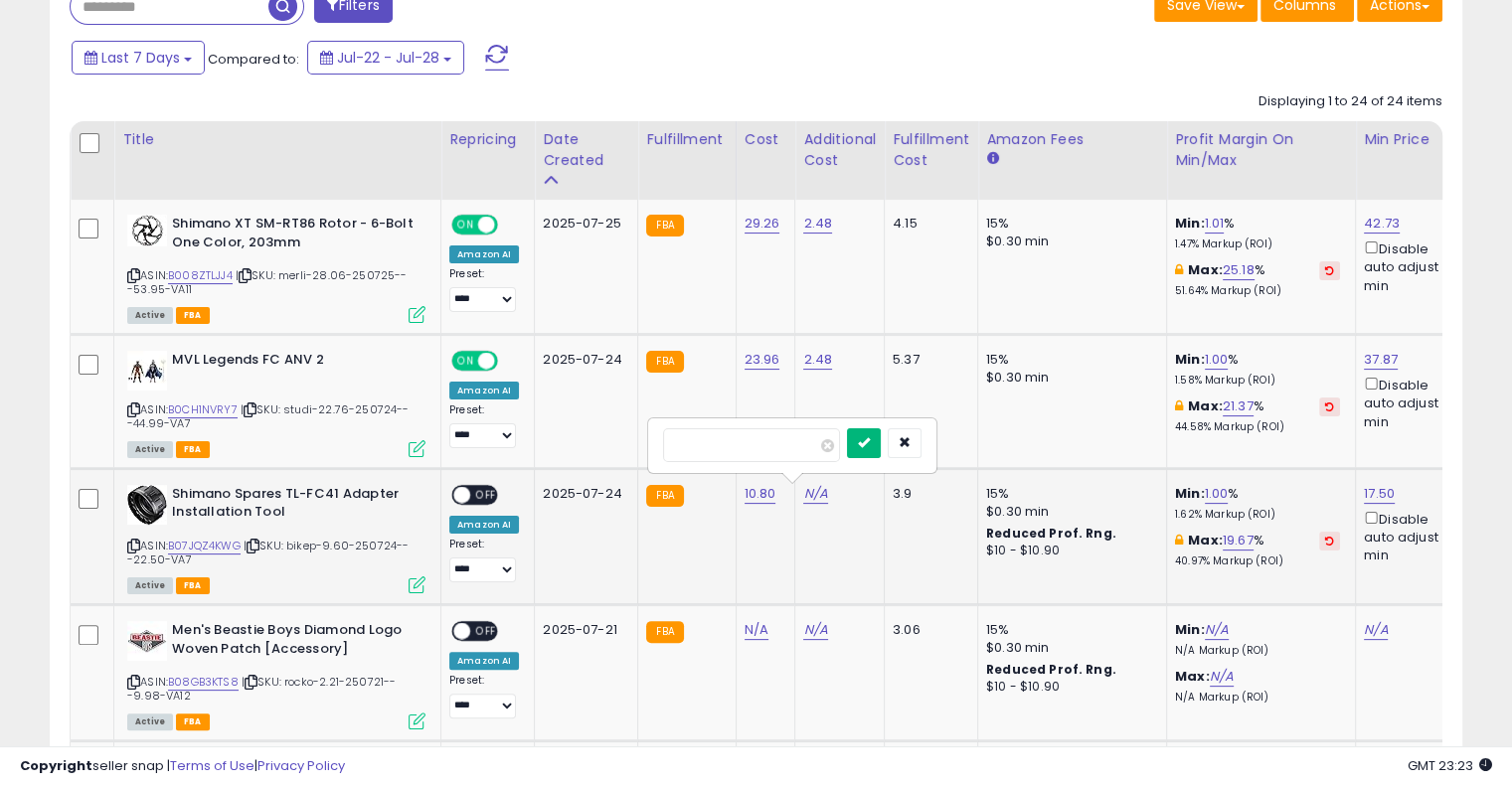 type on "****" 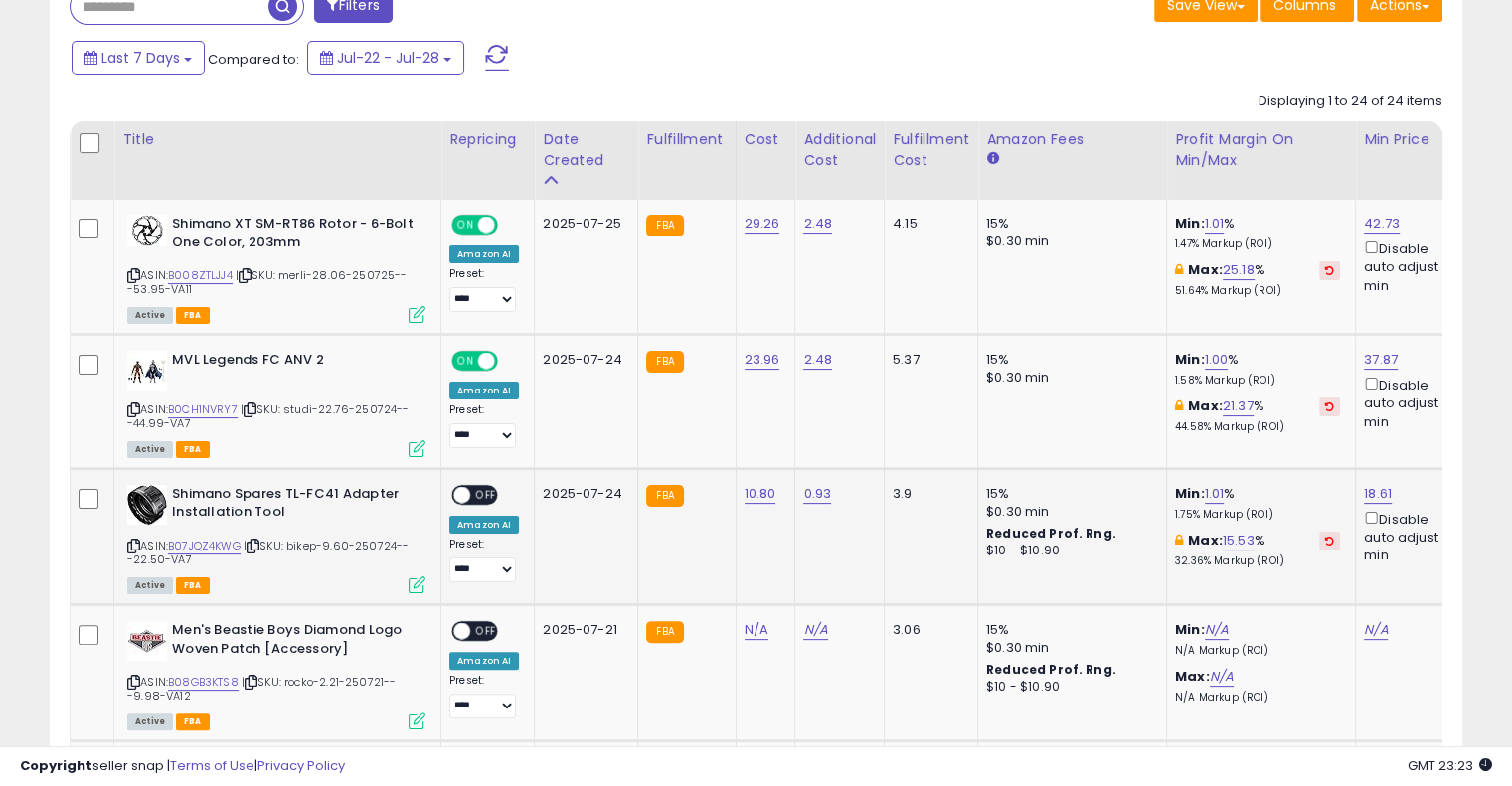 click on "OFF" at bounding box center [486, 495] 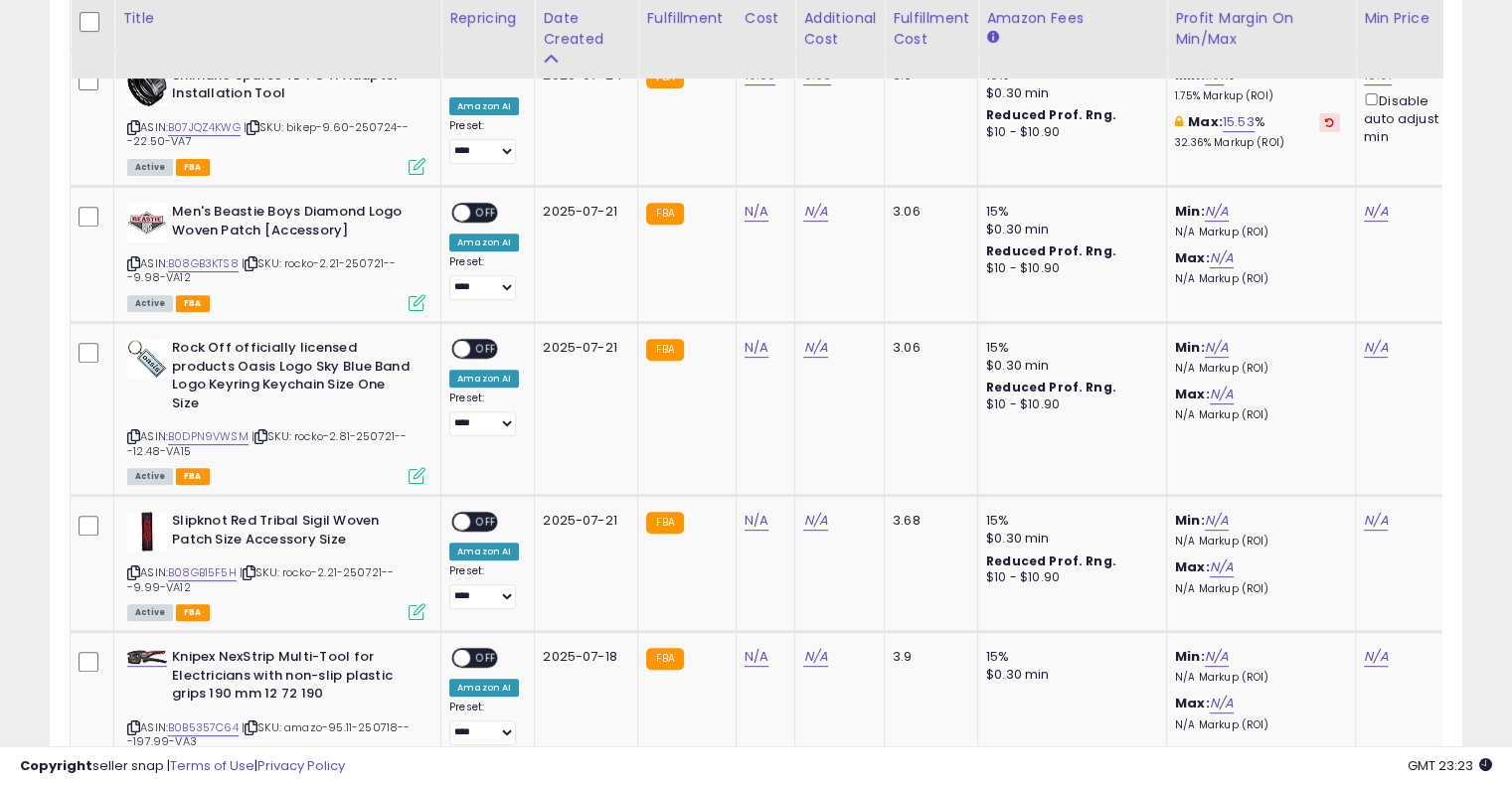 scroll, scrollTop: 725, scrollLeft: 0, axis: vertical 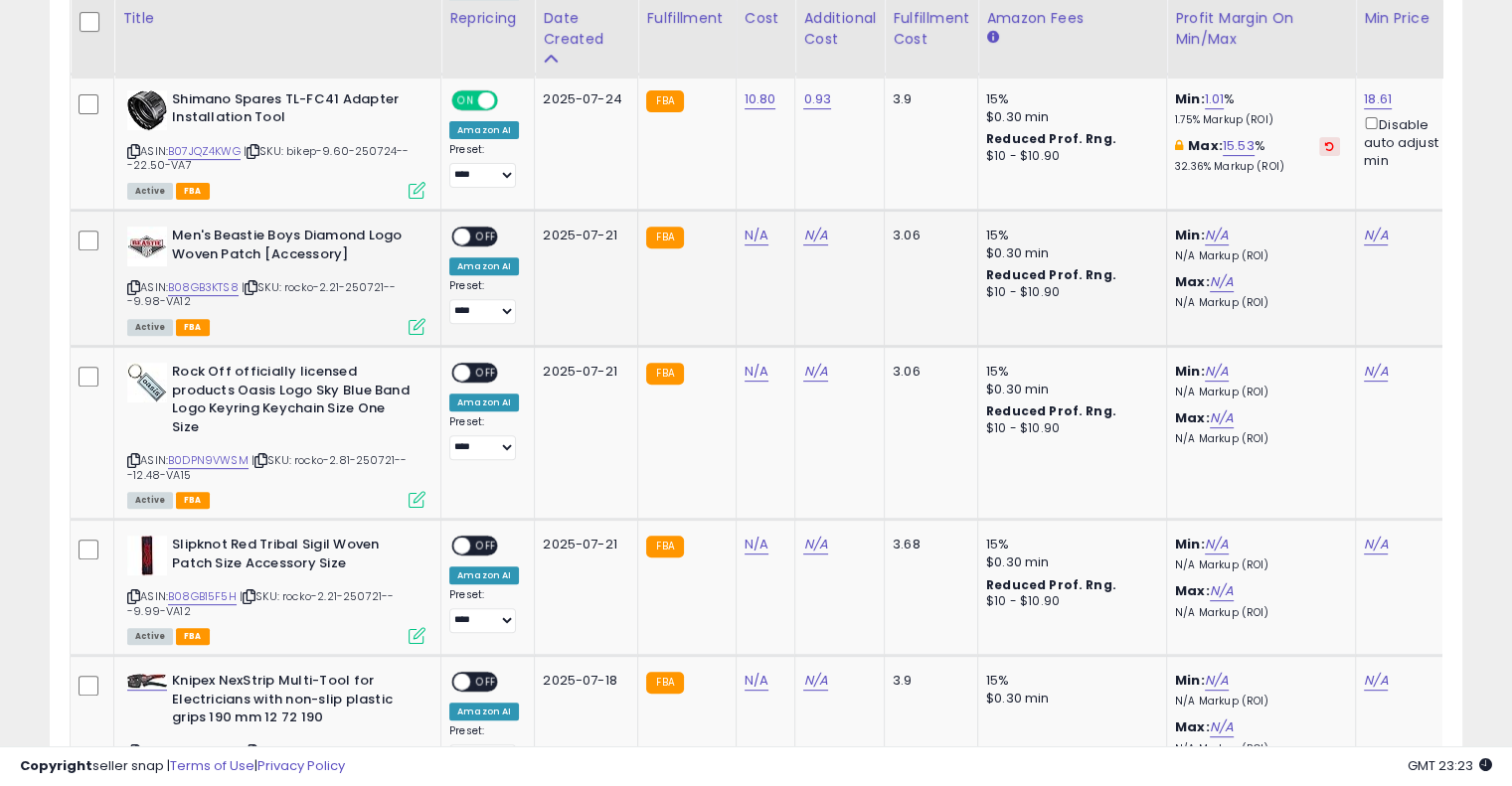 click at bounding box center [251, 287] 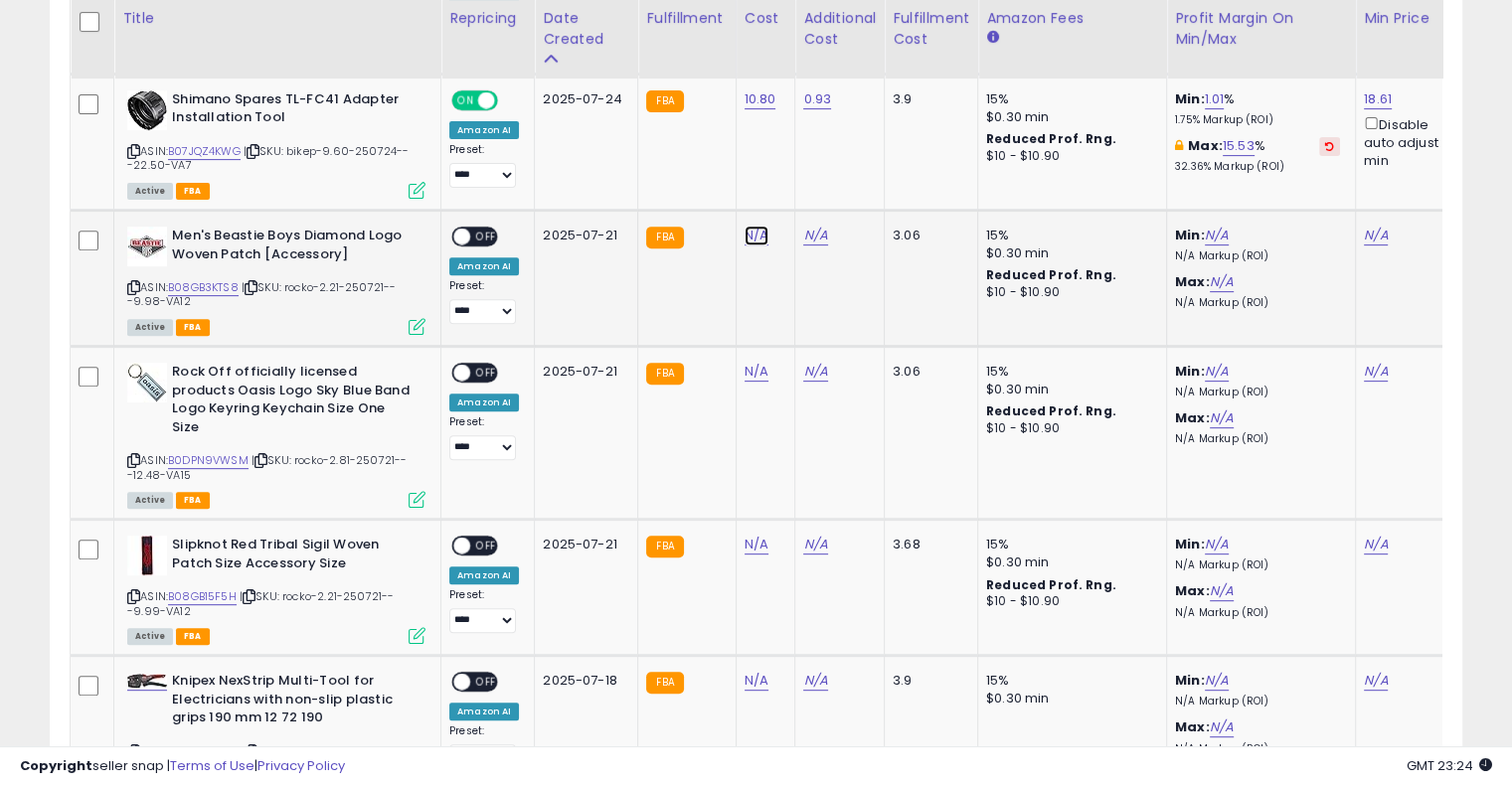 click on "N/A" at bounding box center (756, 236) 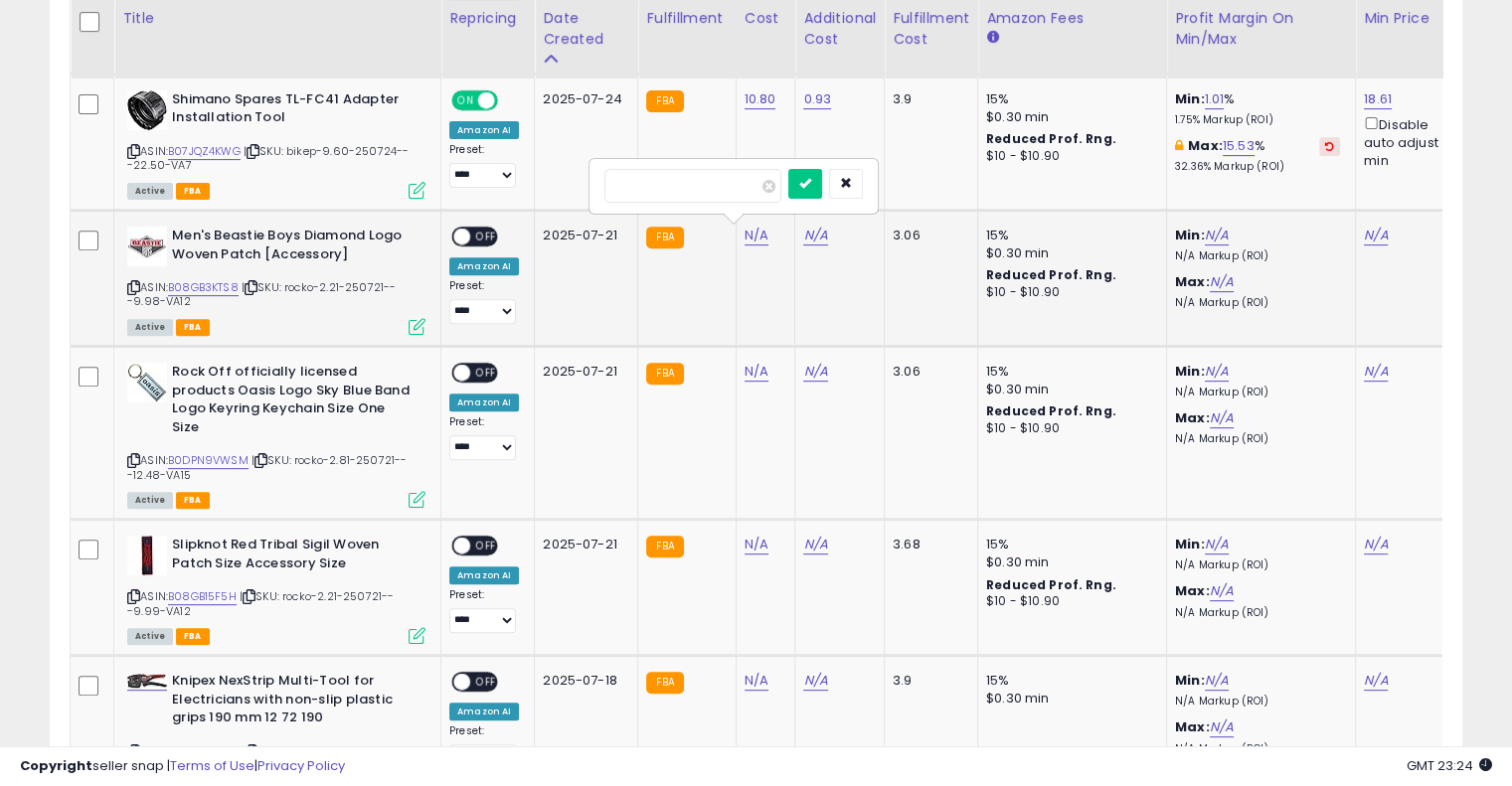 type on "*" 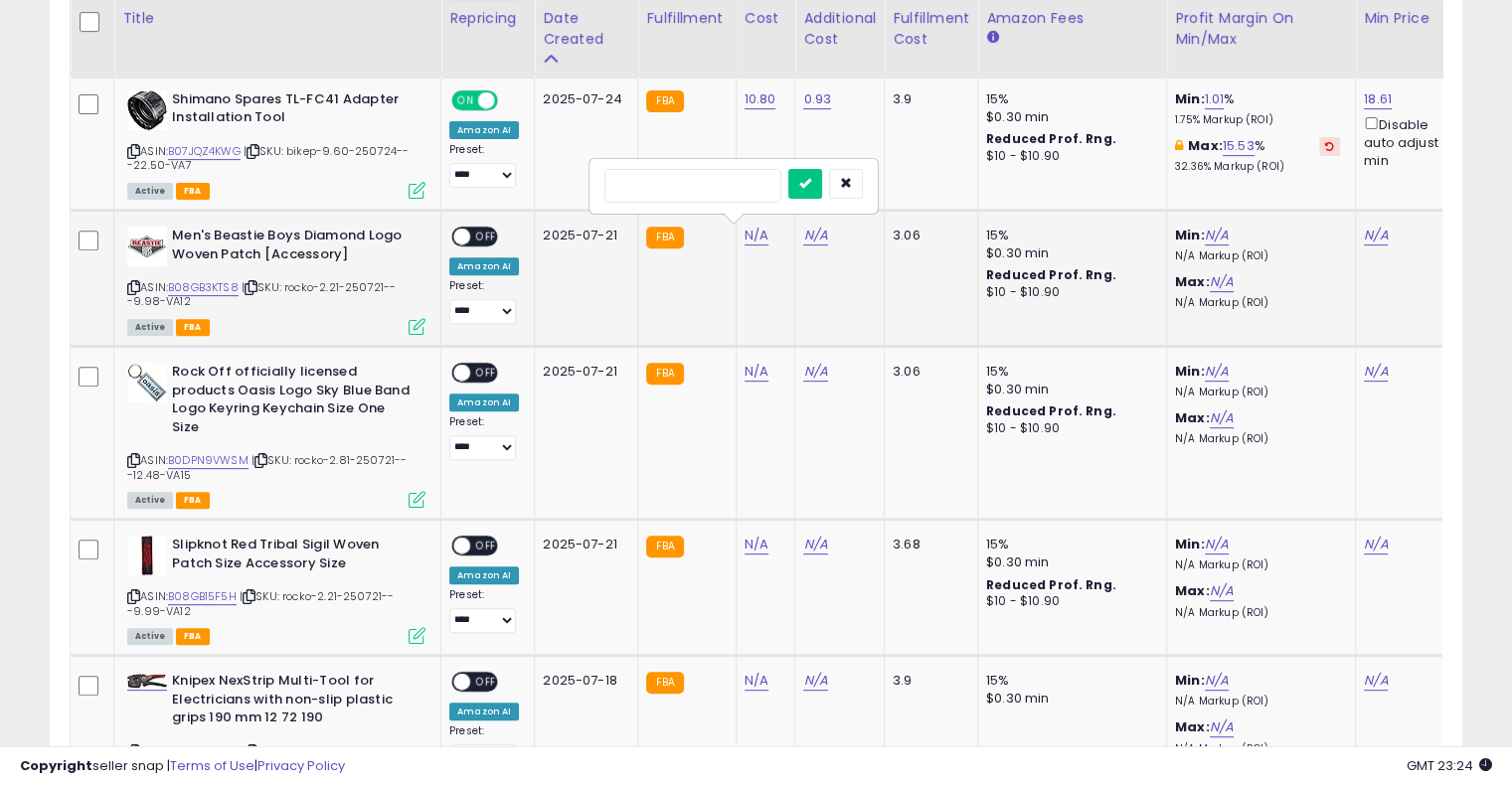 type on "*" 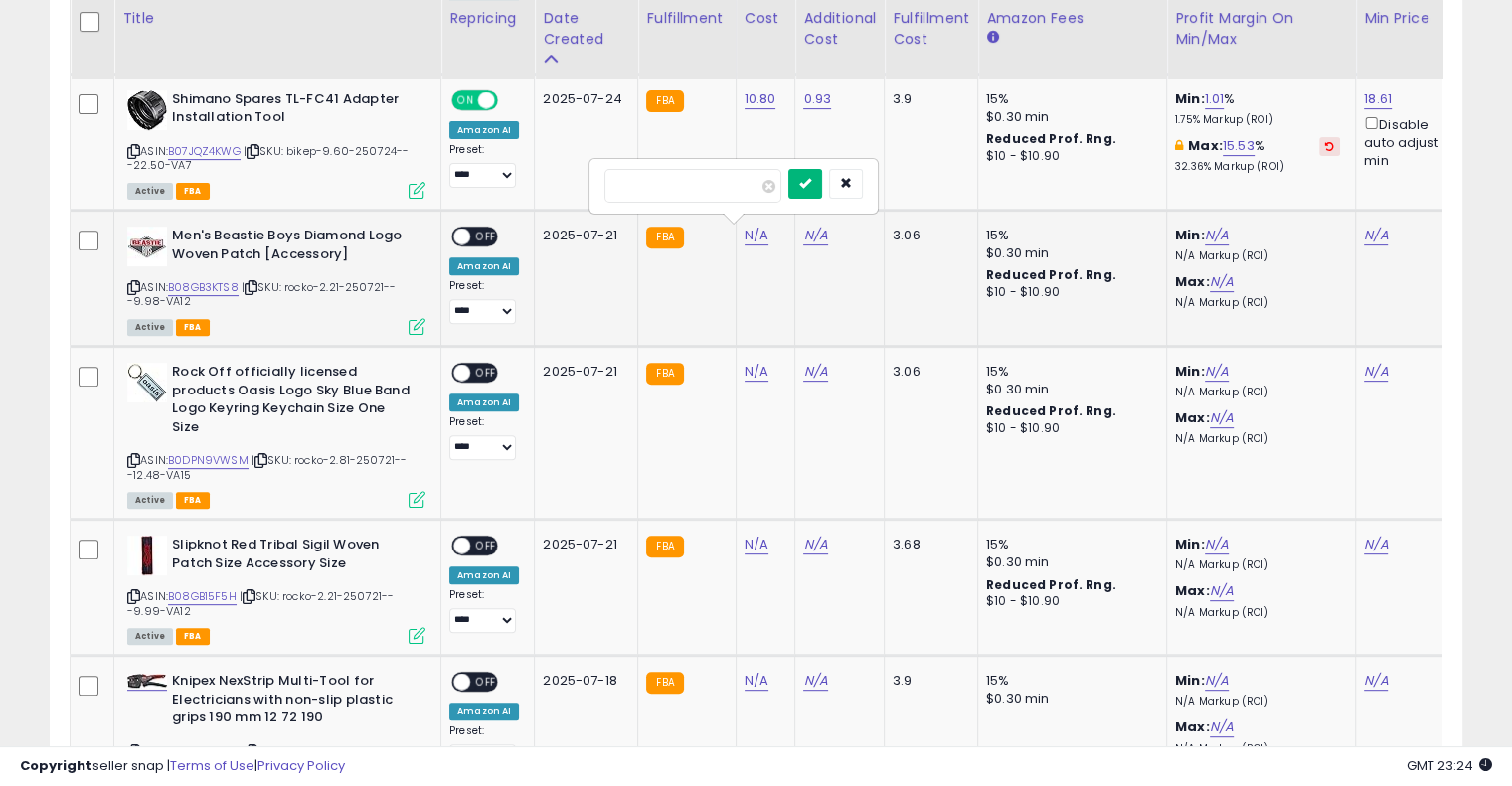 type on "****" 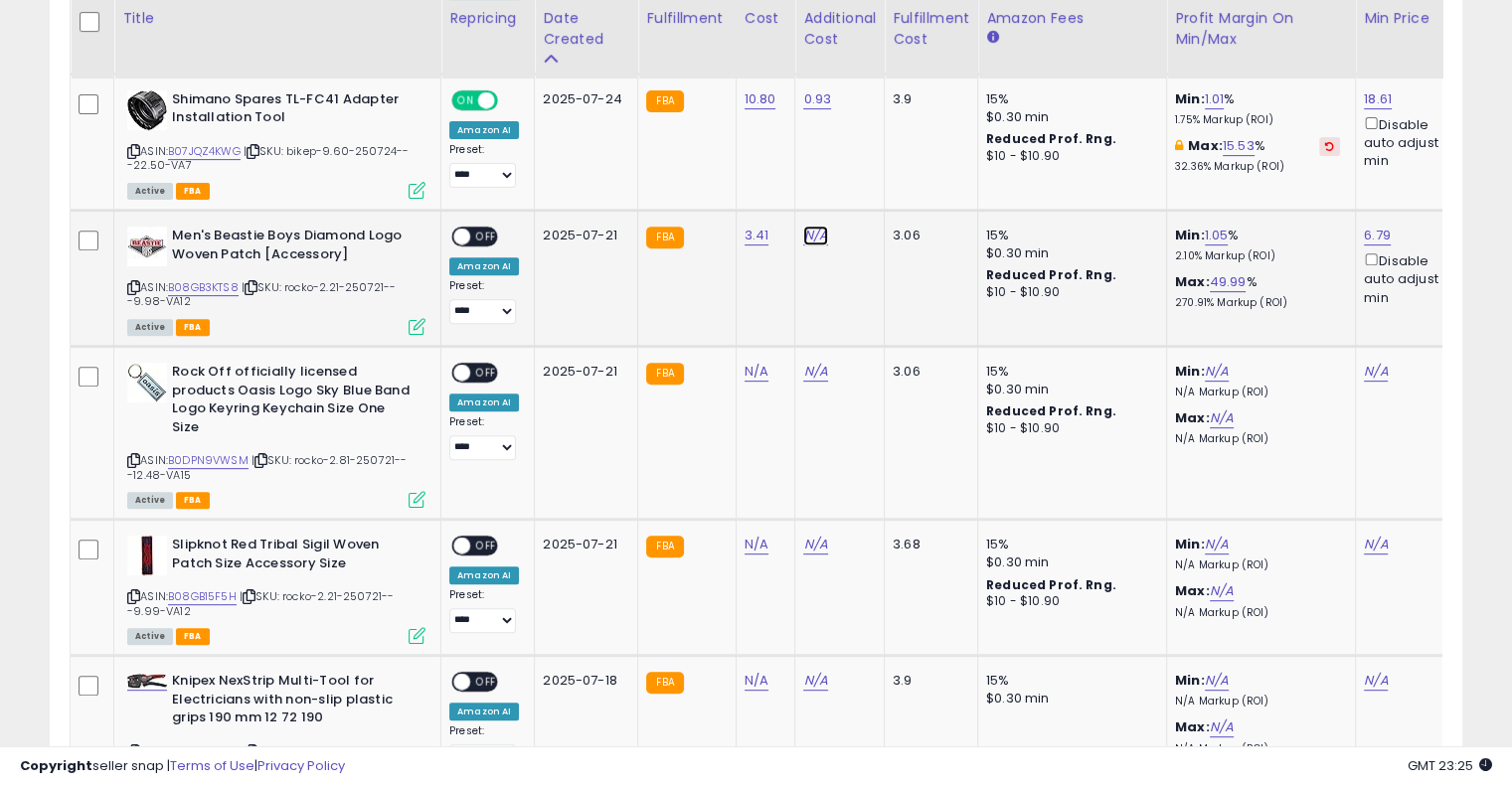 click on "N/A" at bounding box center [815, 236] 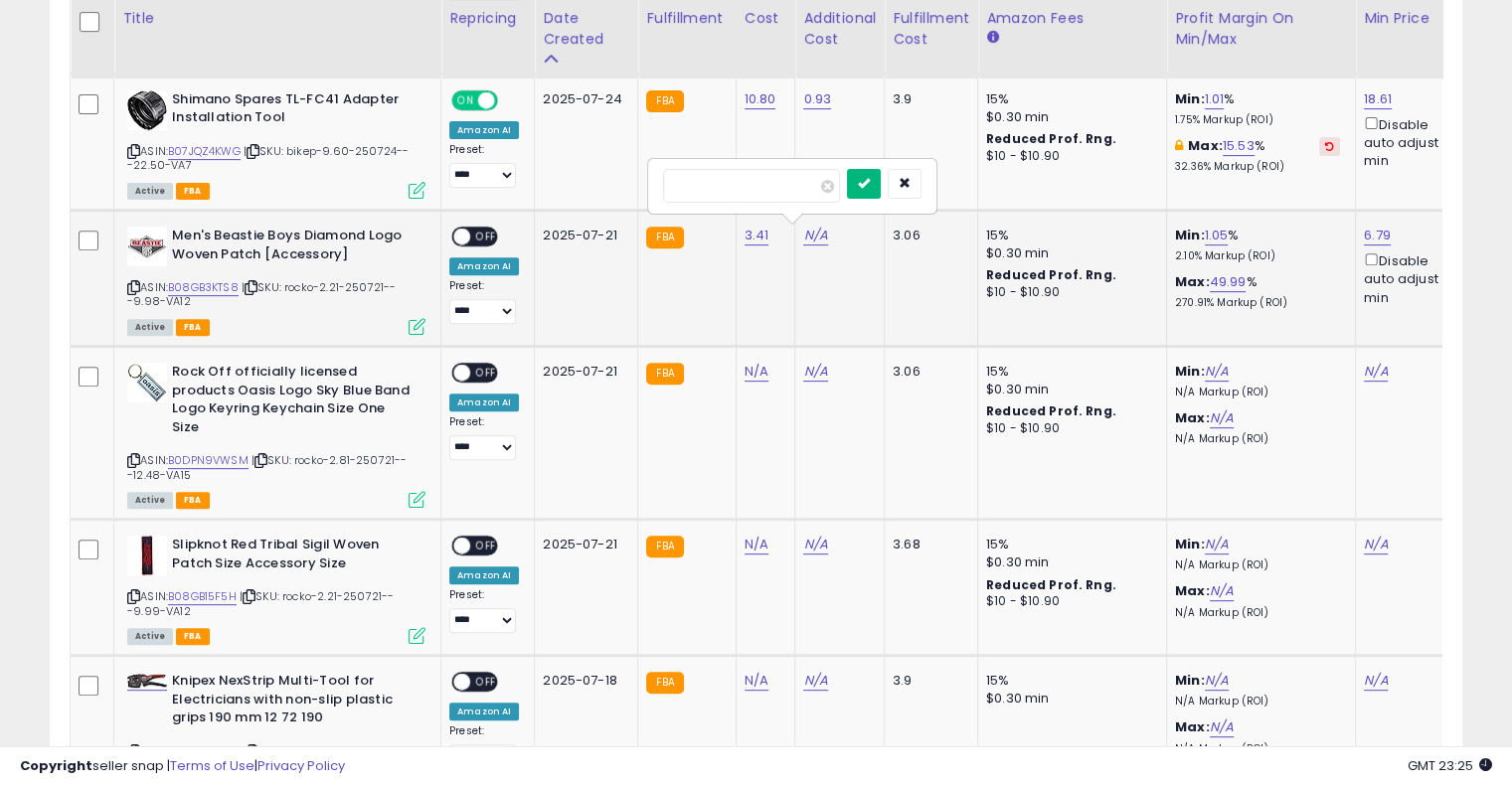 type on "****" 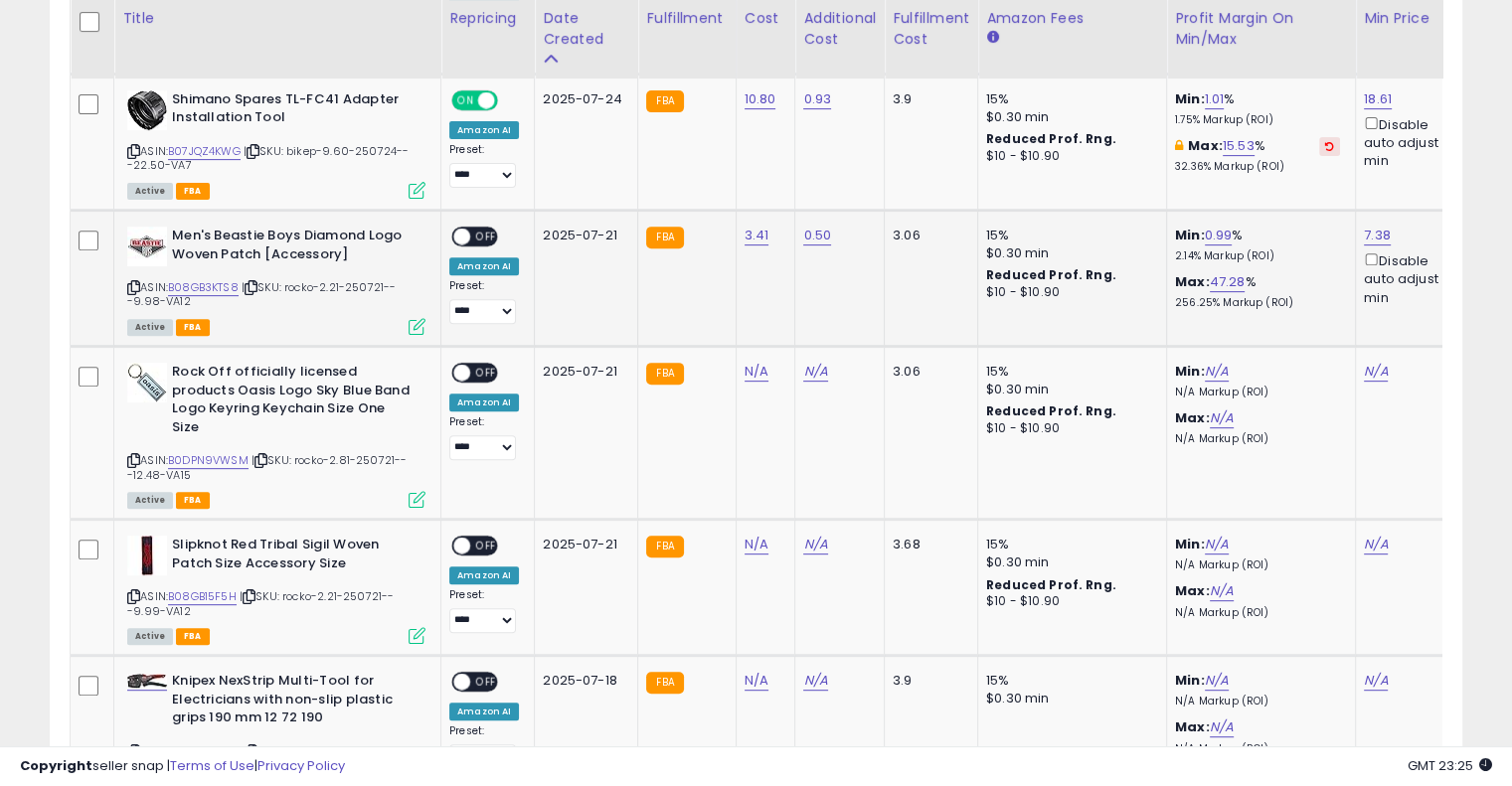 click on "OFF" at bounding box center [486, 236] 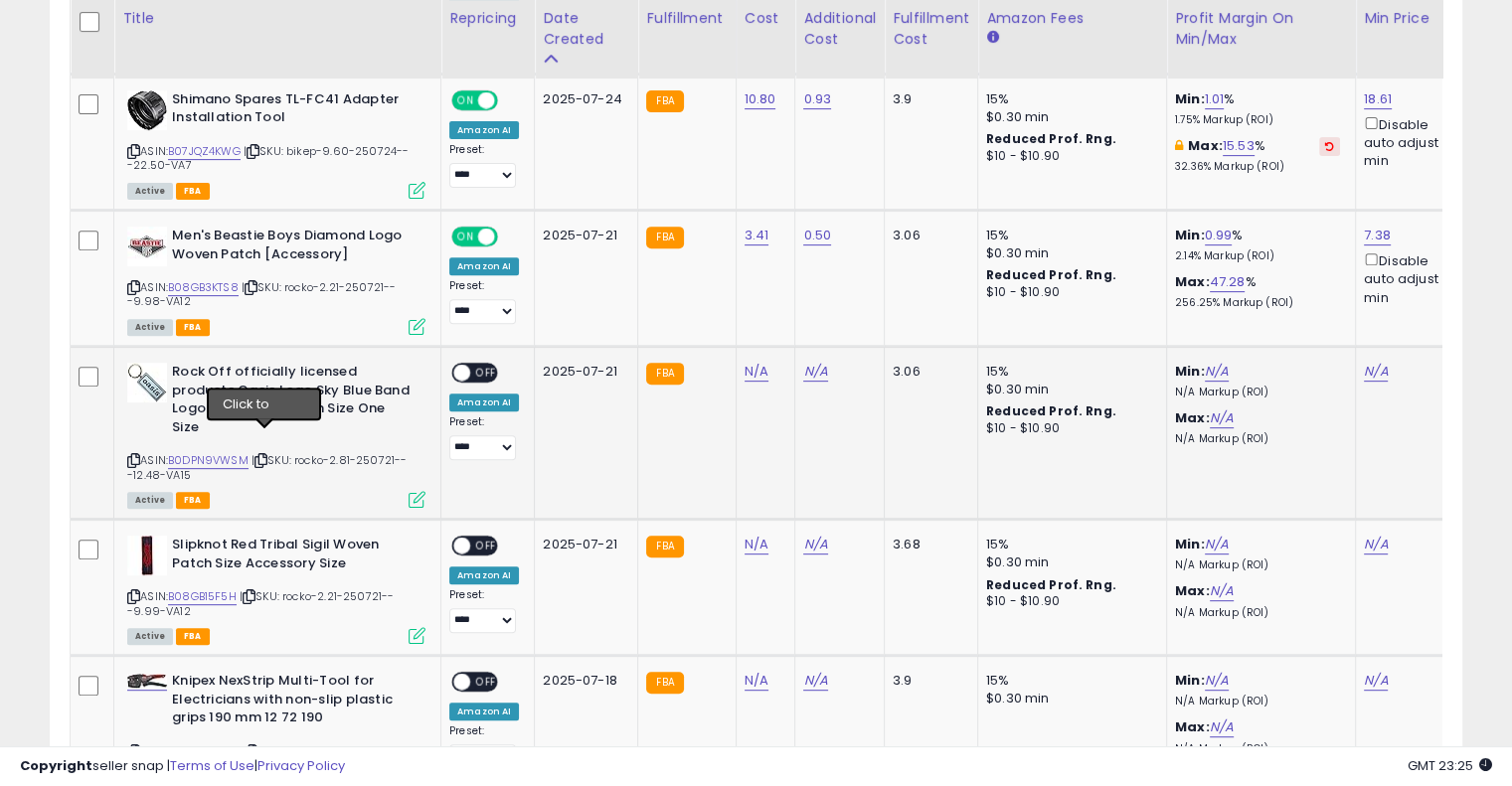 click at bounding box center (260, 460) 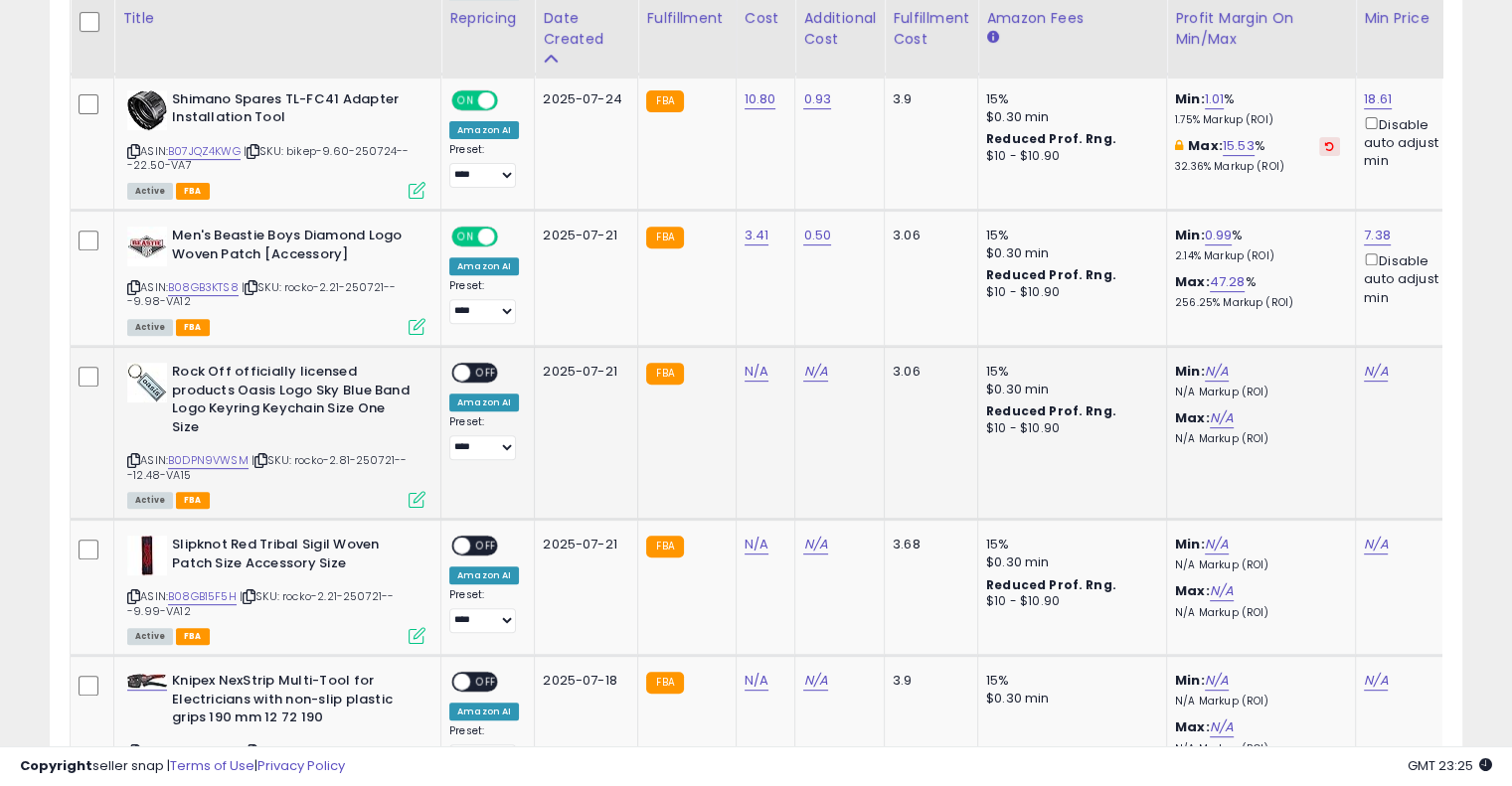 click at bounding box center (260, 460) 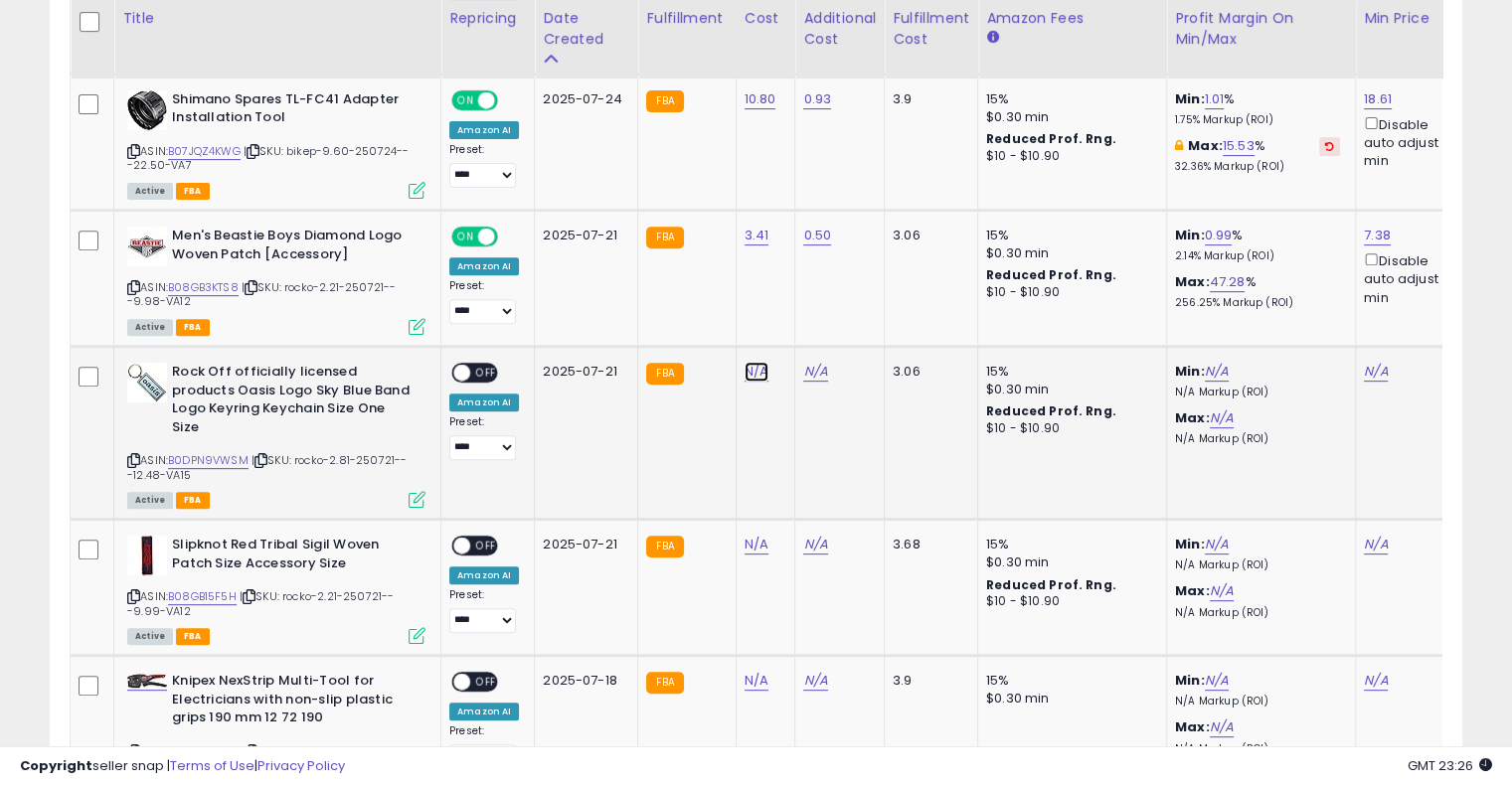 click on "N/A" at bounding box center [756, 372] 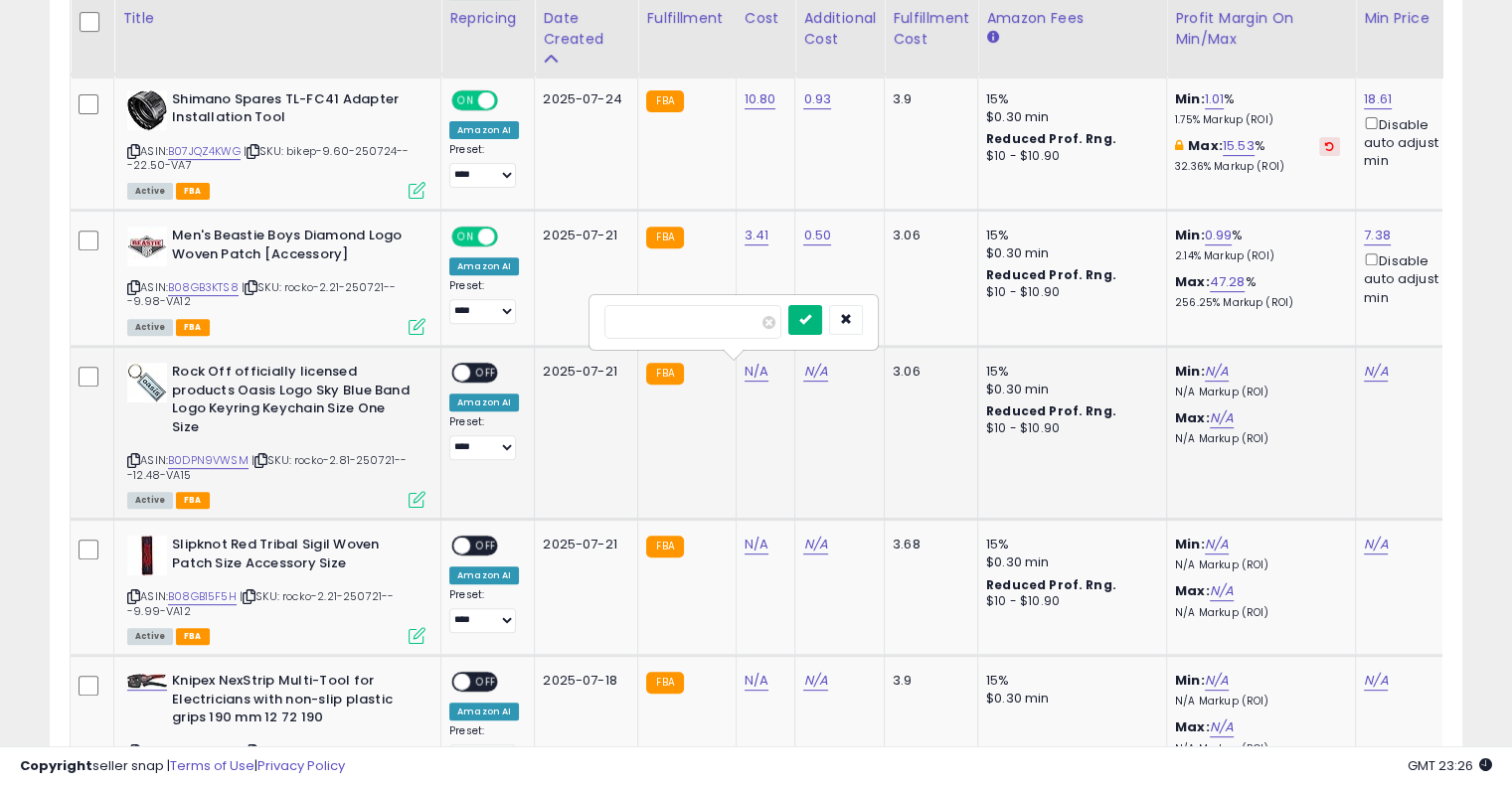type on "****" 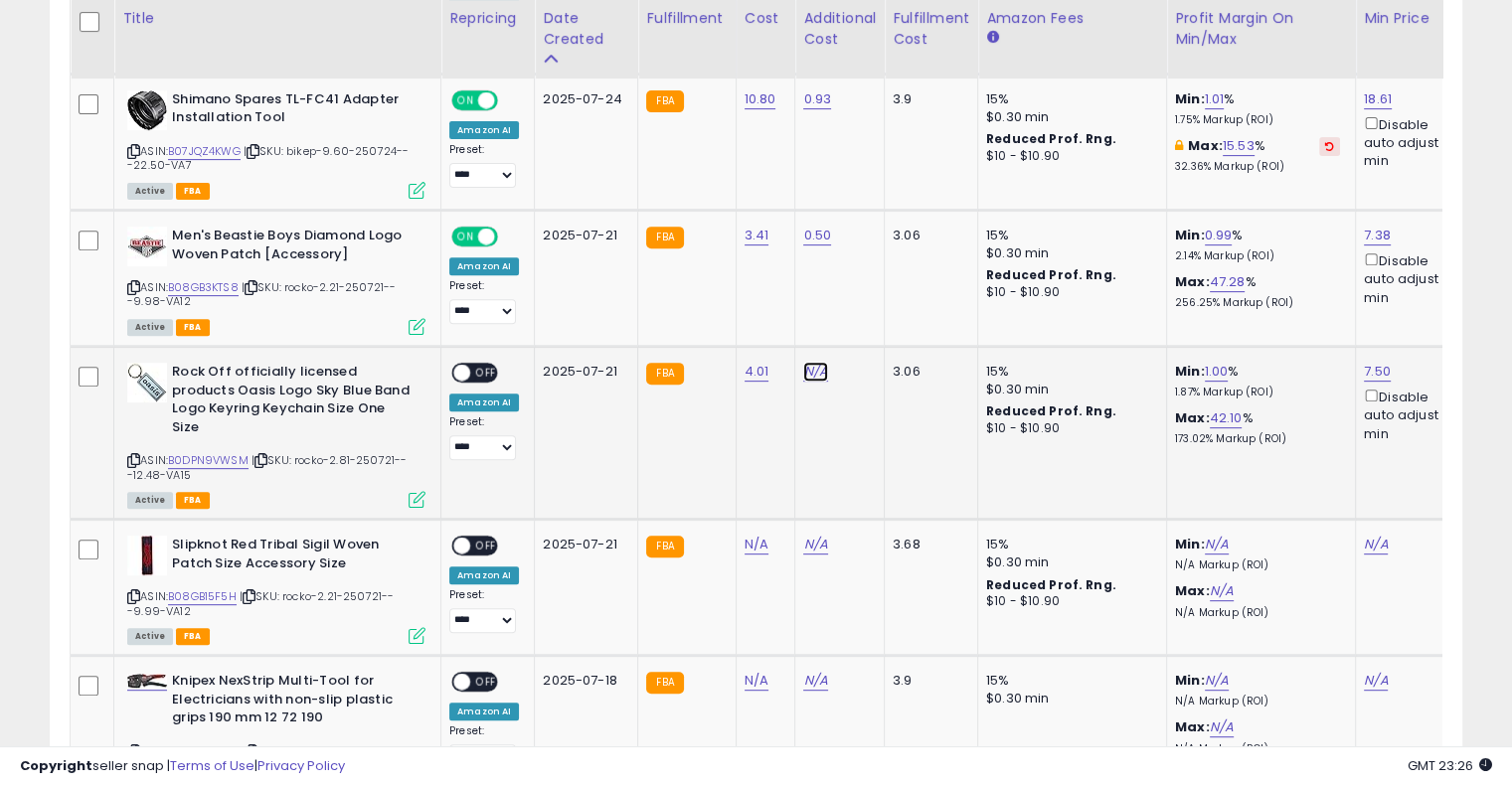 click on "N/A" at bounding box center [815, 372] 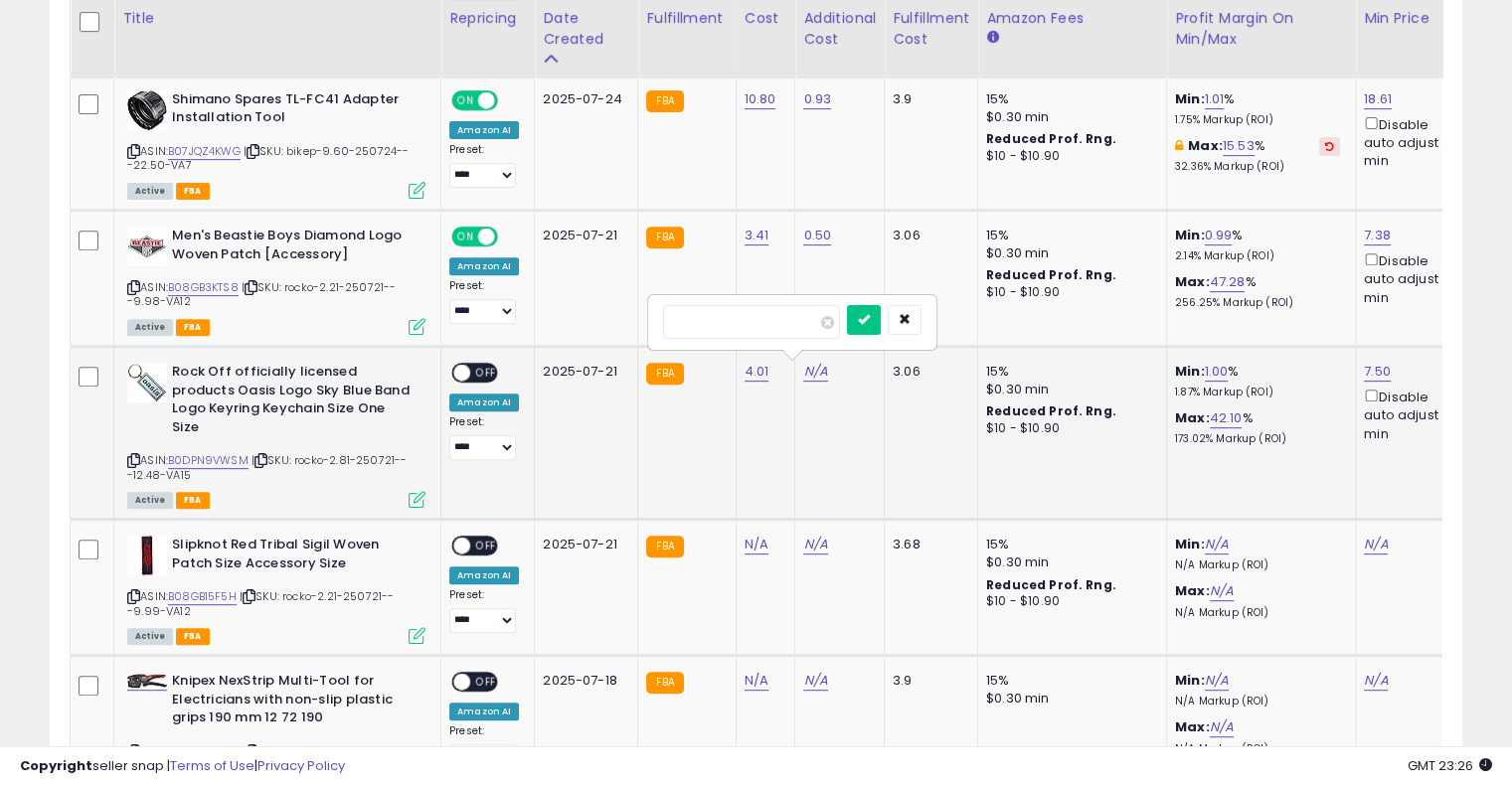 type on "****" 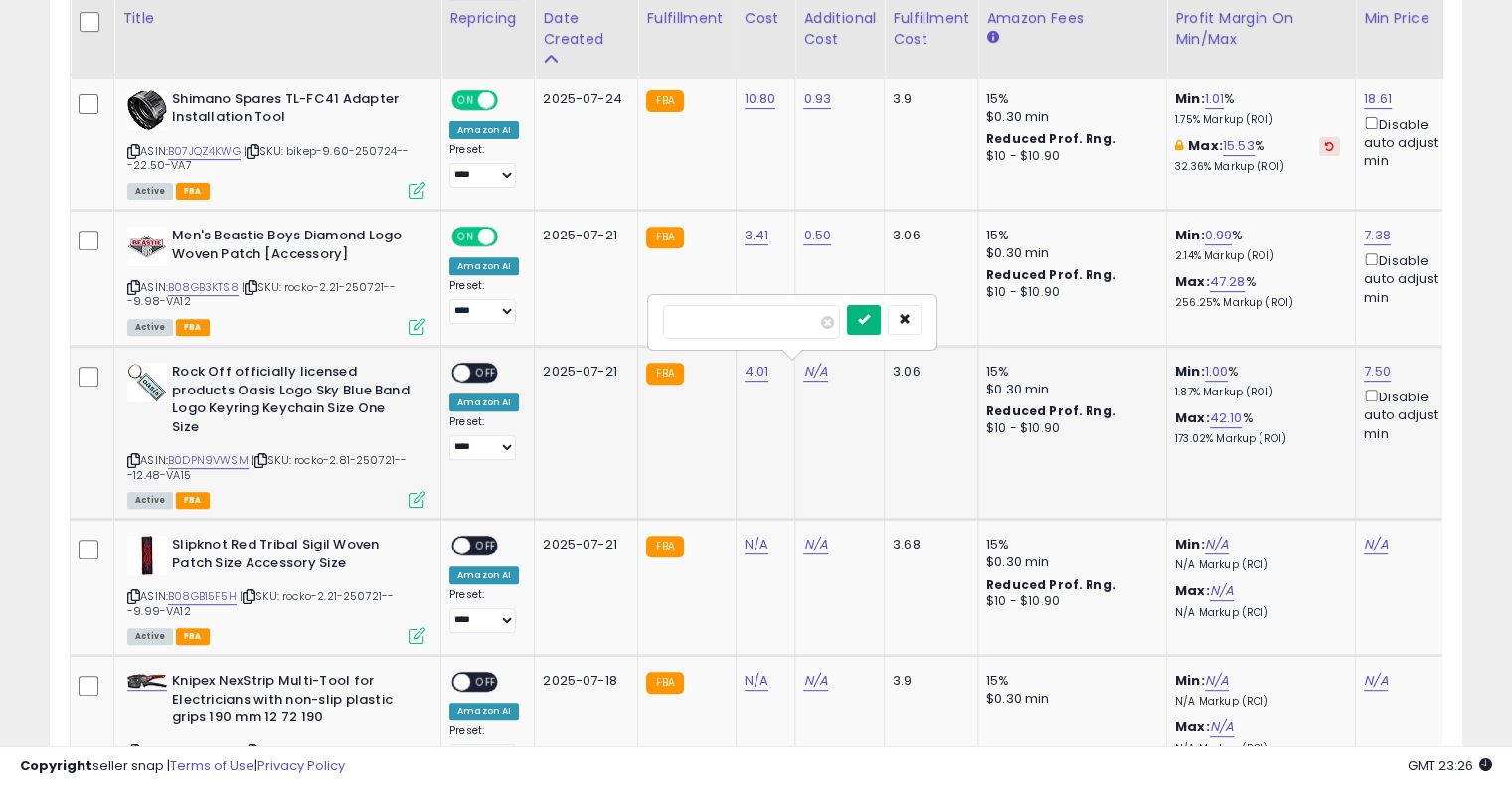 click at bounding box center [864, 320] 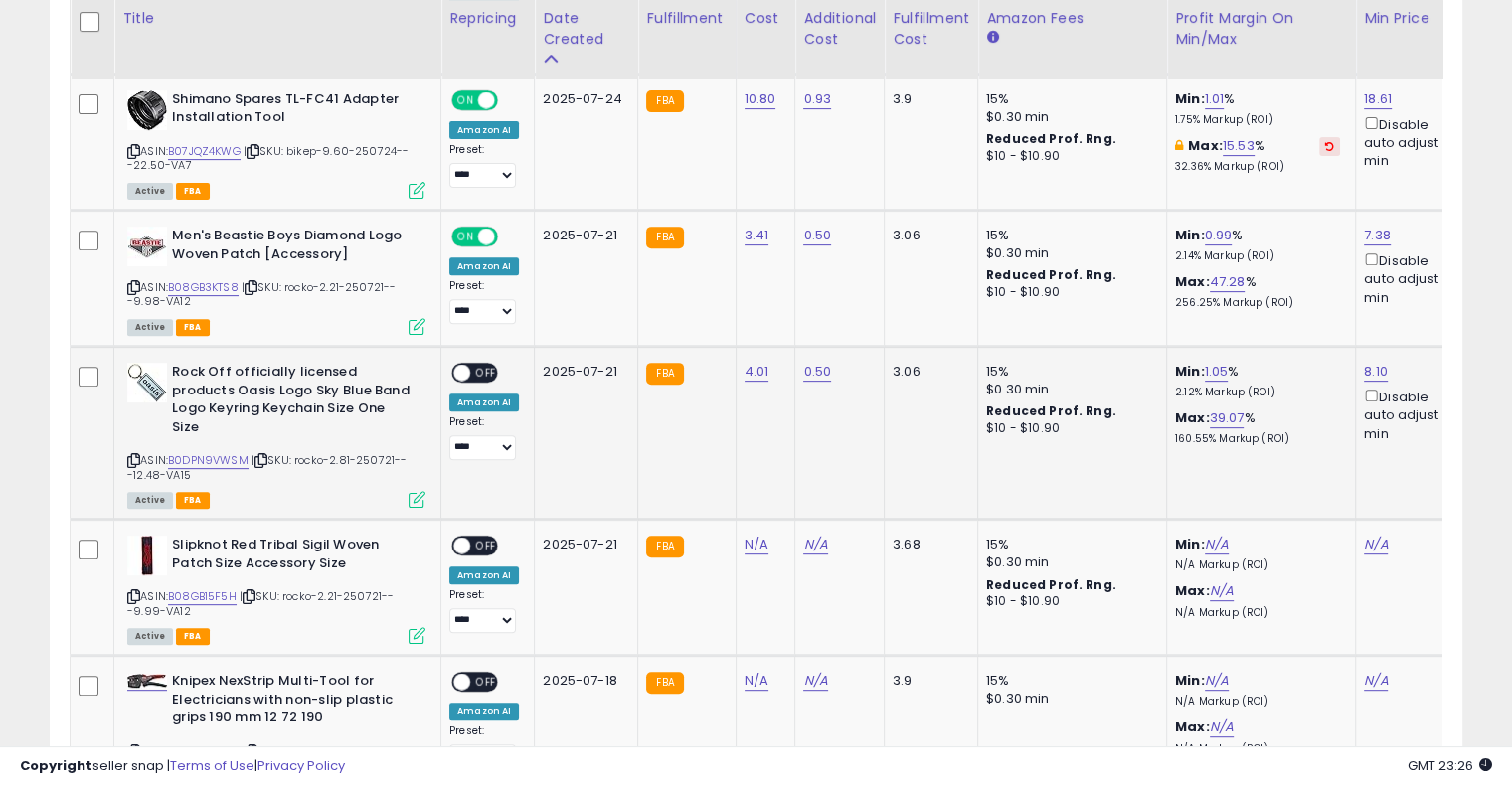 click on "ON   OFF" at bounding box center (452, 373) 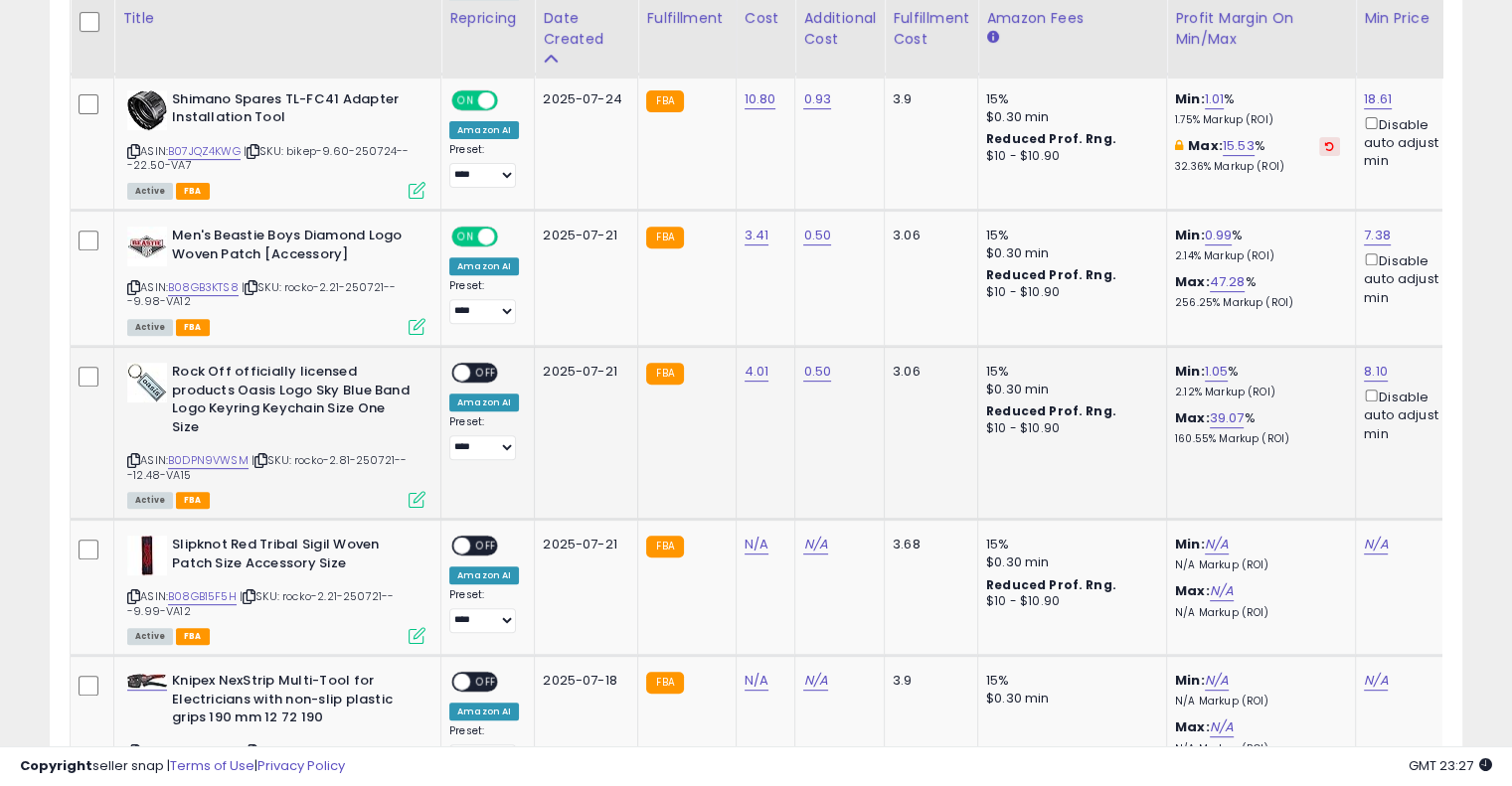 drag, startPoint x: 493, startPoint y: 372, endPoint x: 573, endPoint y: 396, distance: 83.52245 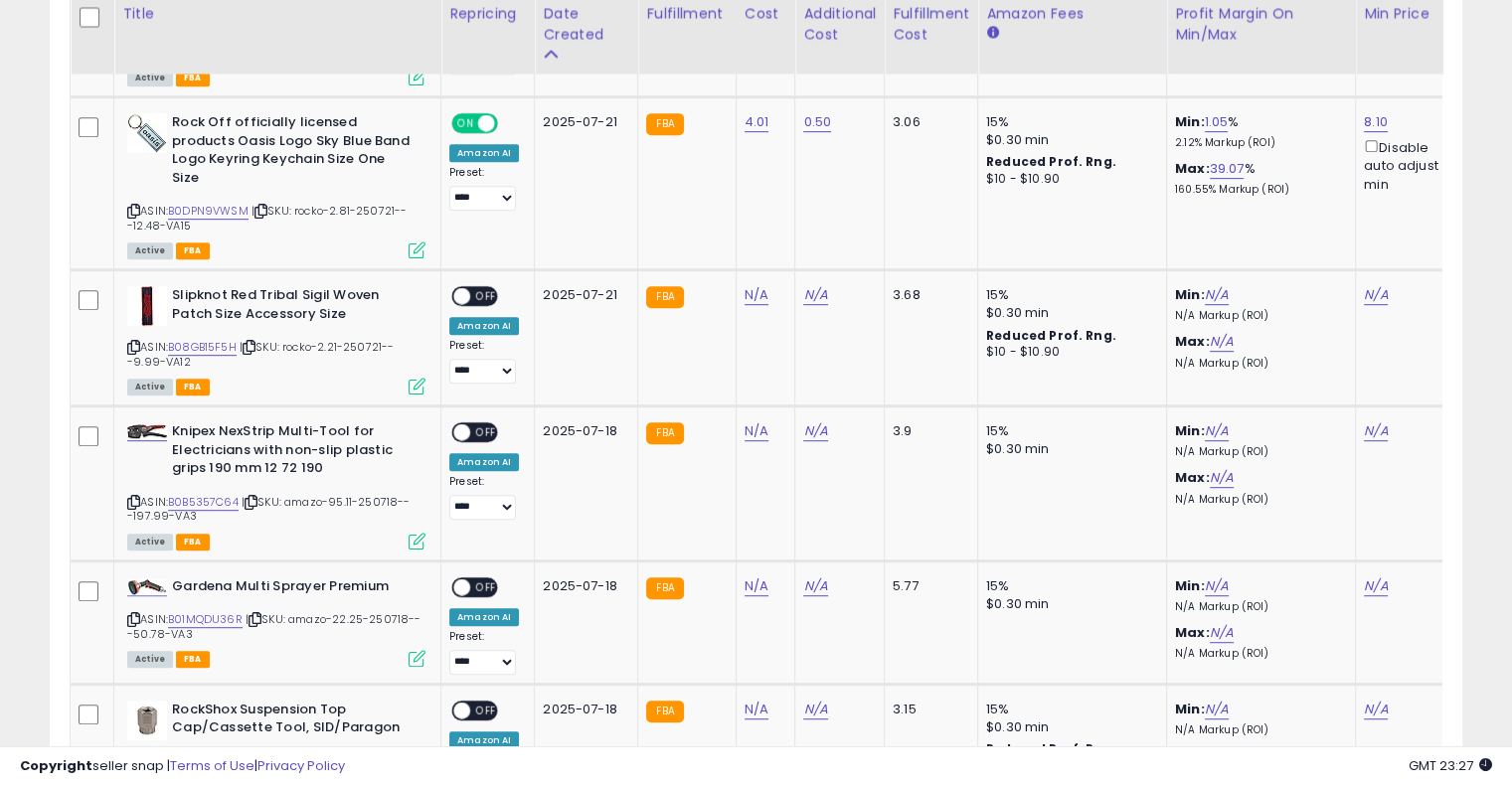 scroll, scrollTop: 994, scrollLeft: 0, axis: vertical 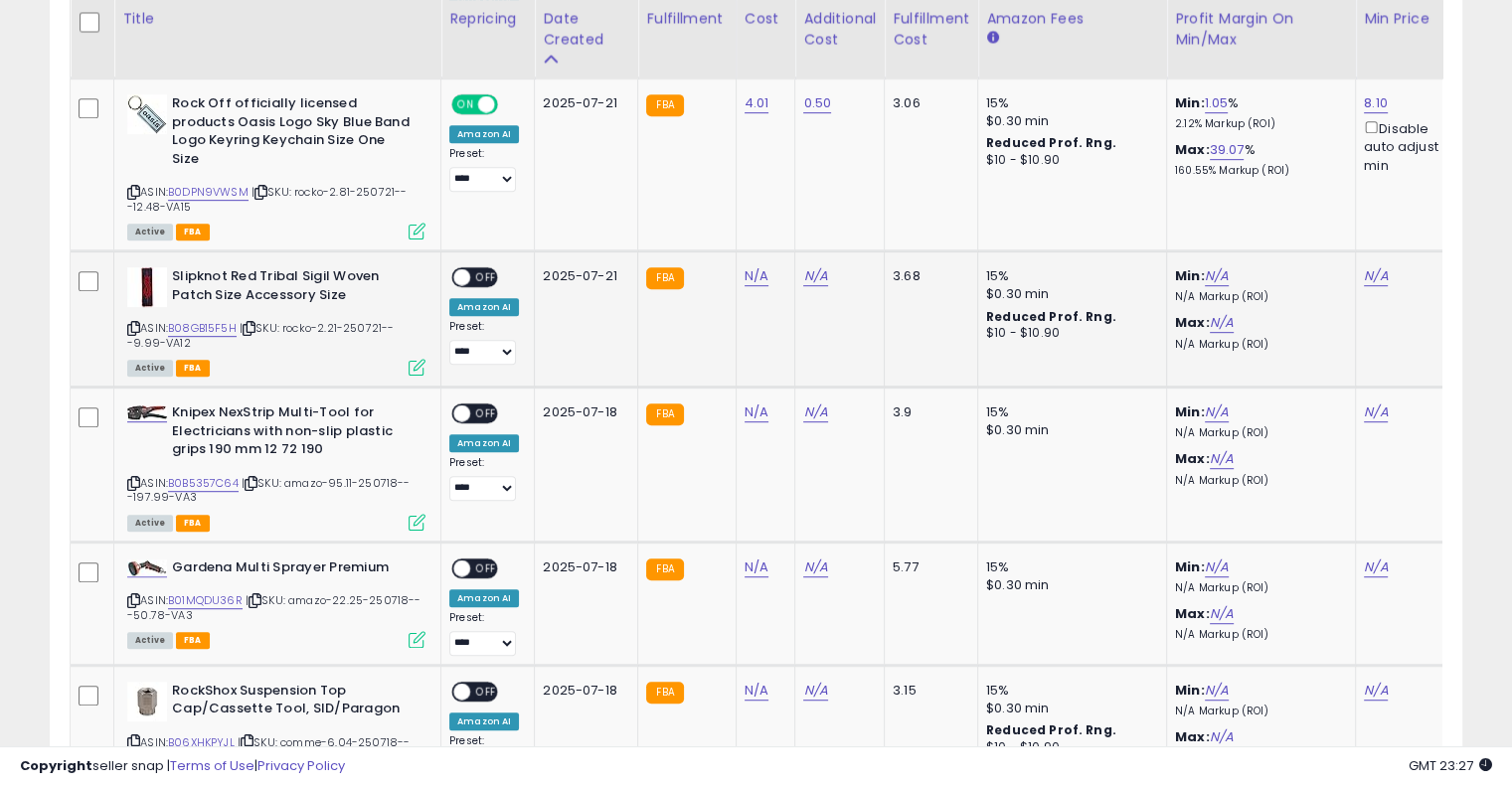 click at bounding box center [249, 328] 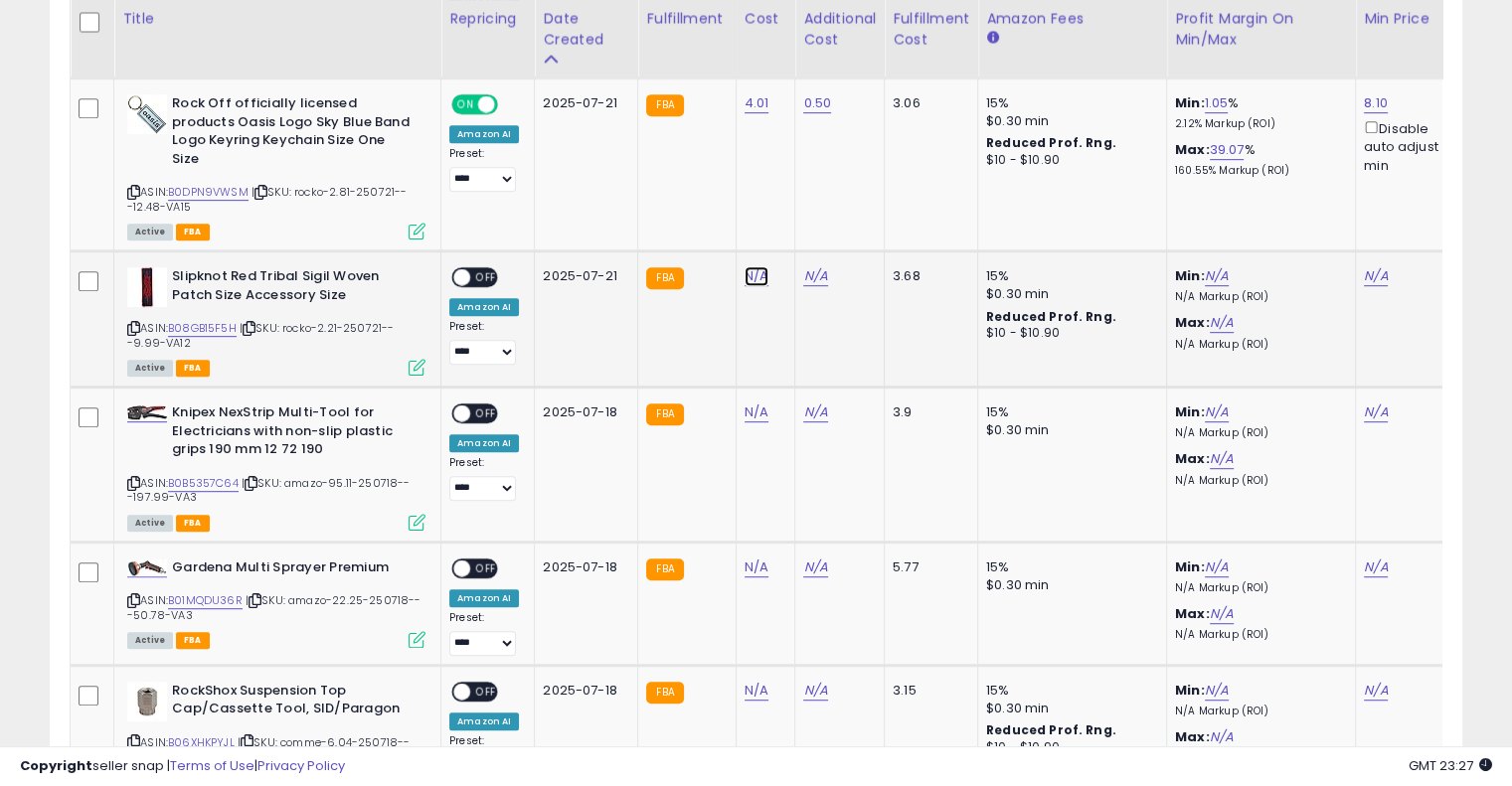 click on "N/A" at bounding box center [756, 276] 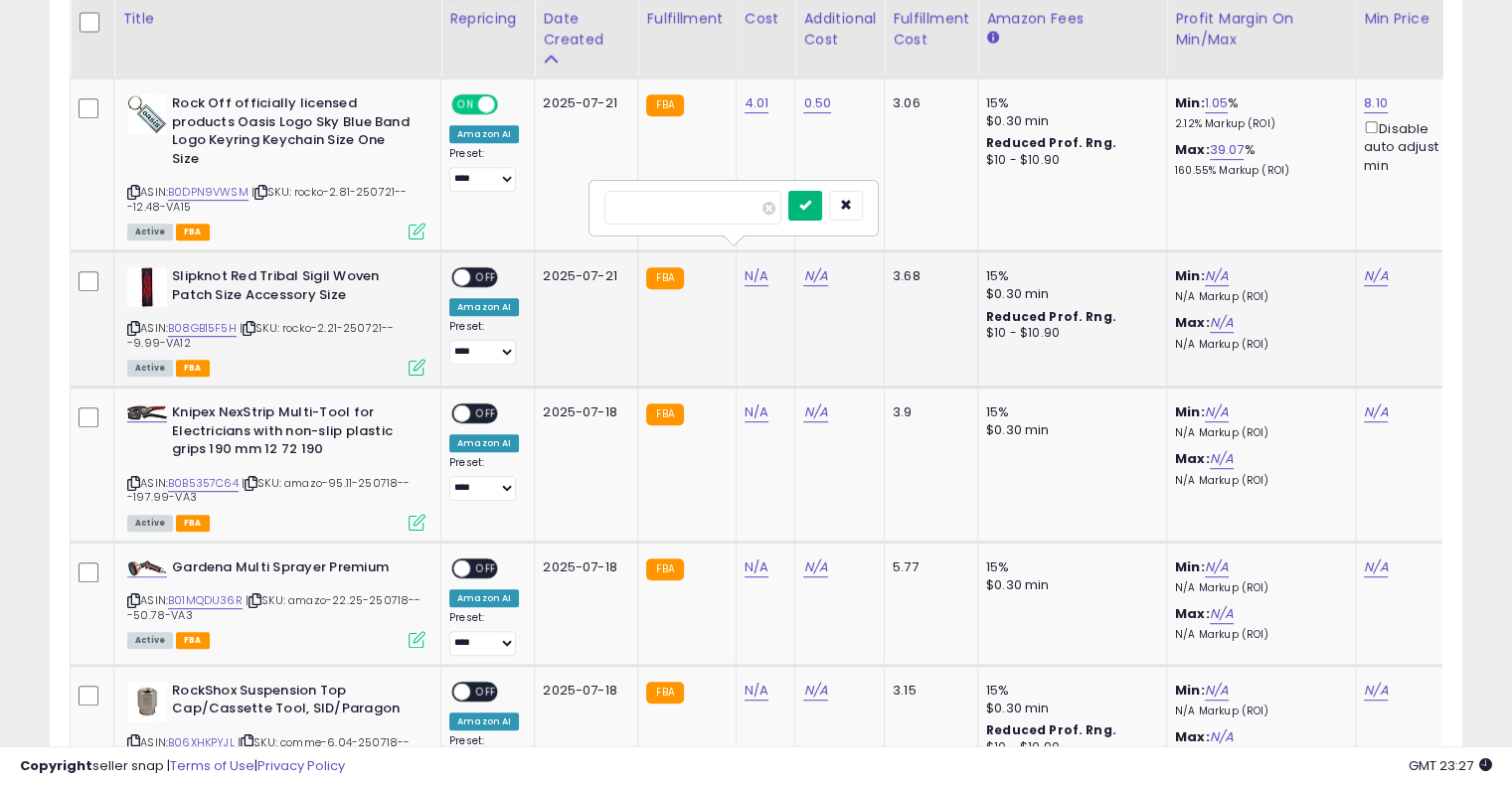 type on "****" 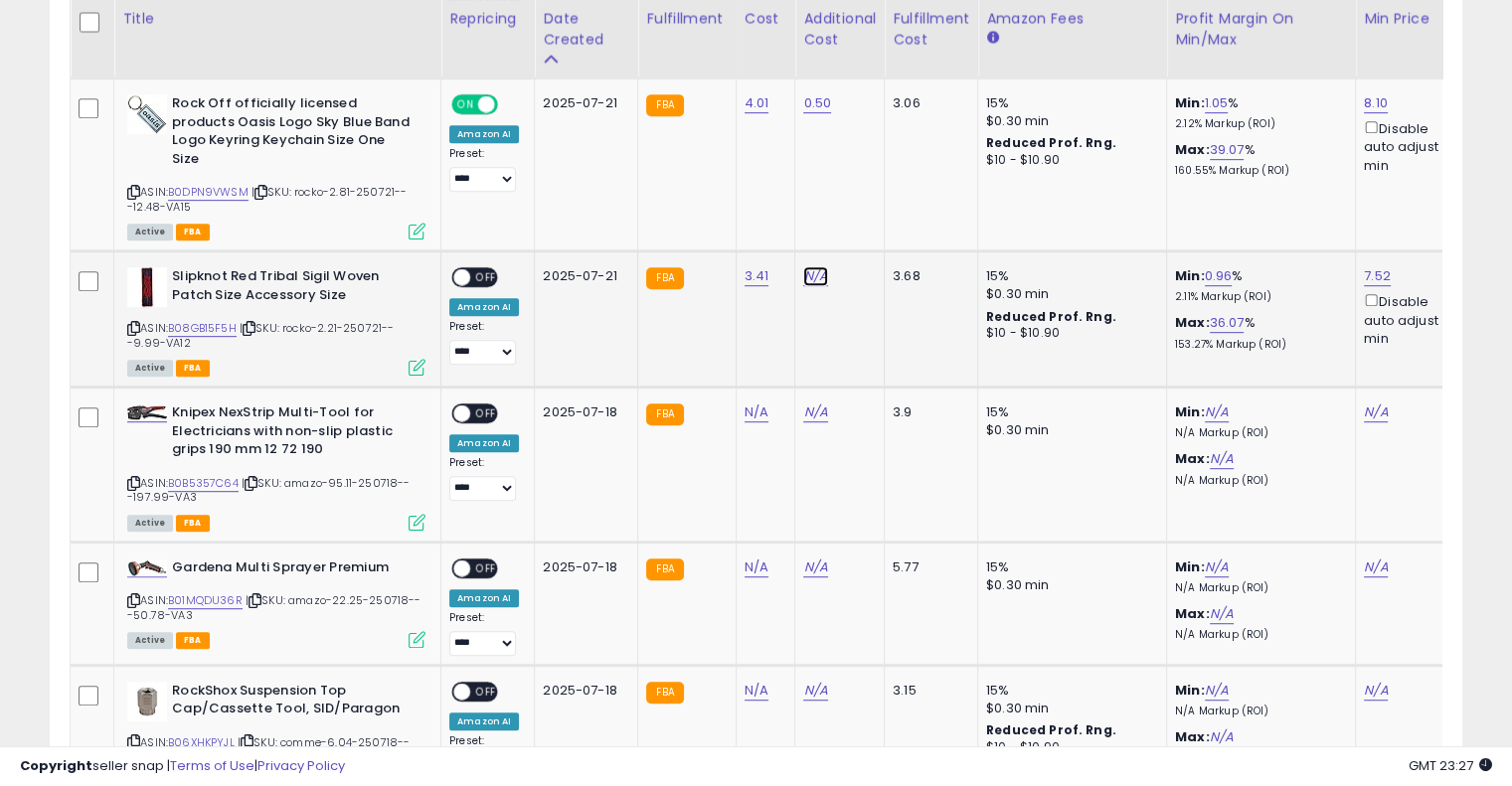 click on "N/A" at bounding box center (815, 276) 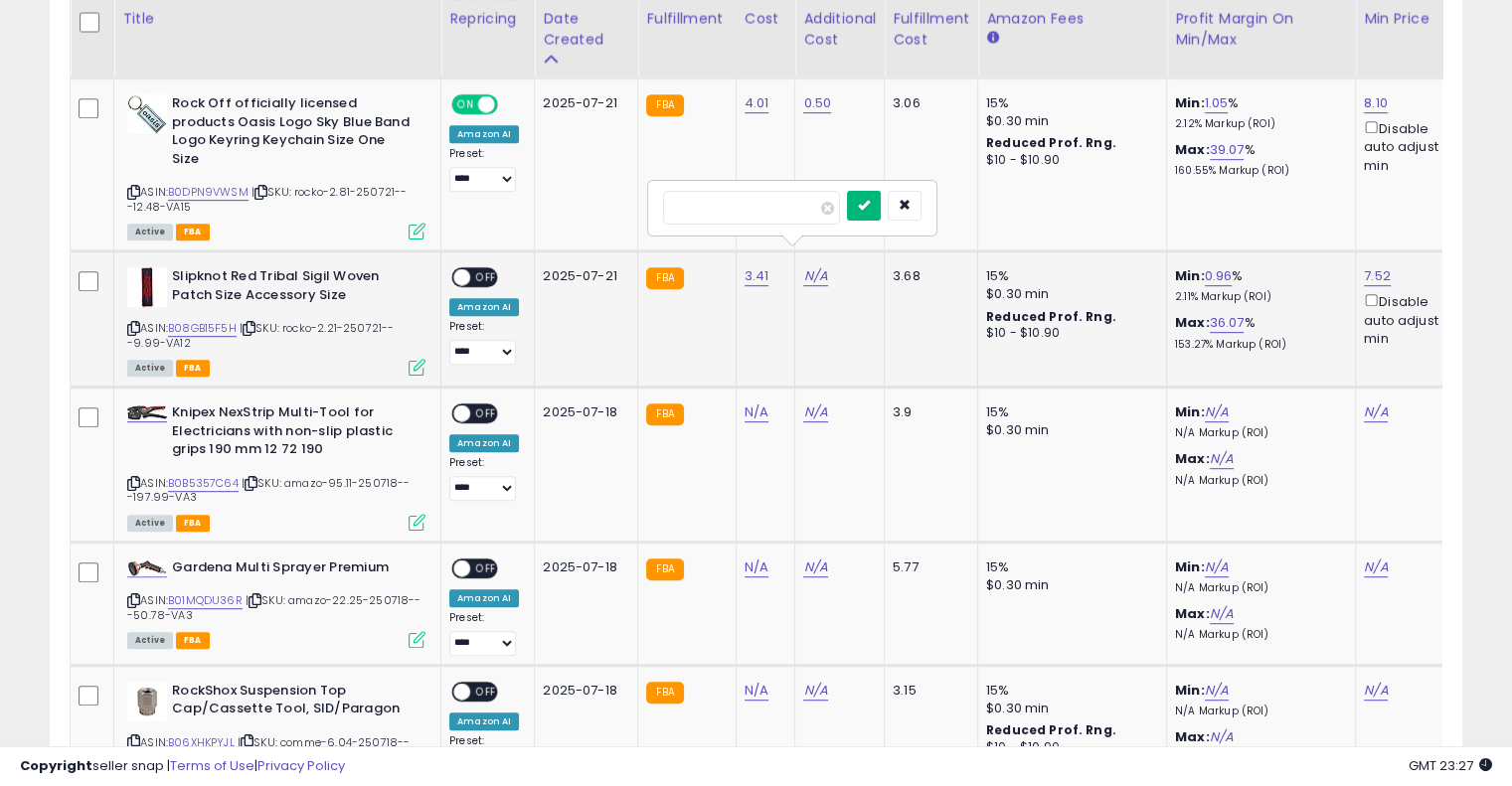 type on "****" 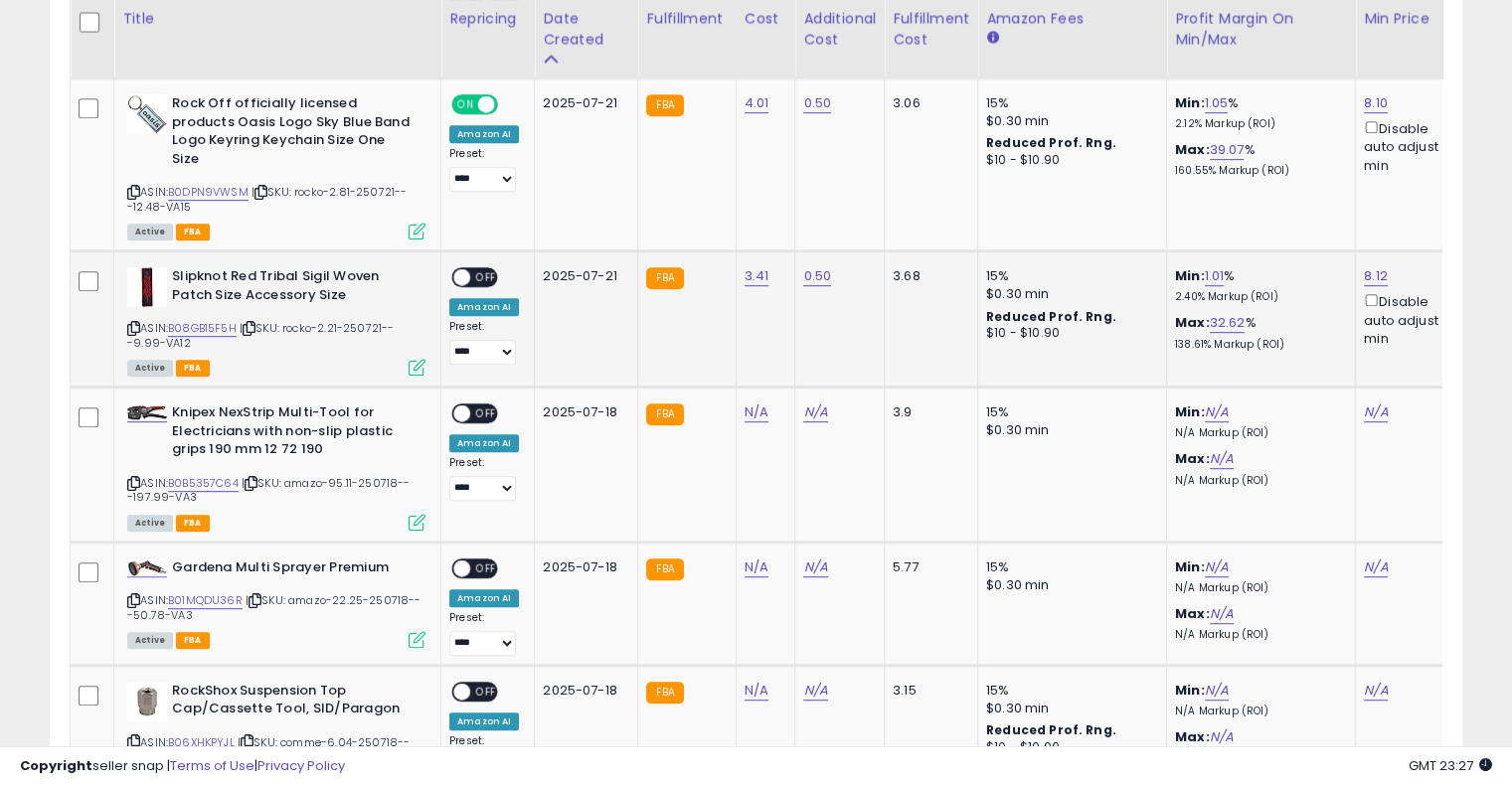 click on "OFF" at bounding box center (486, 277) 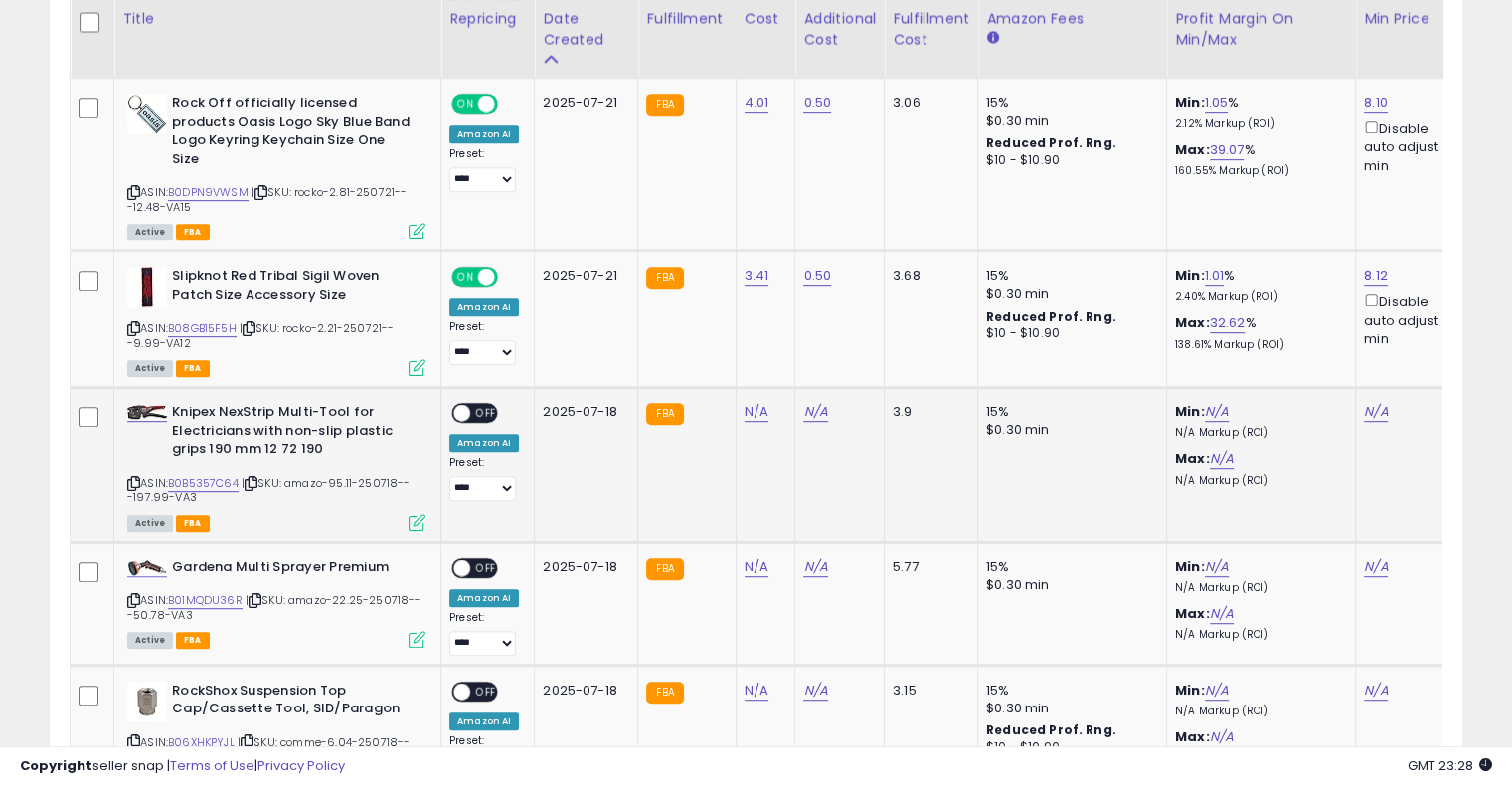 click at bounding box center [251, 483] 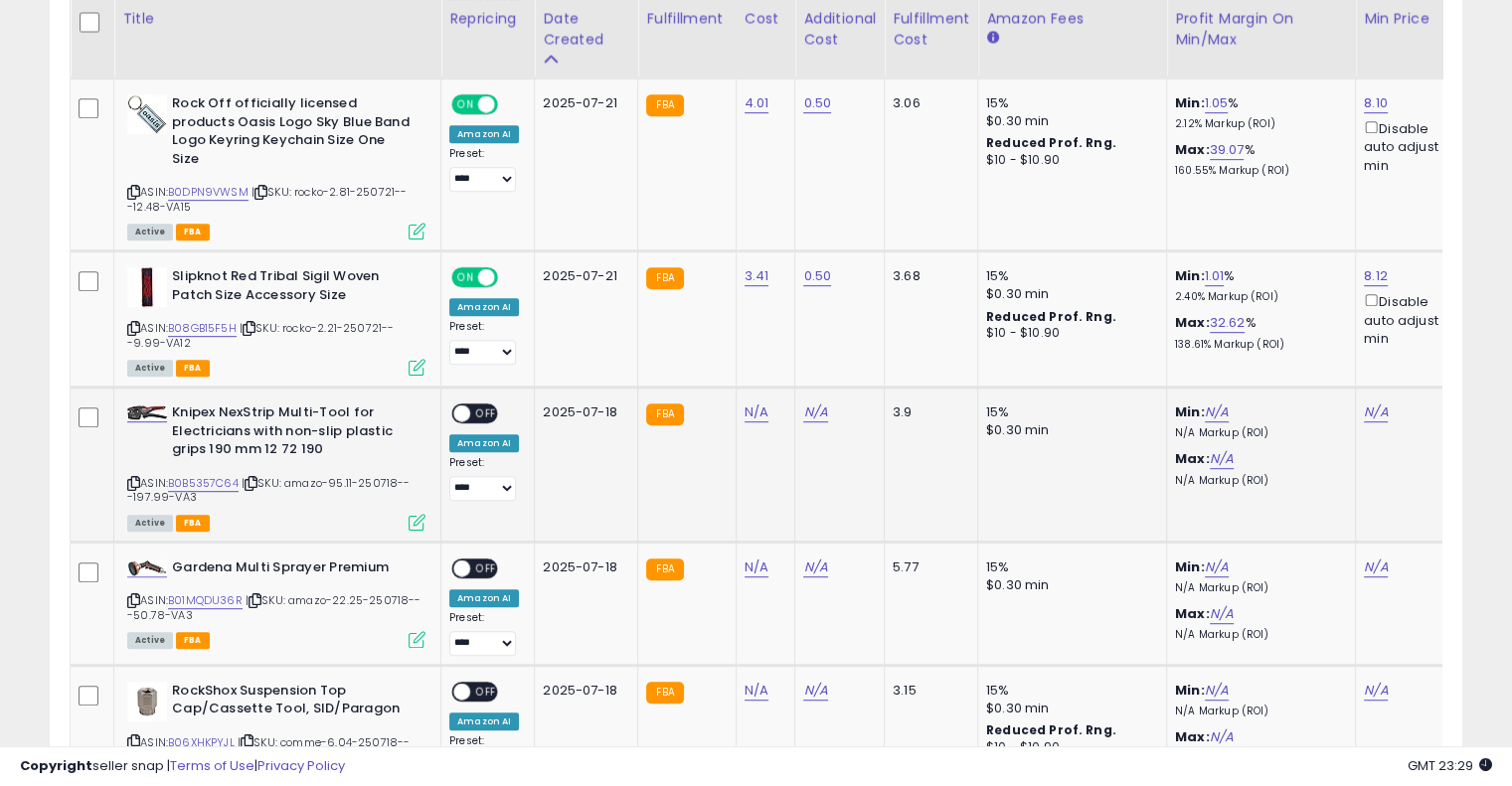 click on "N/A" 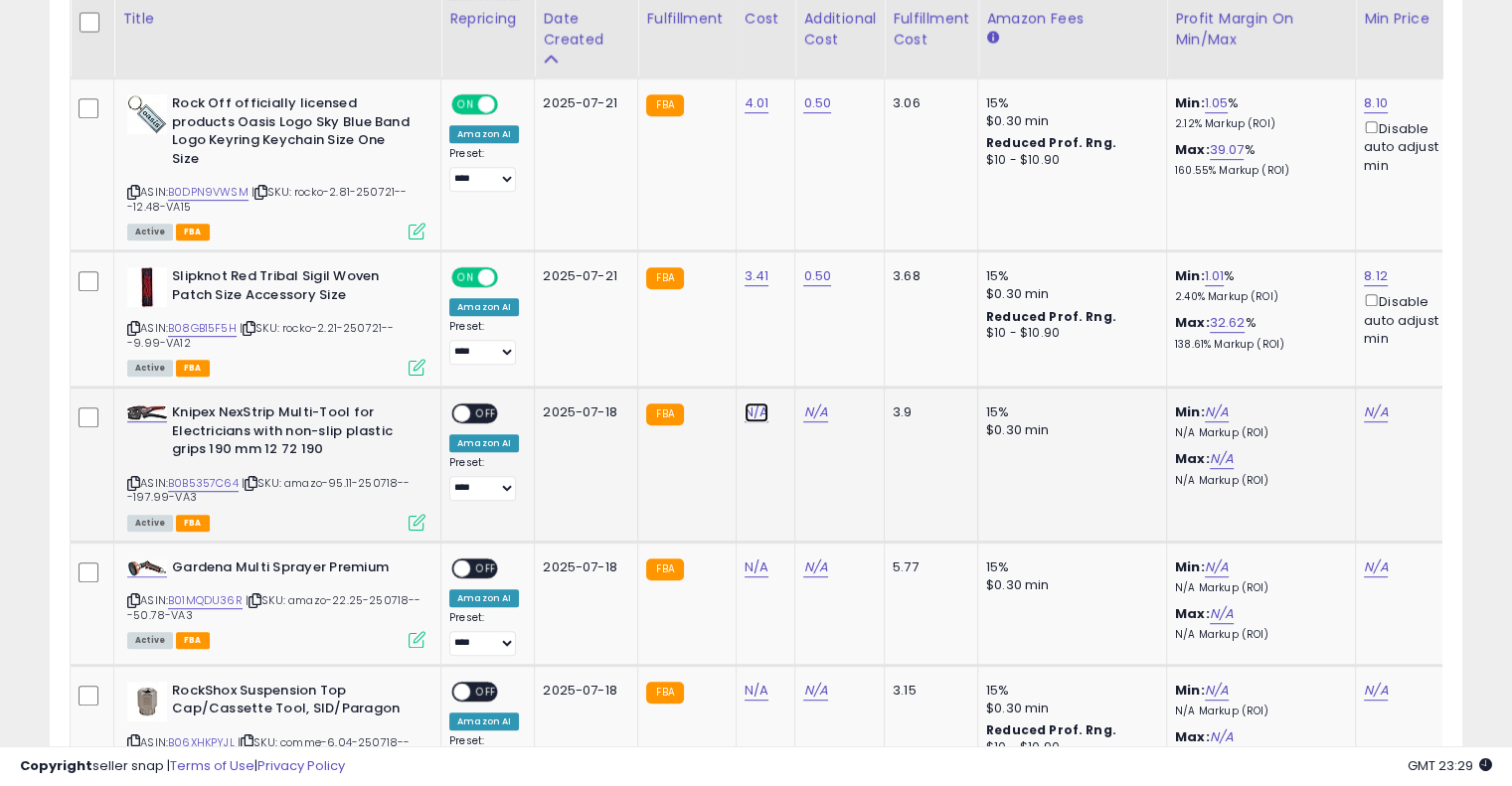 click on "N/A" at bounding box center [756, 412] 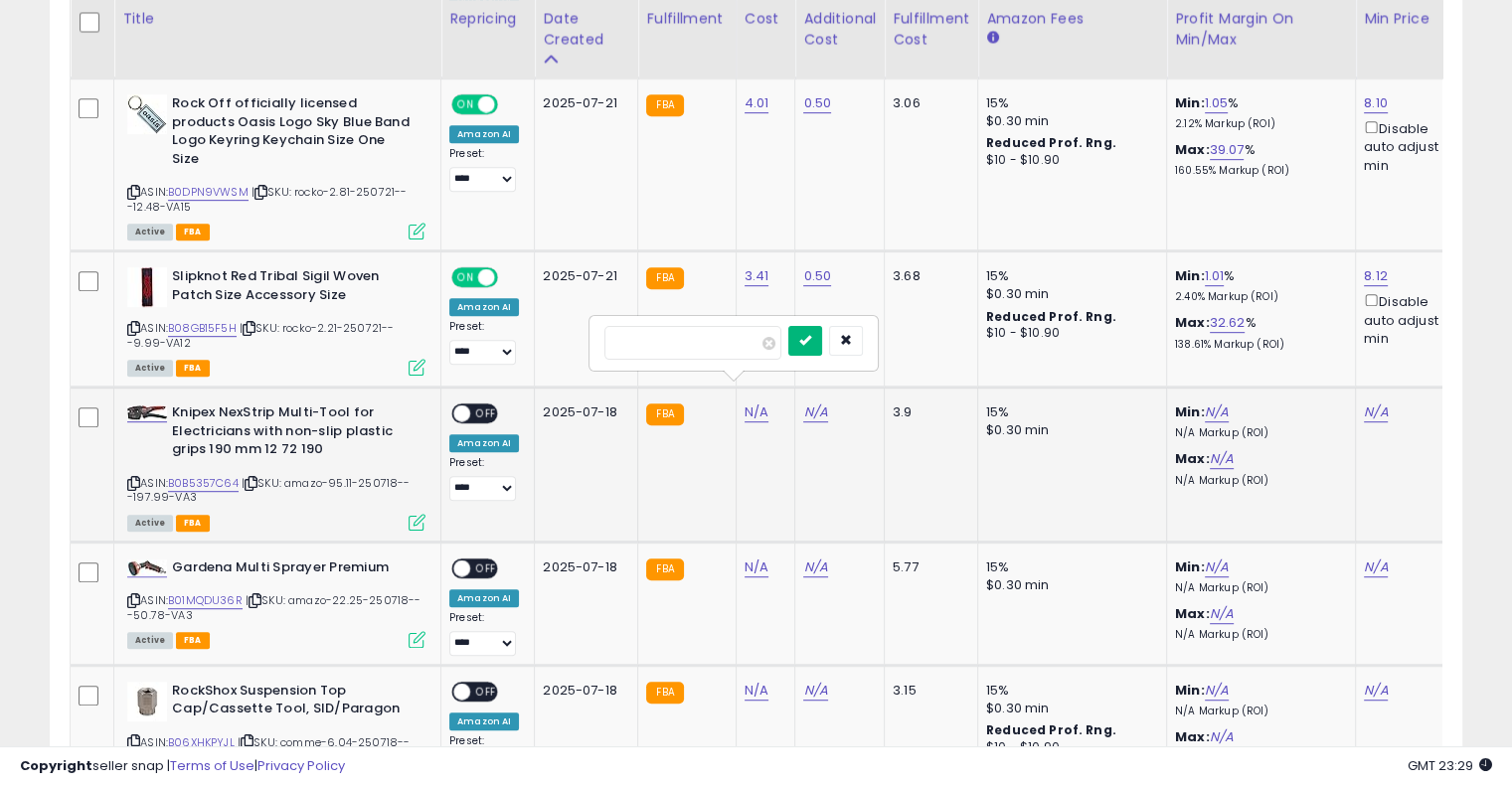 type on "*****" 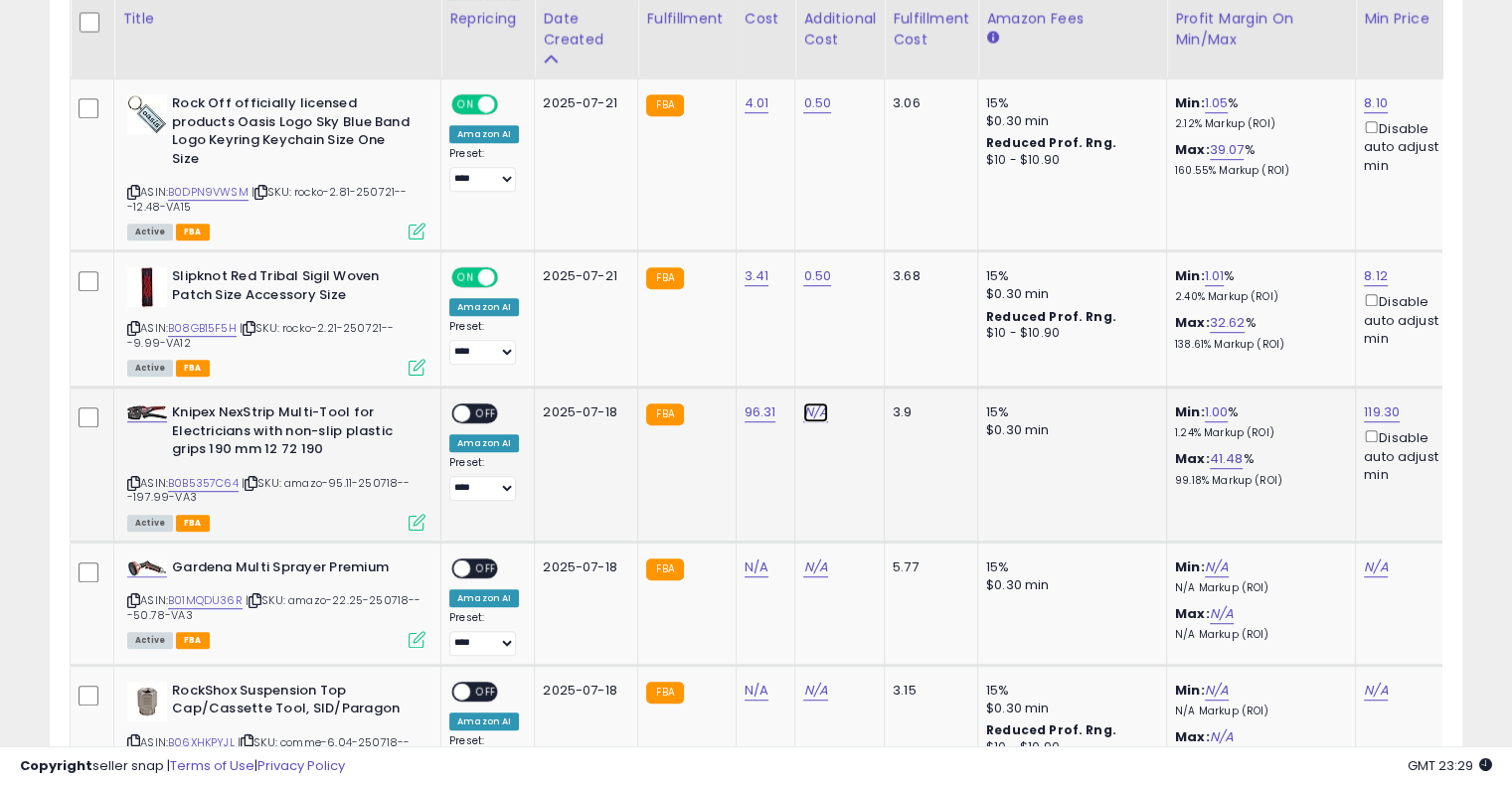 click on "N/A" at bounding box center (815, 412) 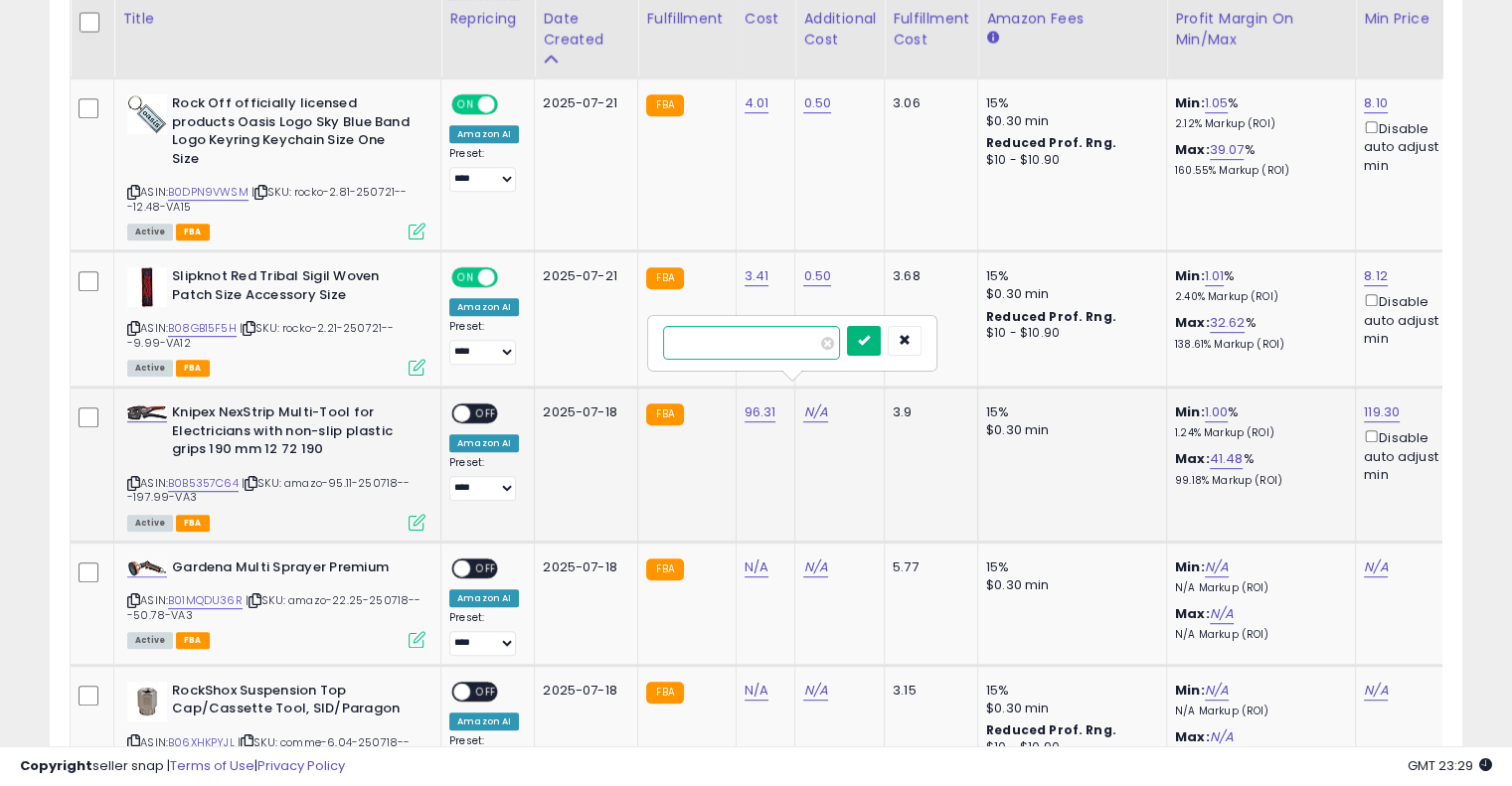 type on "****" 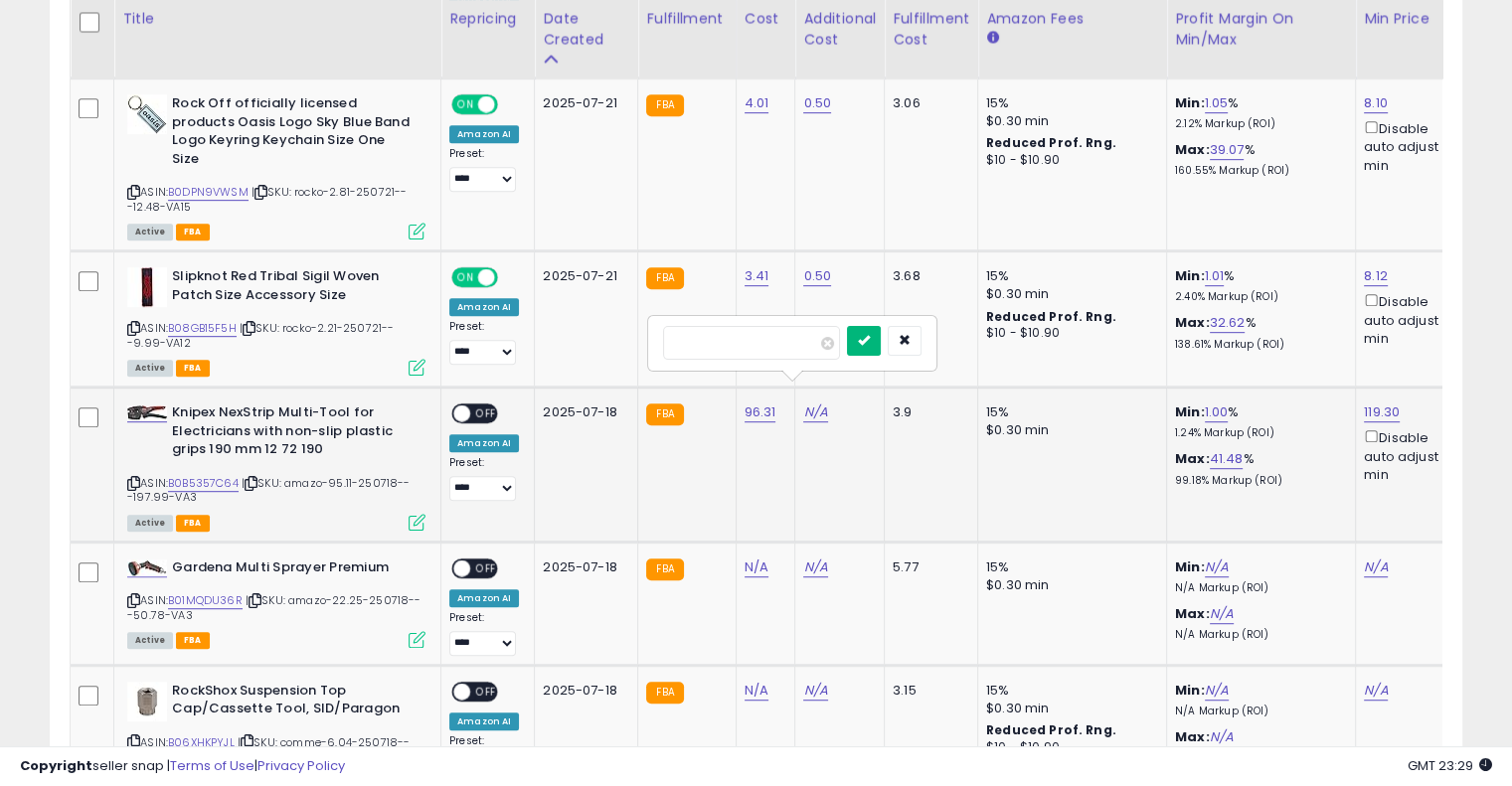 click at bounding box center (864, 341) 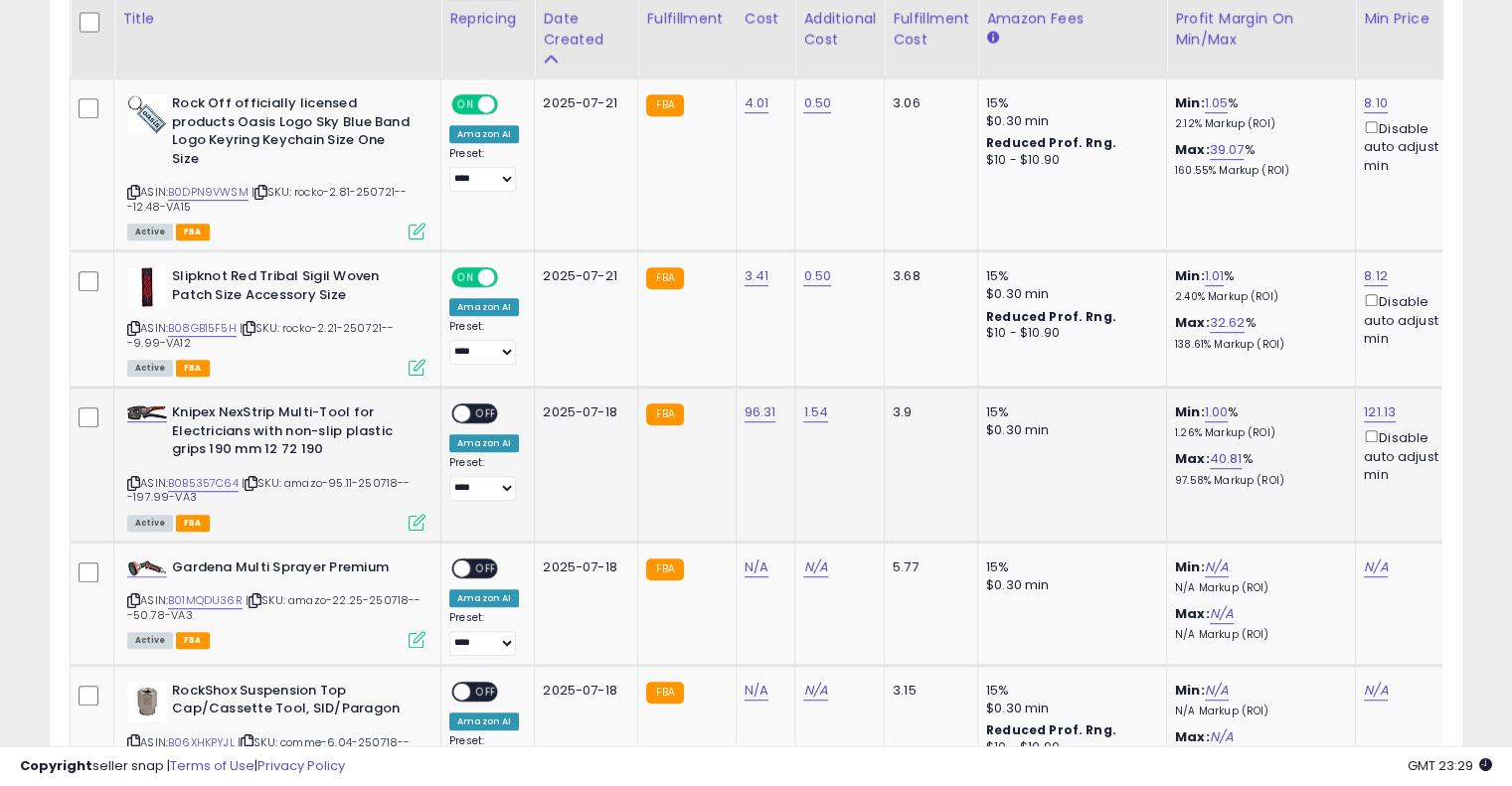 click on "OFF" at bounding box center [486, 413] 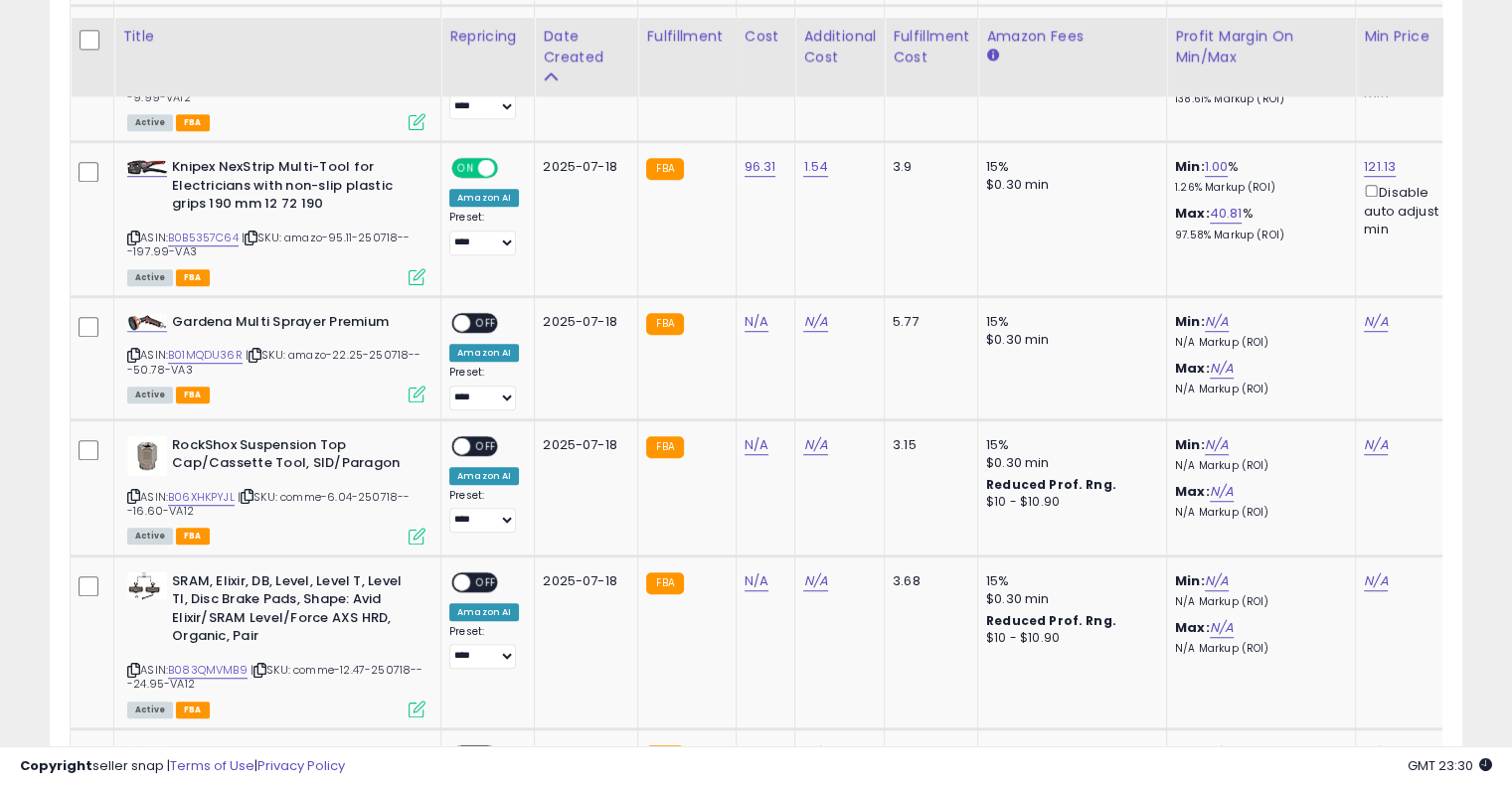 scroll, scrollTop: 1262, scrollLeft: 0, axis: vertical 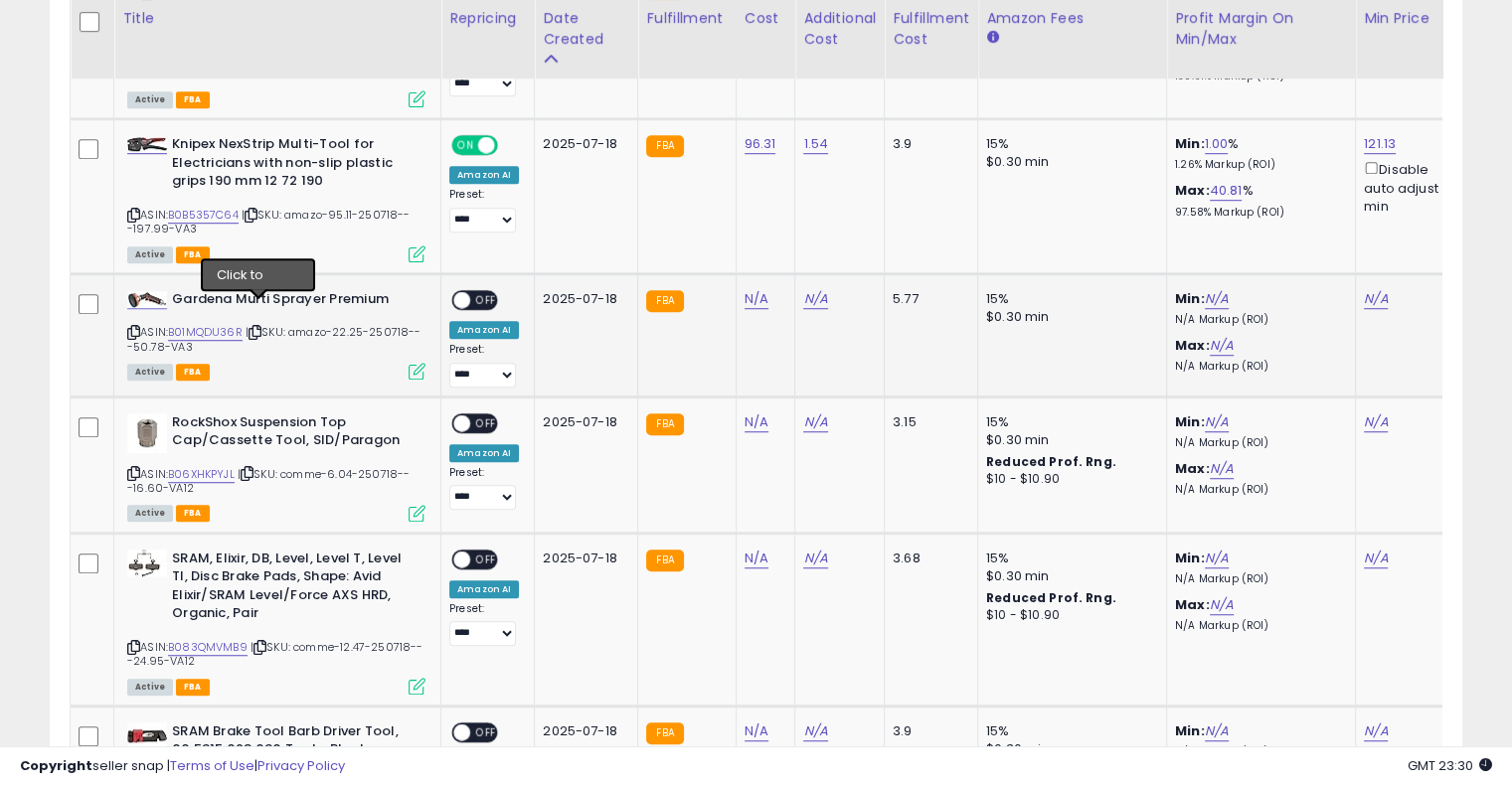 click at bounding box center (254, 332) 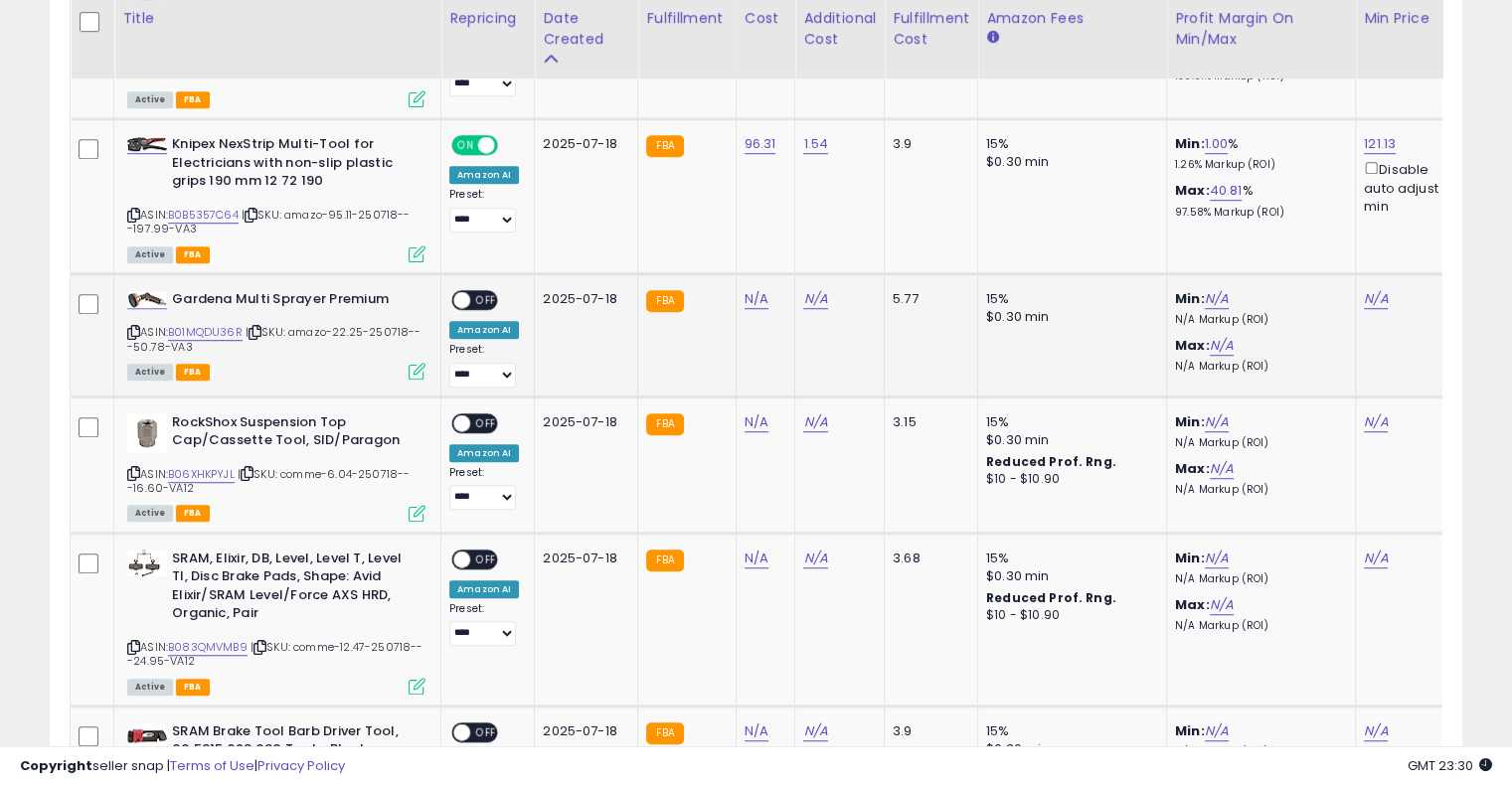 click on "N/A" 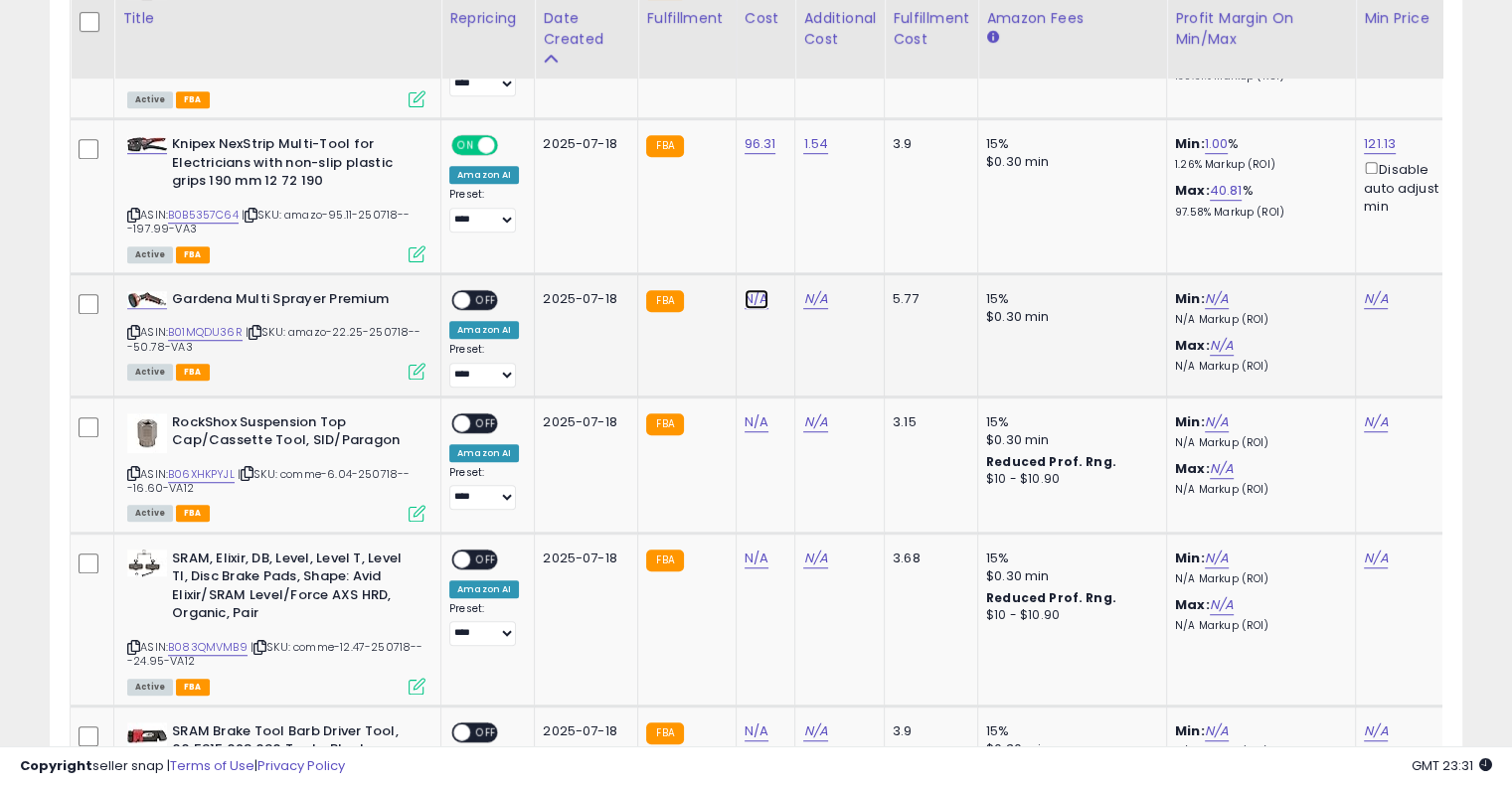 click on "N/A" at bounding box center [756, 299] 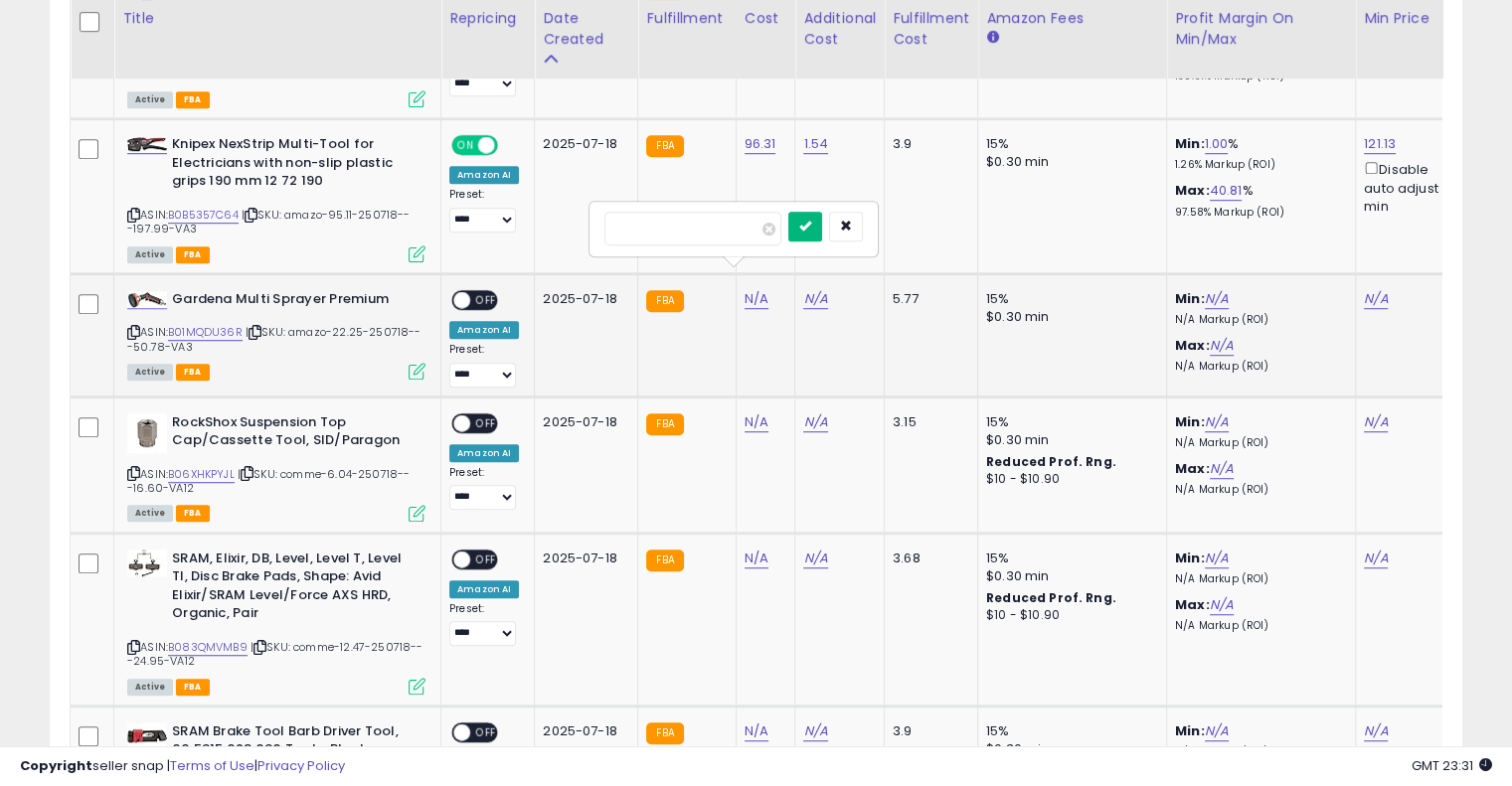 type on "*****" 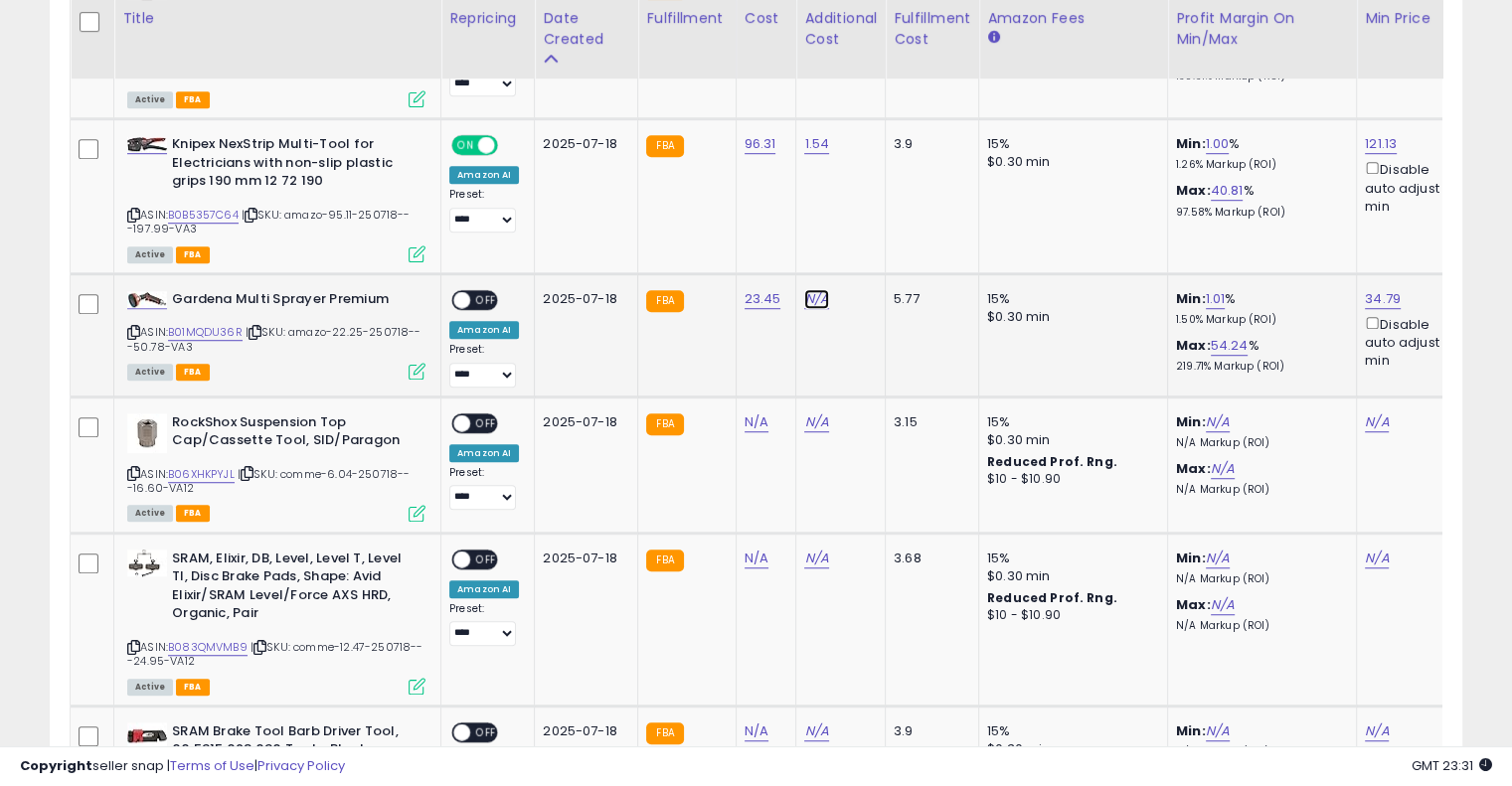 click on "N/A" at bounding box center (816, 299) 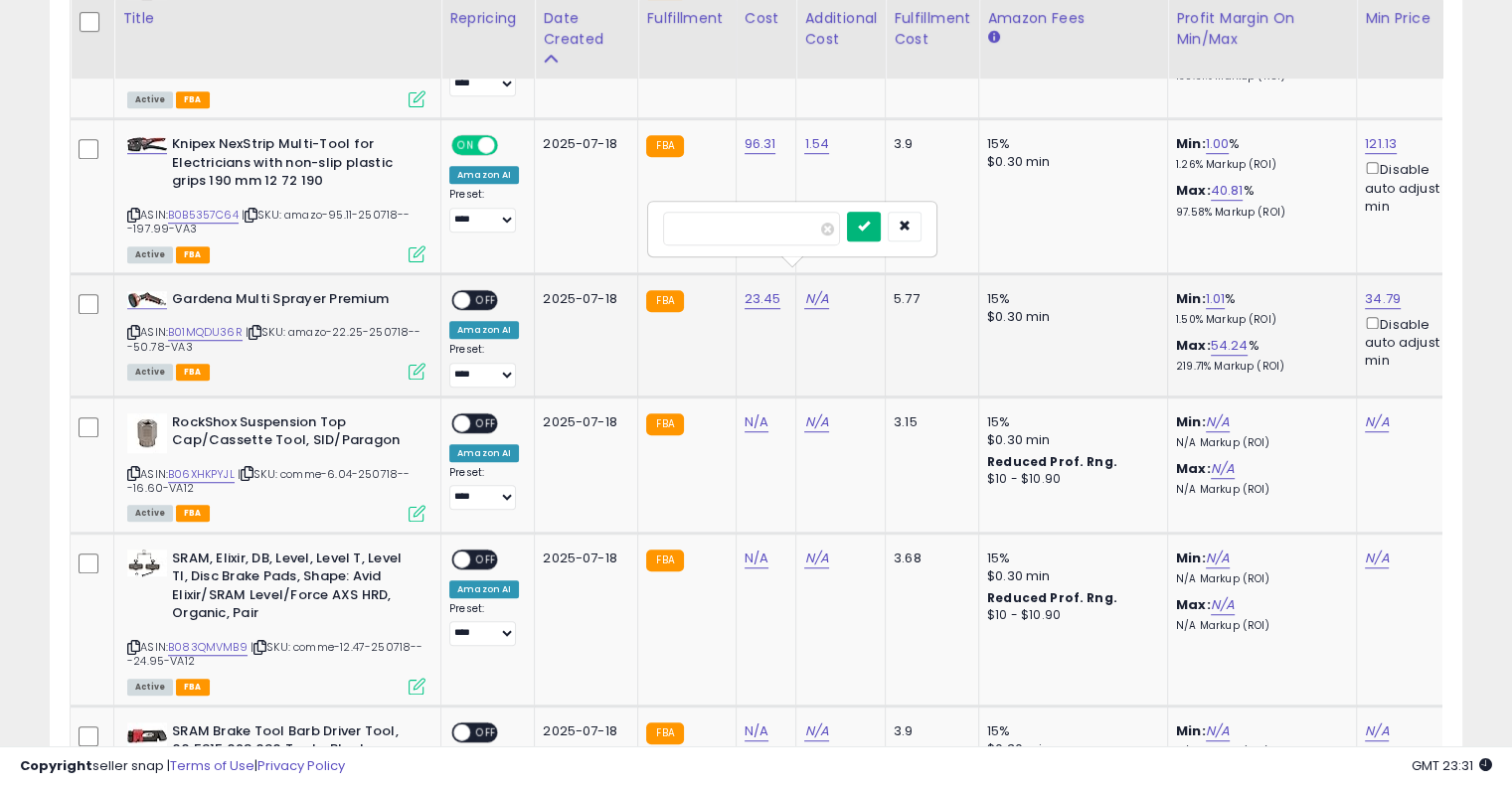 type on "****" 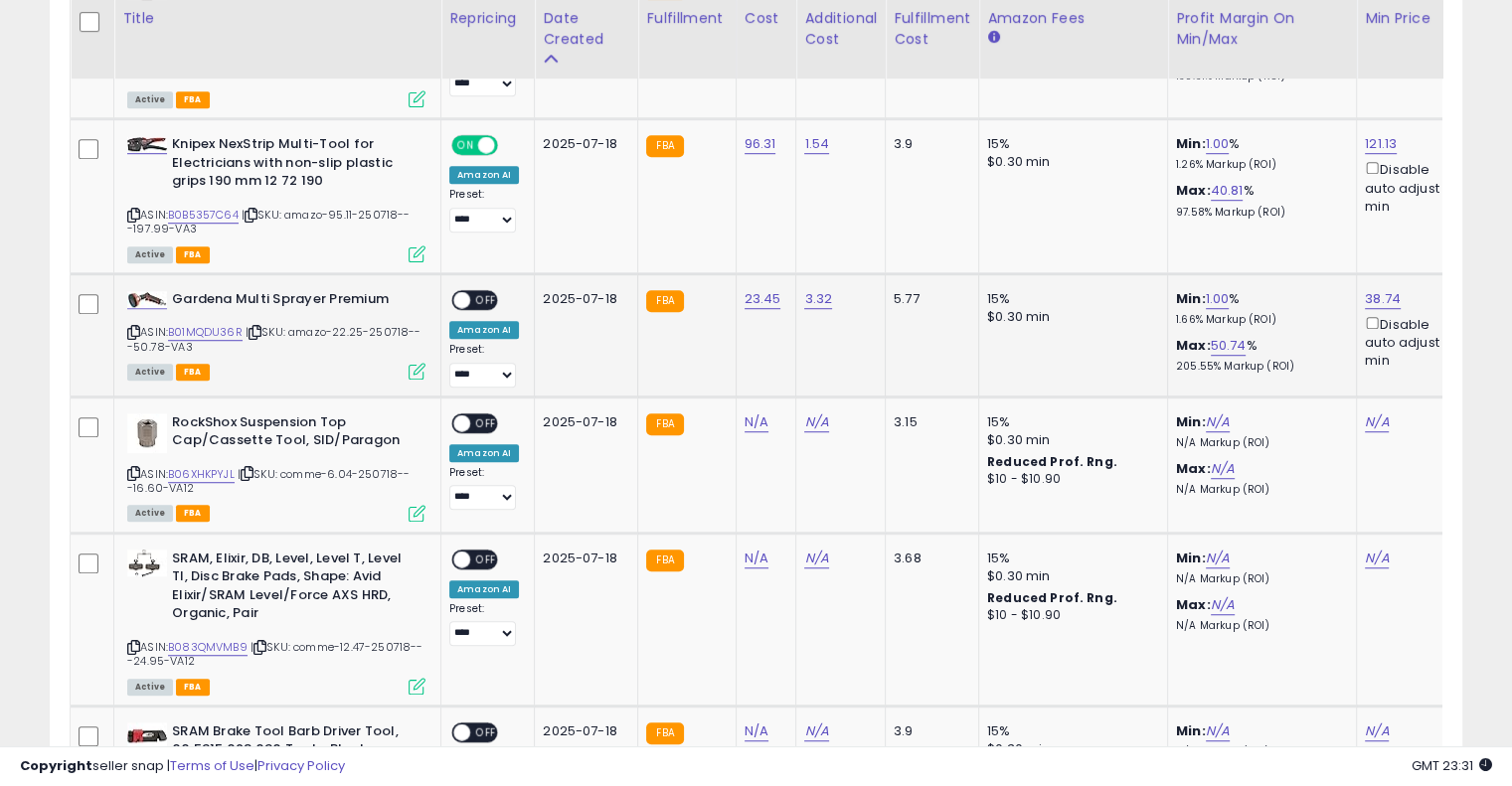 click on "OFF" at bounding box center (486, 299) 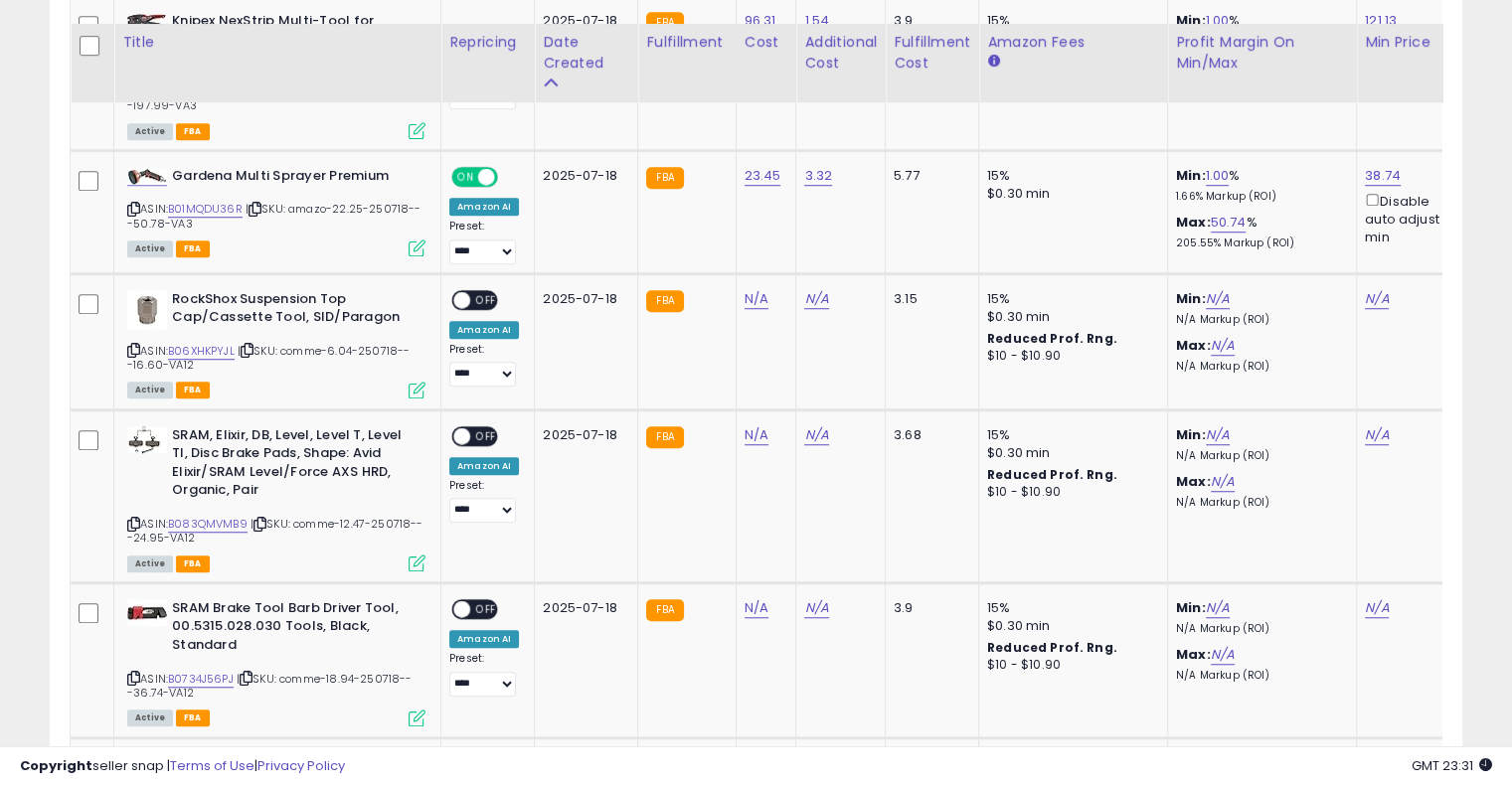 scroll, scrollTop: 1414, scrollLeft: 0, axis: vertical 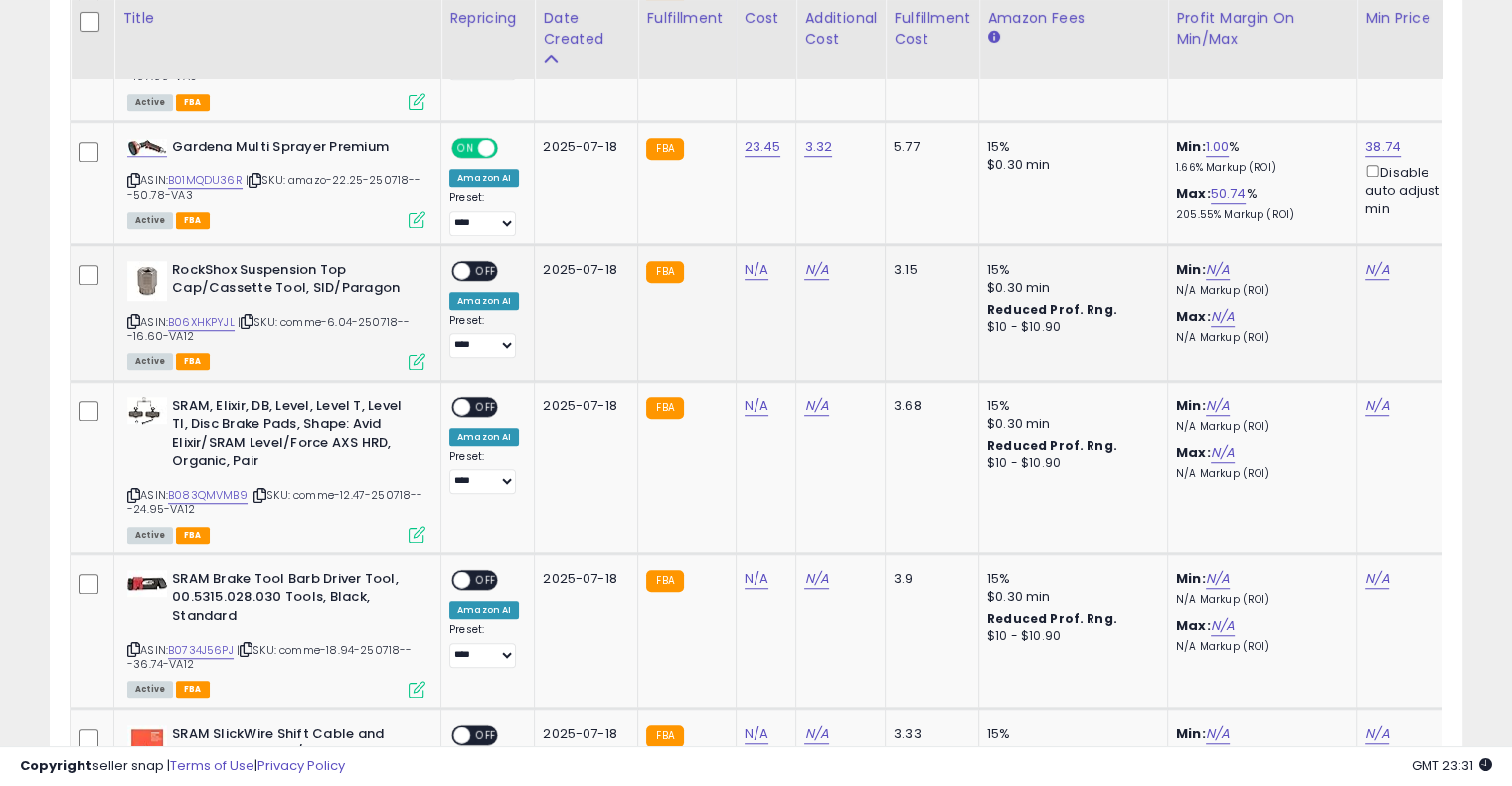 click at bounding box center [247, 321] 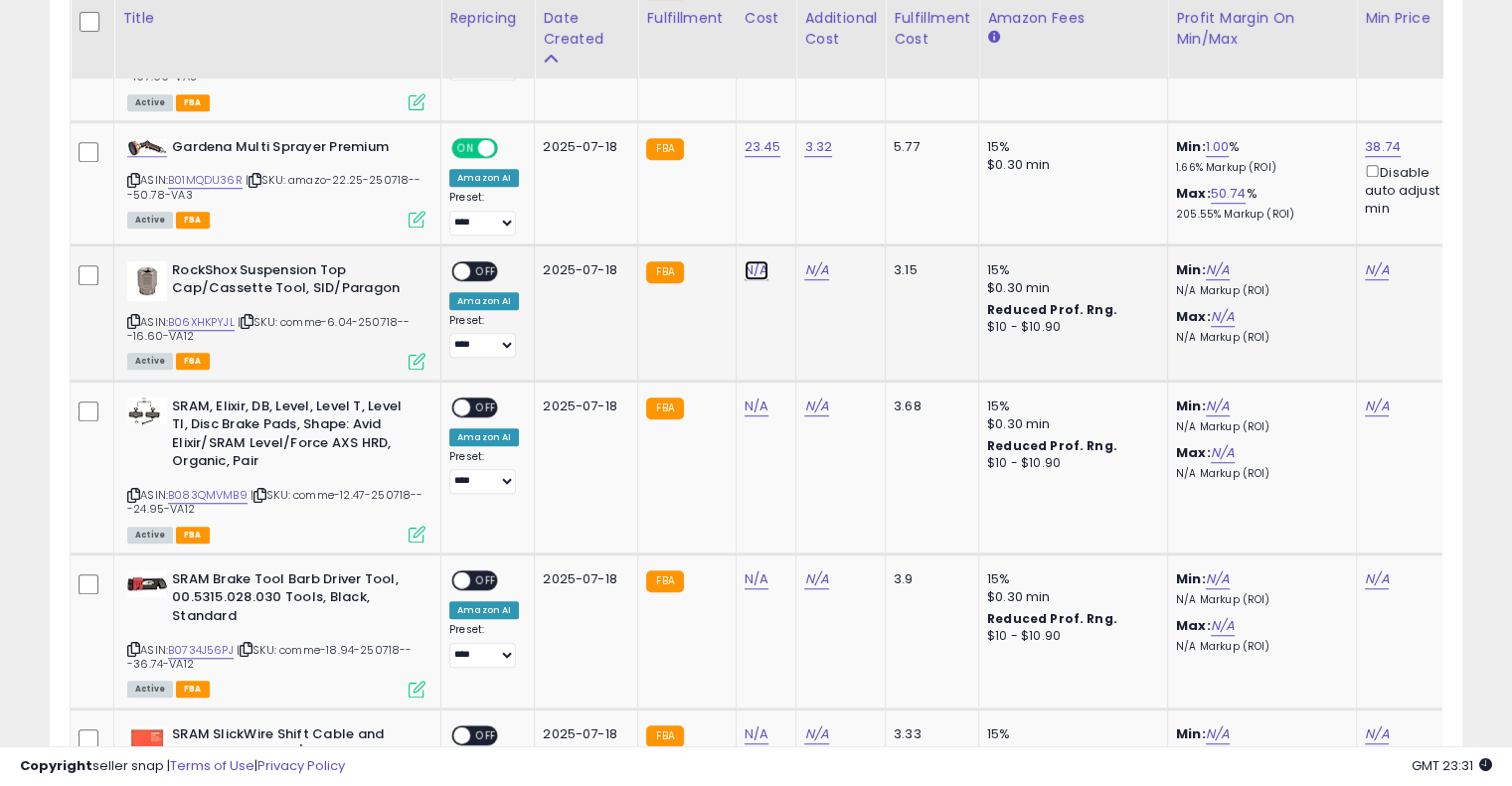 click on "N/A" at bounding box center [756, 270] 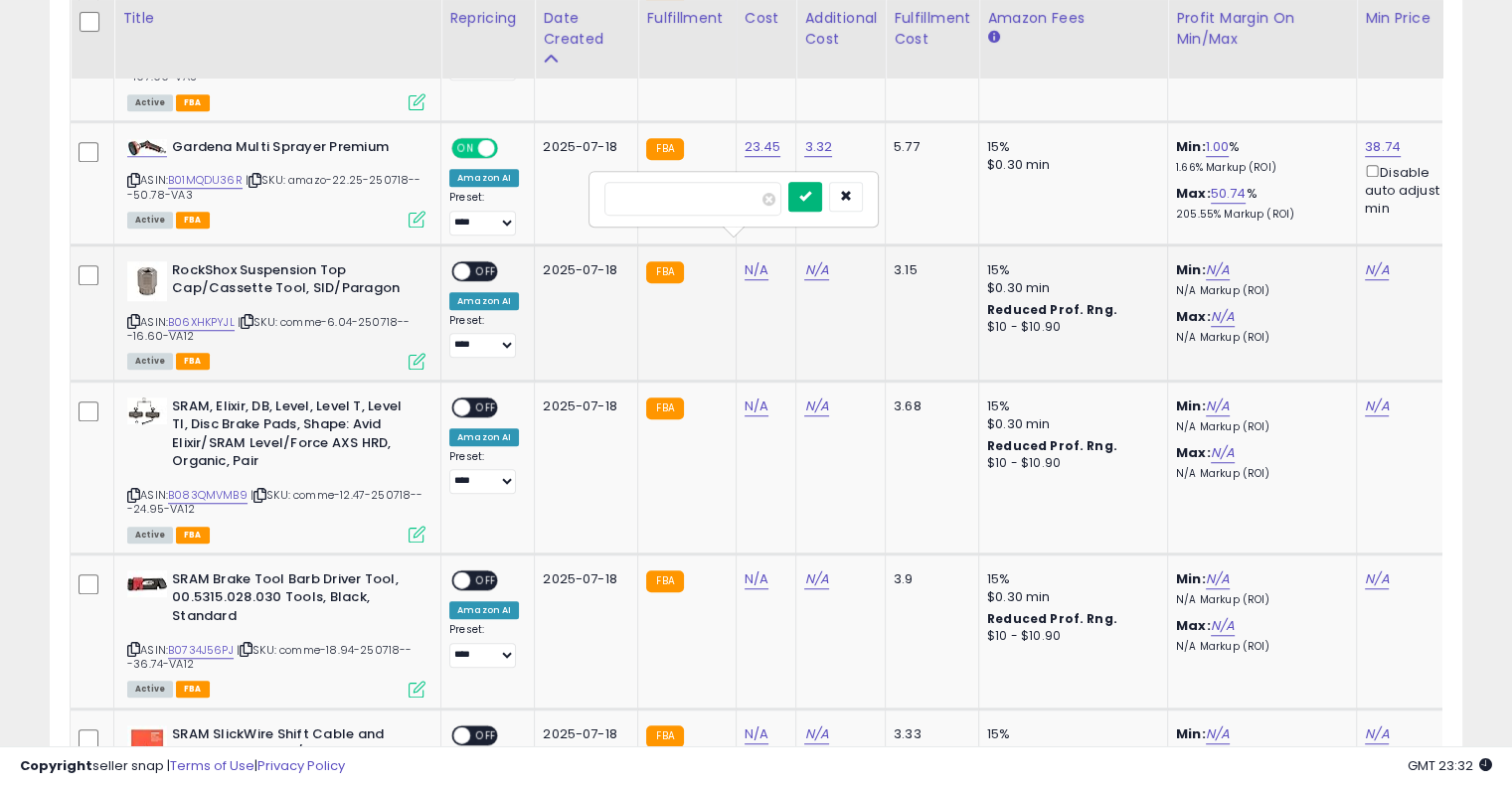 type on "****" 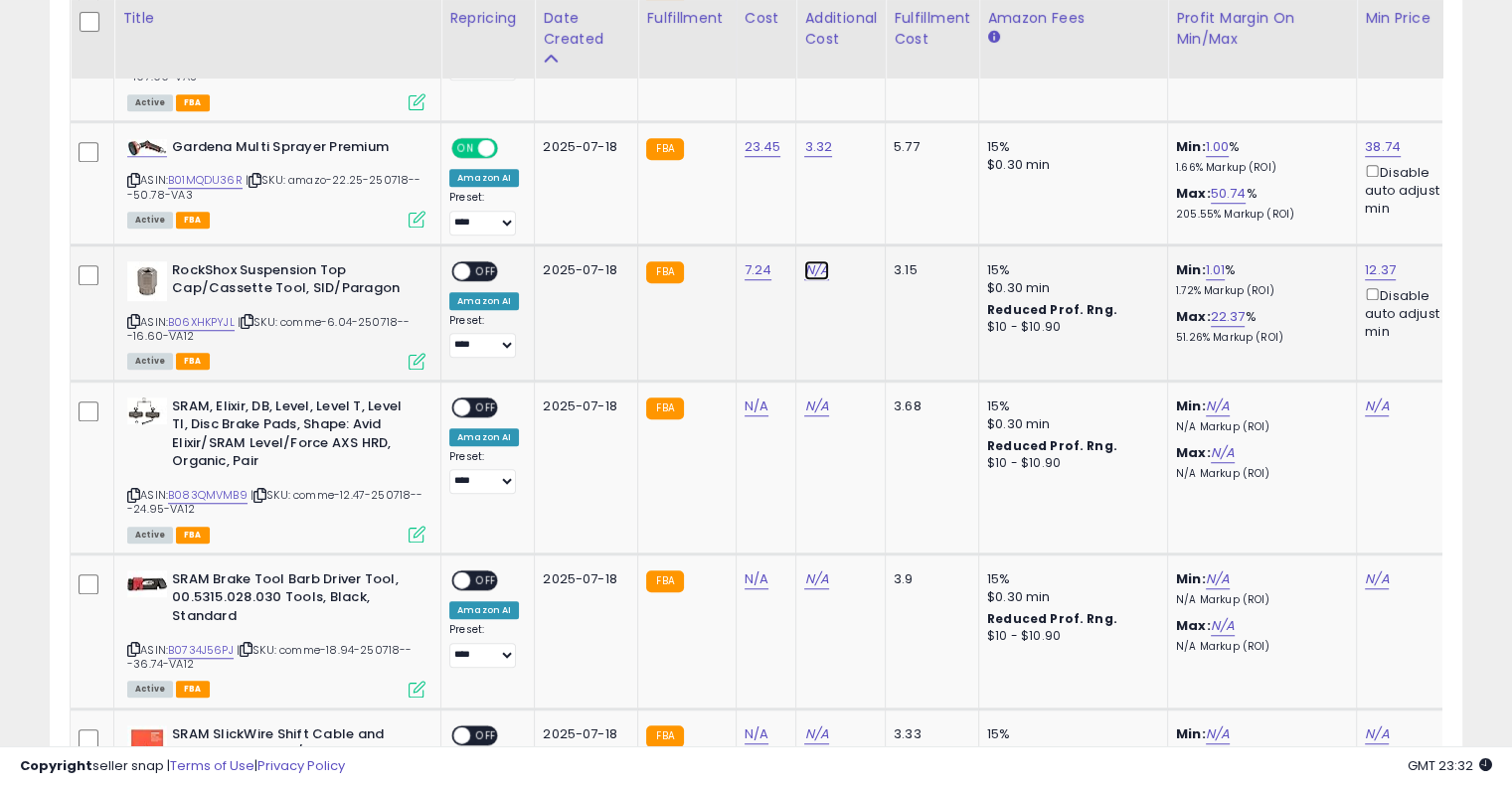 click on "N/A" at bounding box center [816, 270] 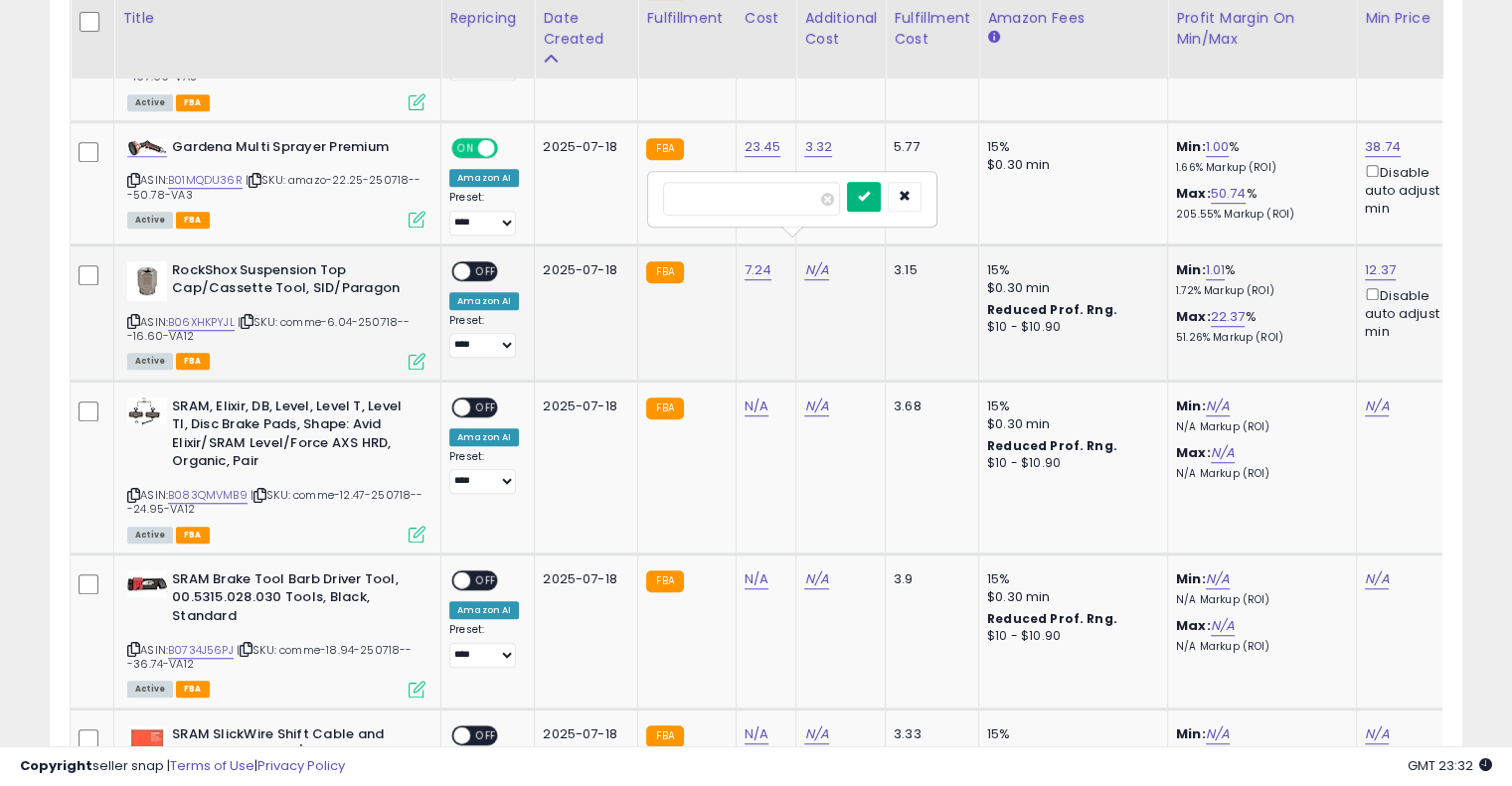 type on "****" 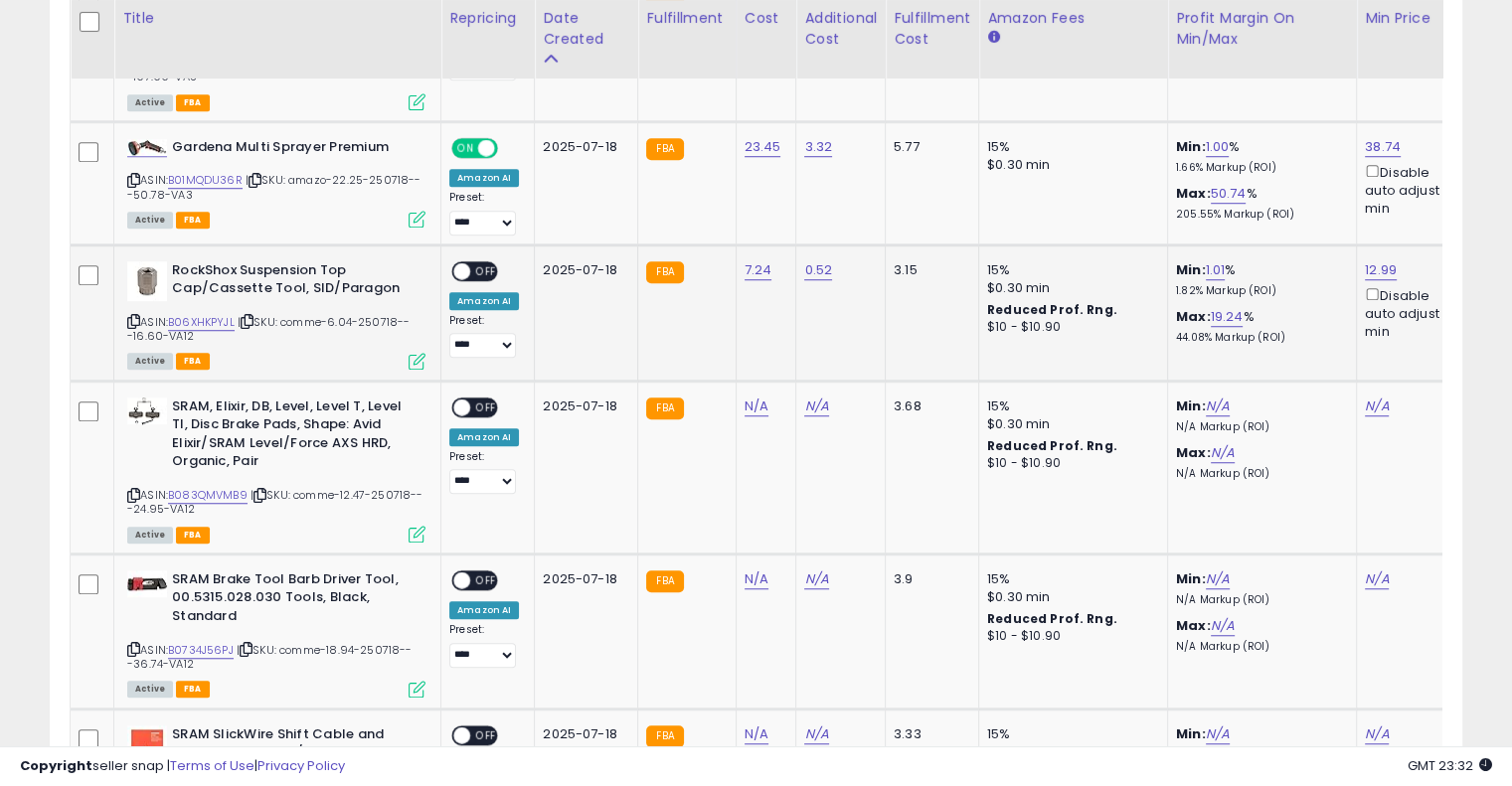 click on "OFF" at bounding box center (486, 270) 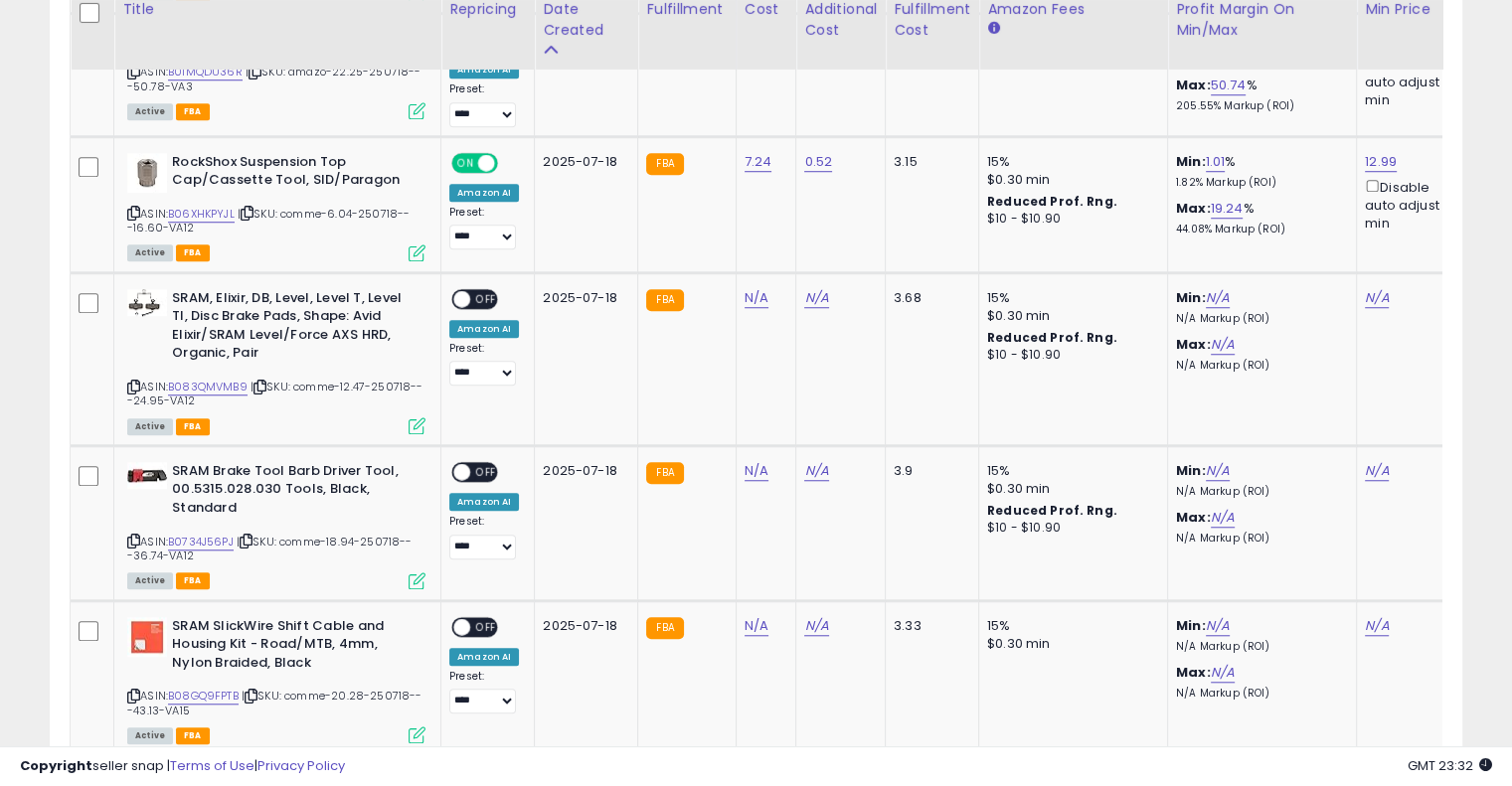 scroll, scrollTop: 1508, scrollLeft: 0, axis: vertical 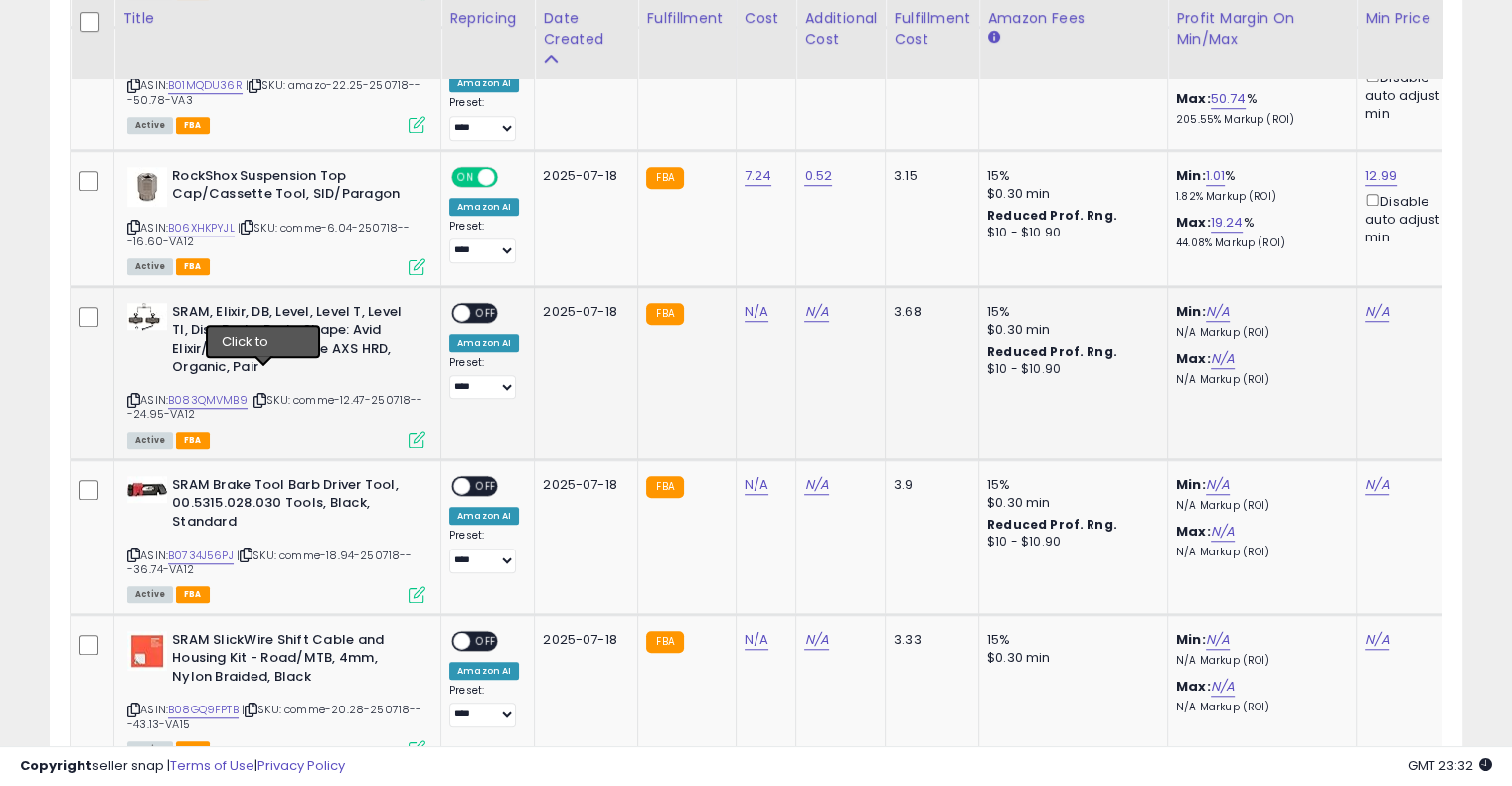 click at bounding box center [259, 400] 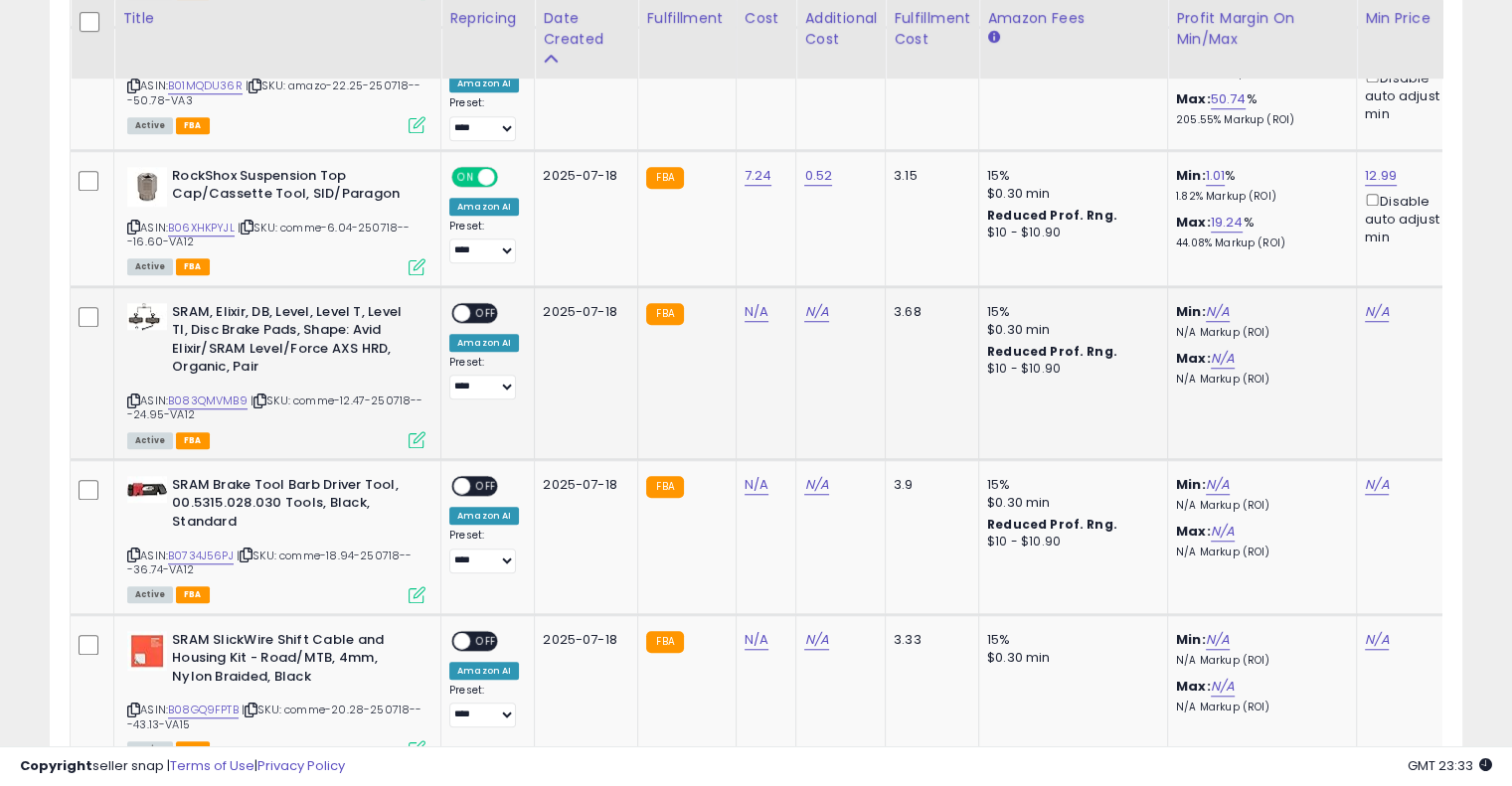click on "N/A" 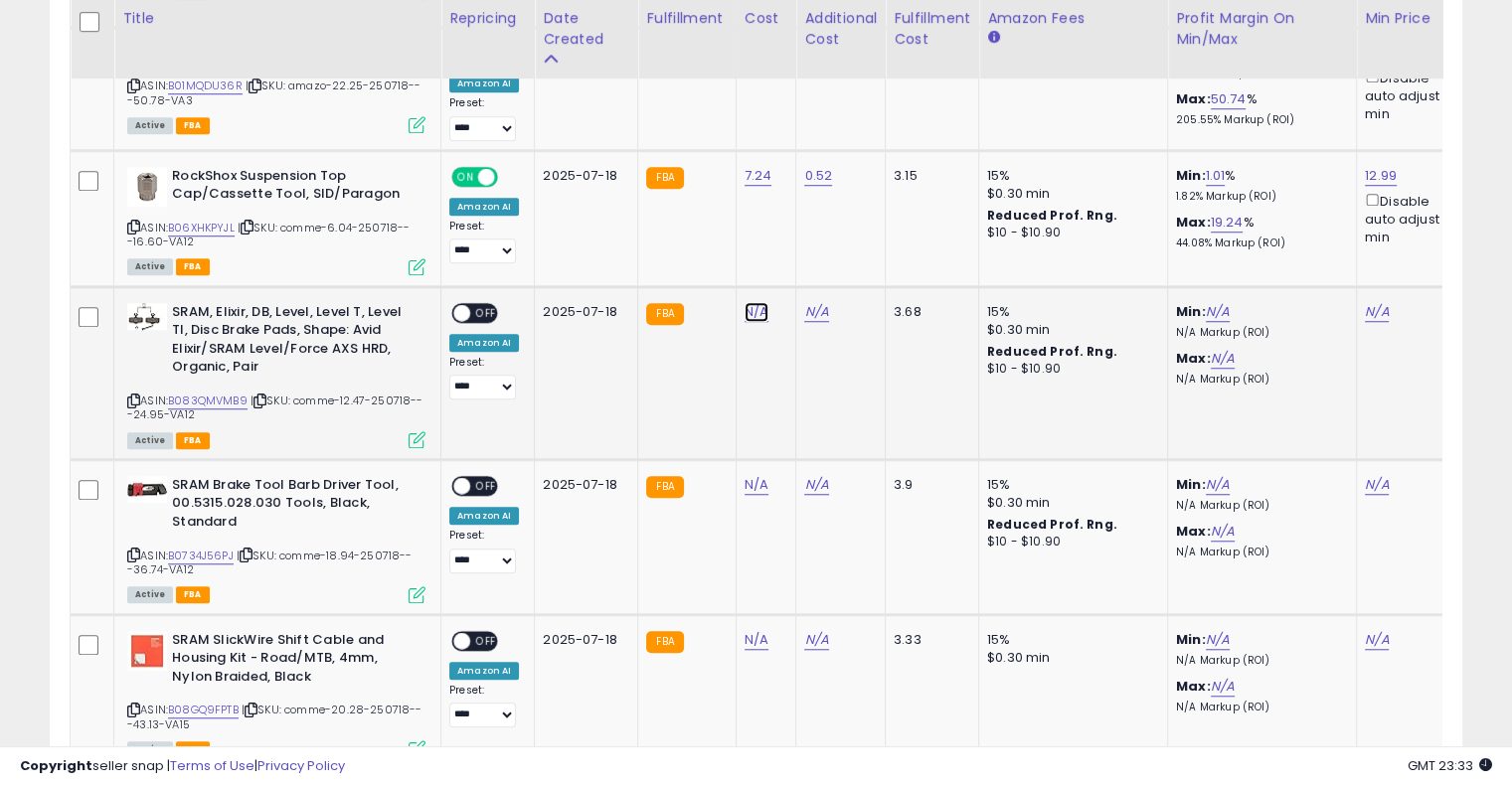 click on "N/A" at bounding box center (756, 312) 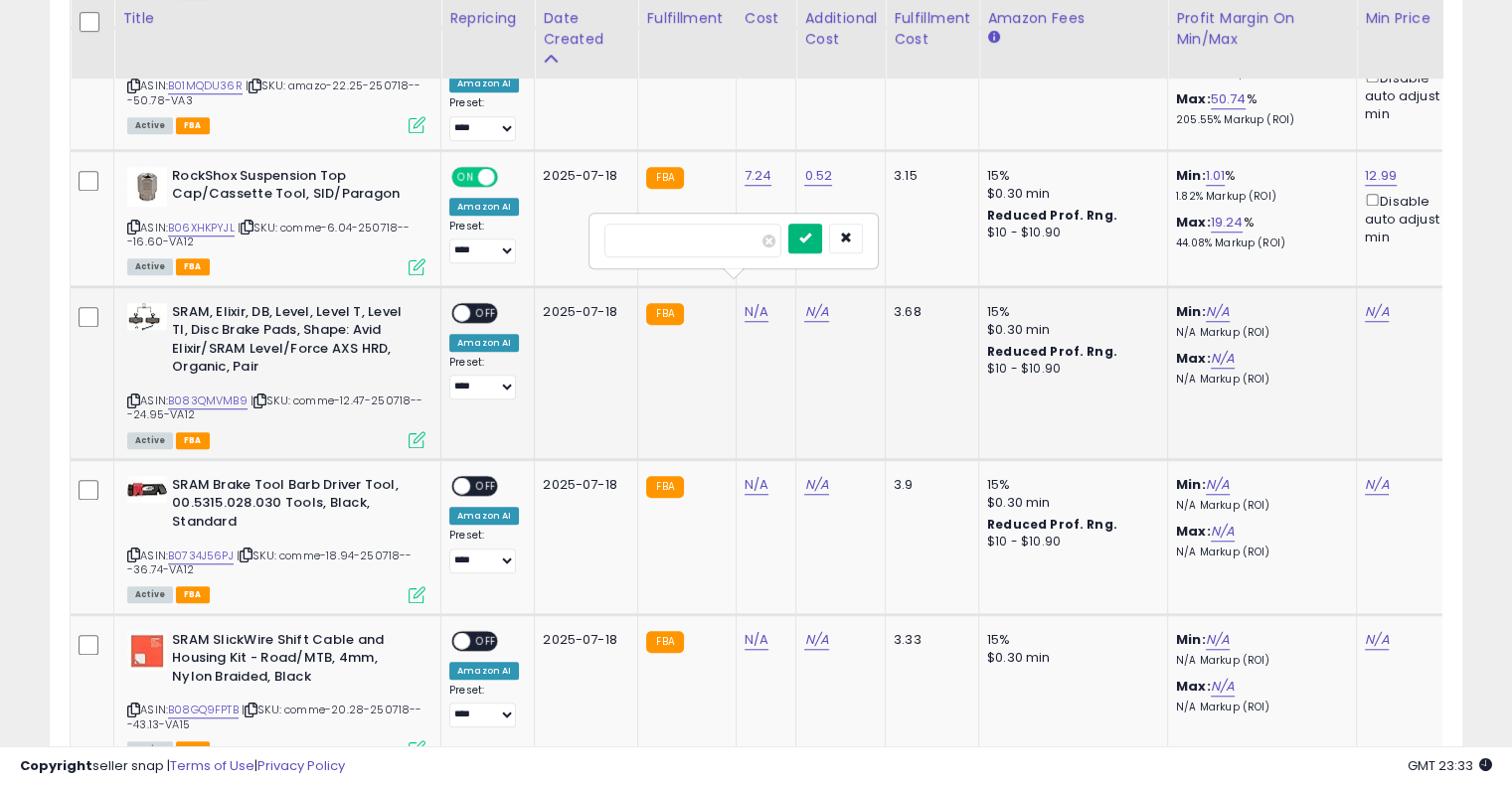 type on "*****" 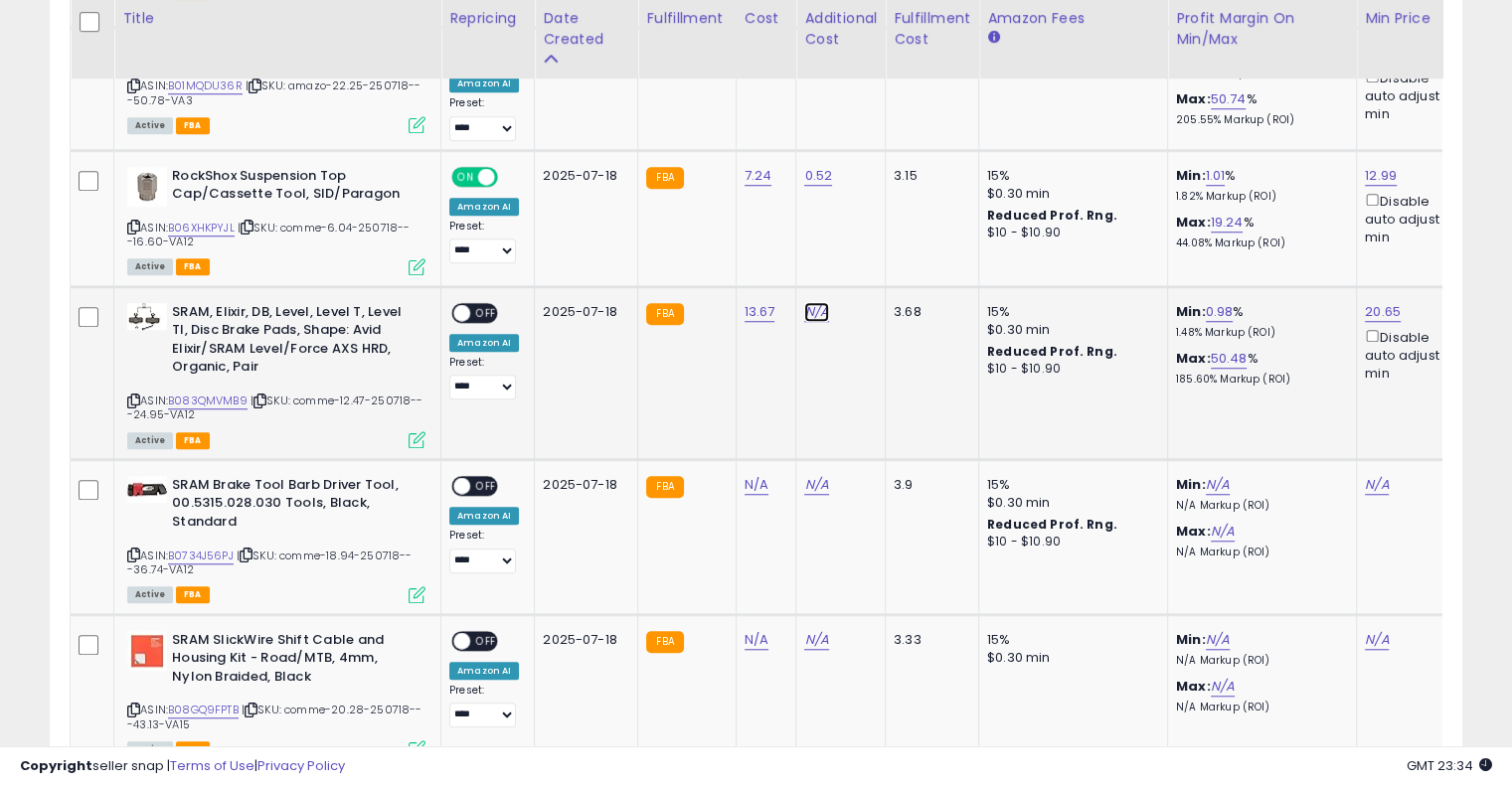 click on "N/A" at bounding box center (816, 312) 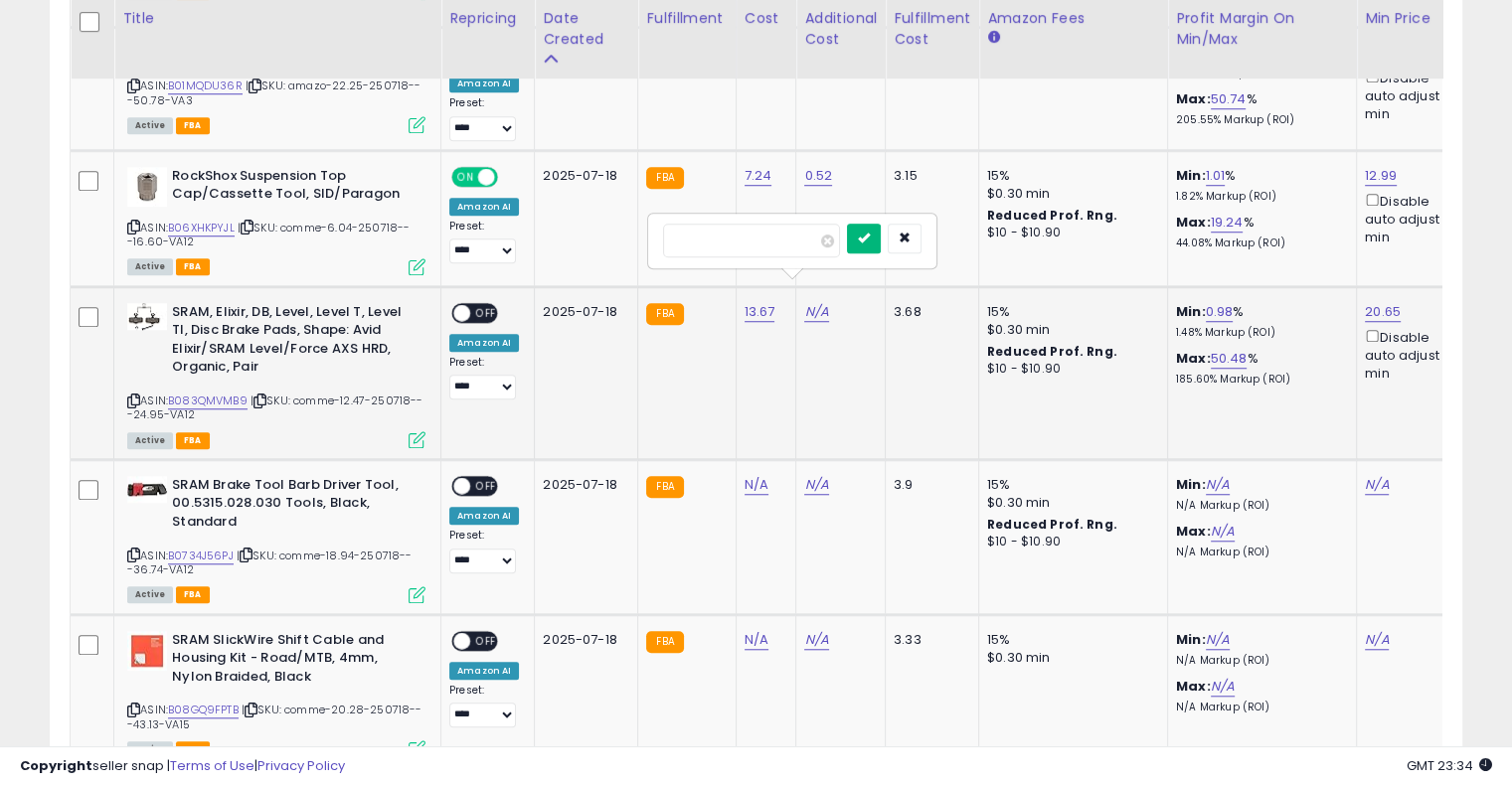 type on "****" 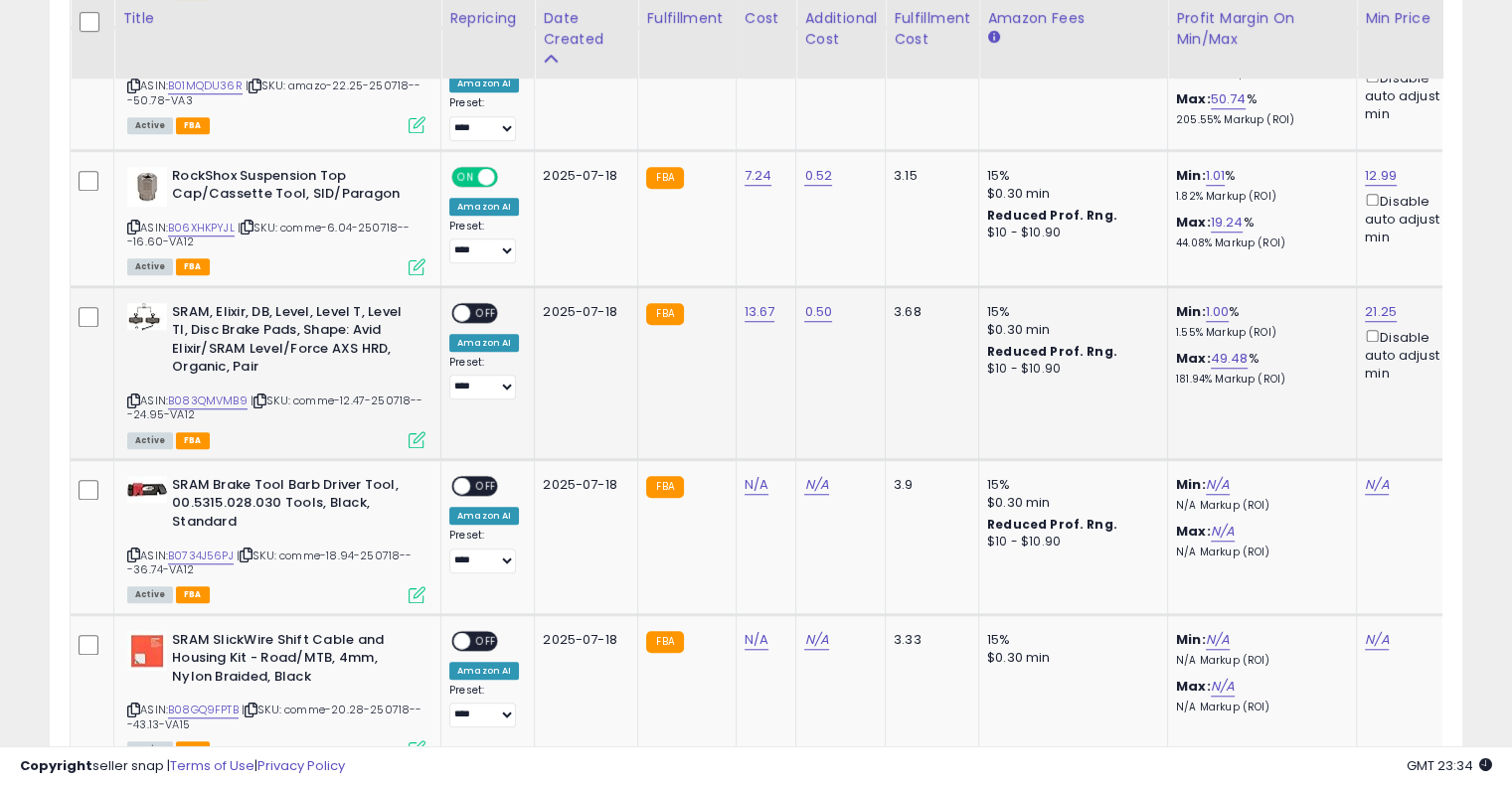 click on "OFF" at bounding box center (486, 312) 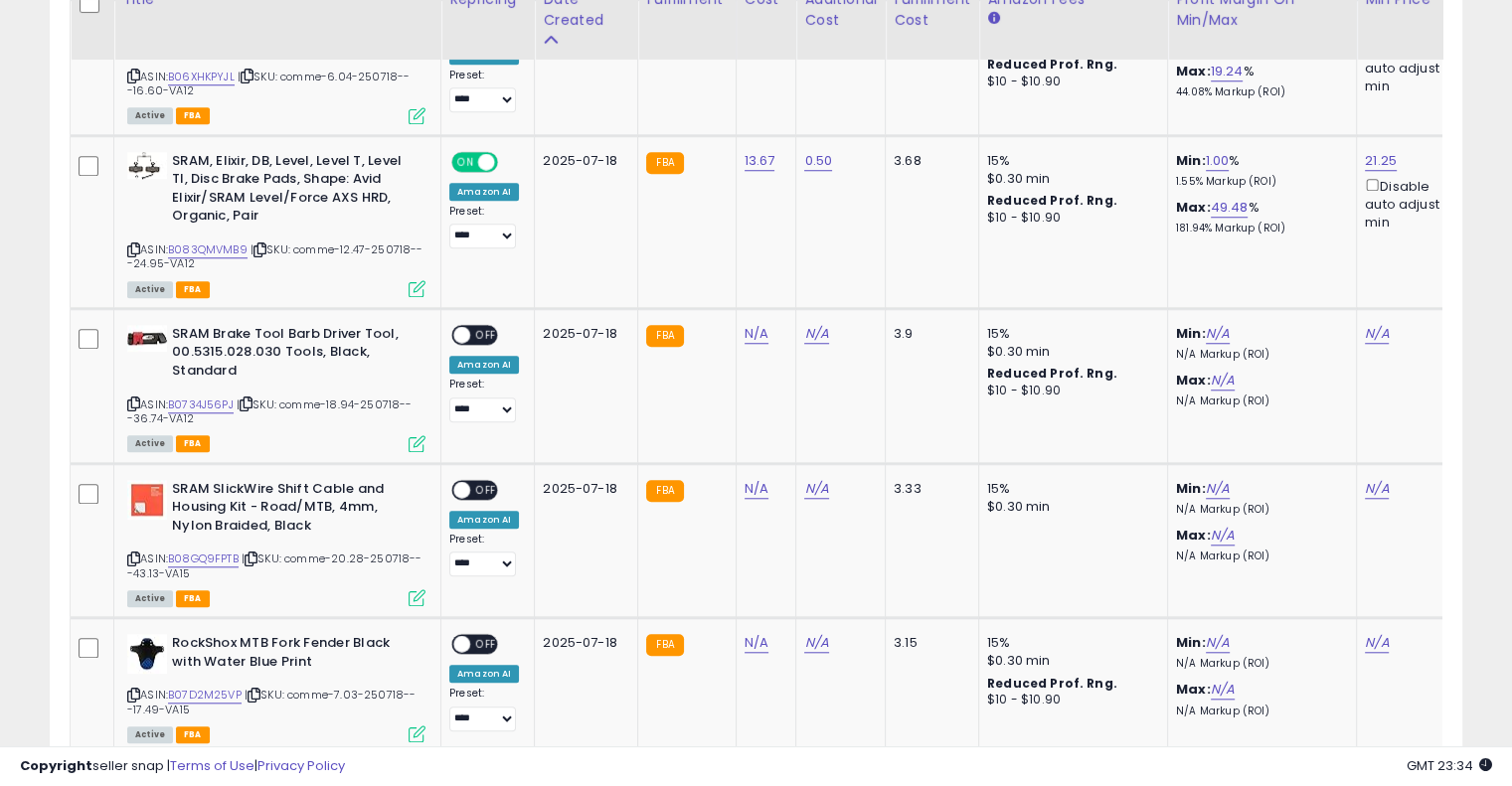scroll, scrollTop: 1692, scrollLeft: 0, axis: vertical 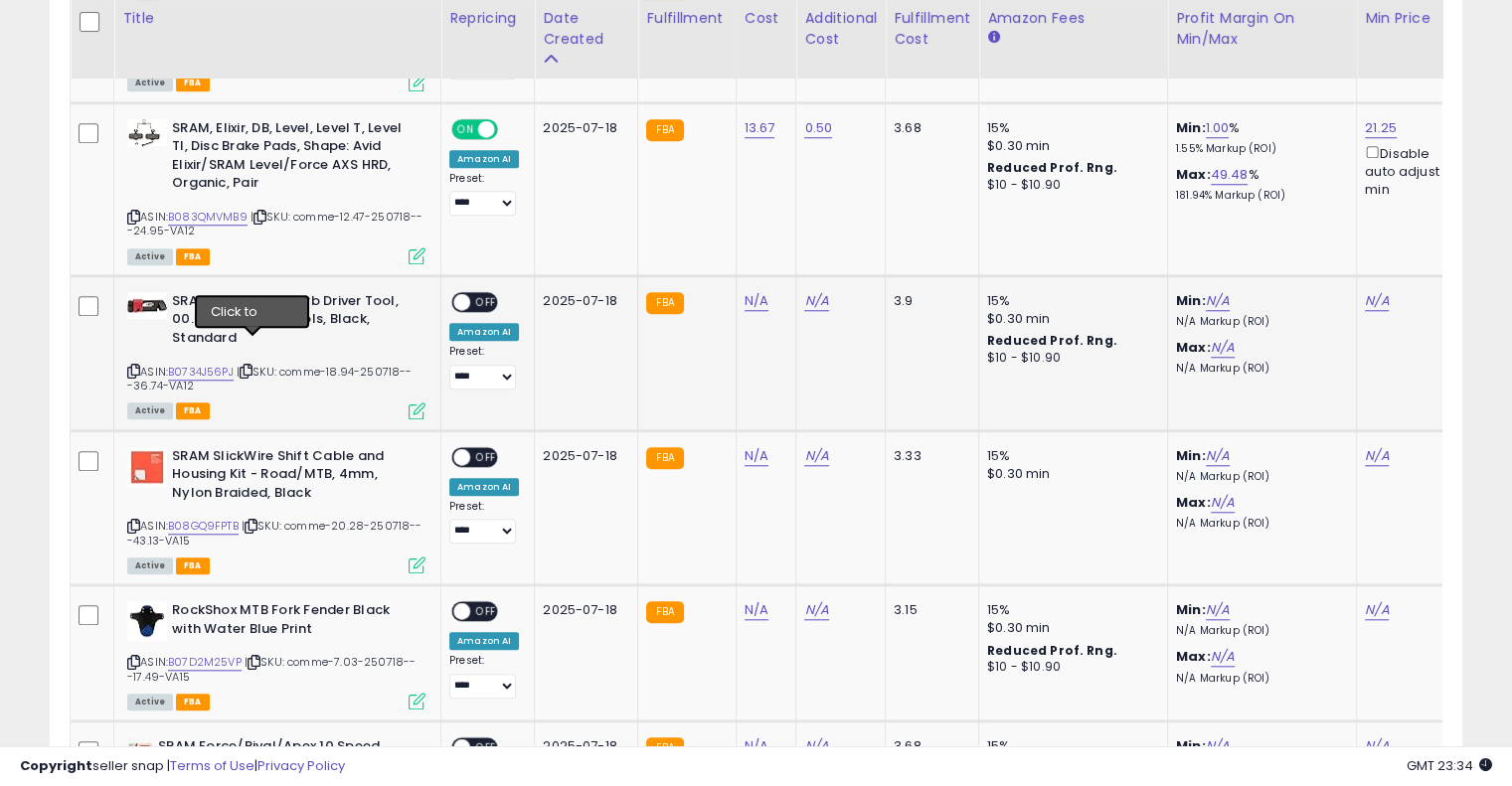 click at bounding box center [246, 371] 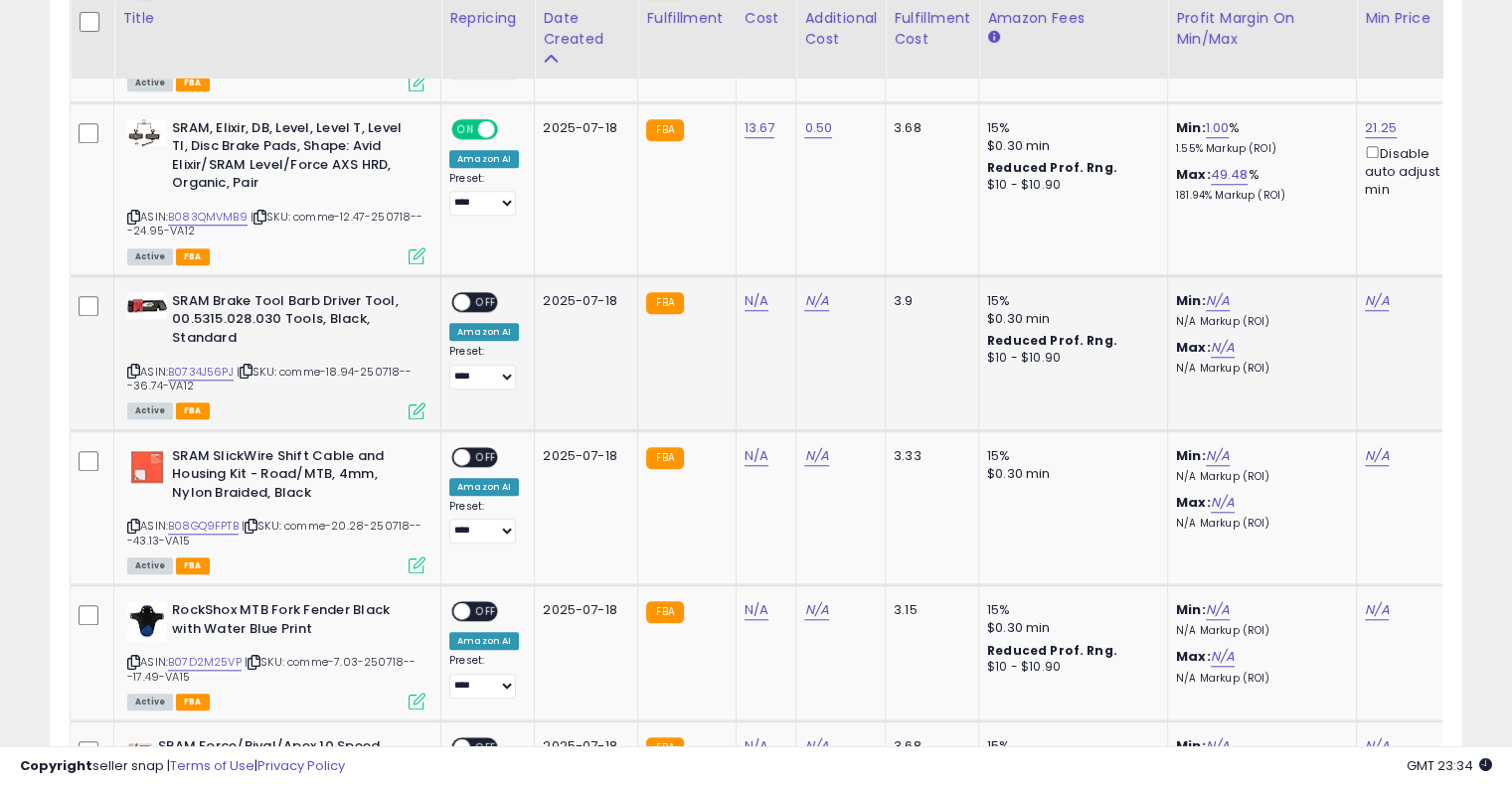 click at bounding box center [246, 371] 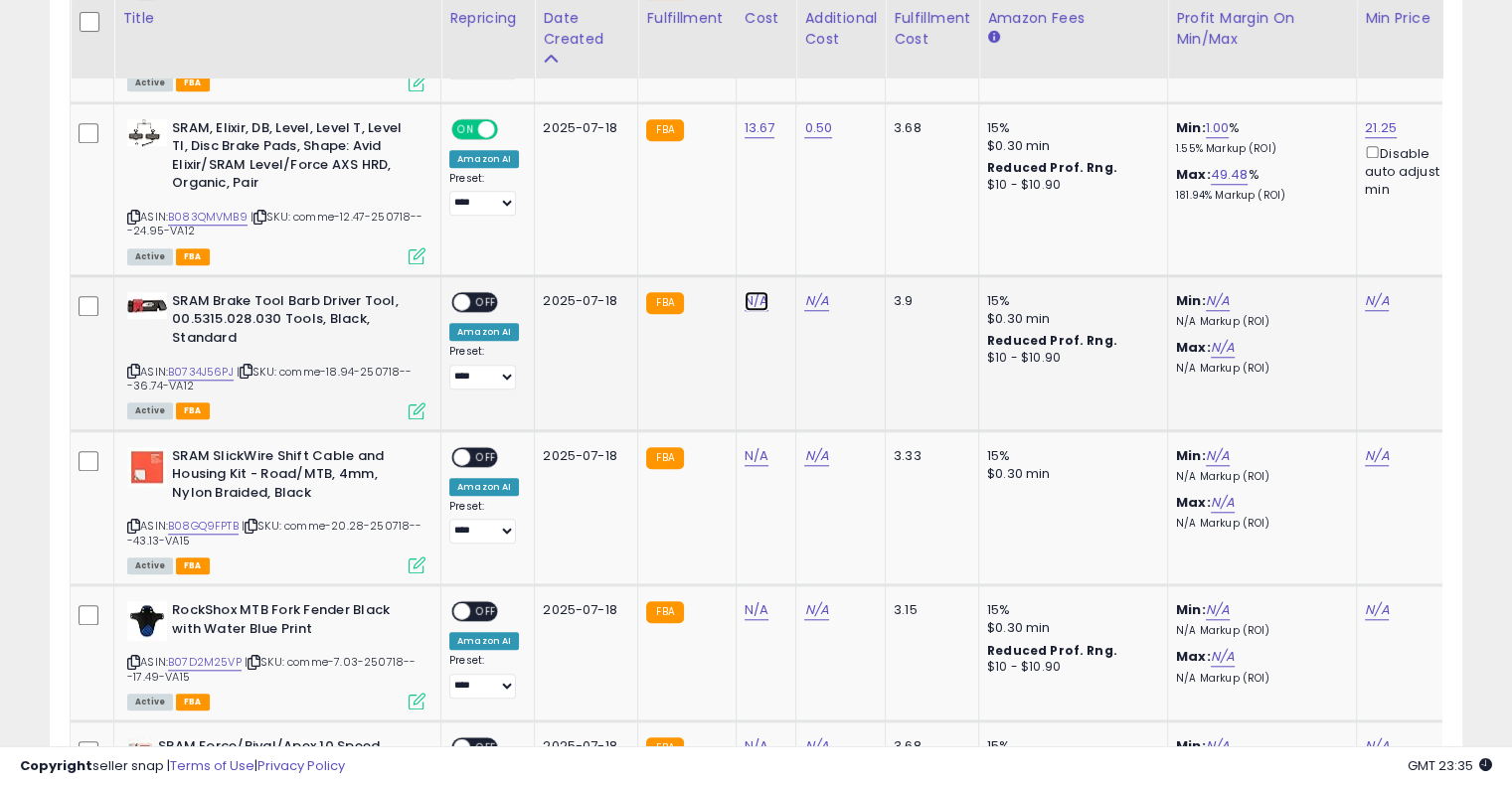 click on "N/A" at bounding box center [756, 301] 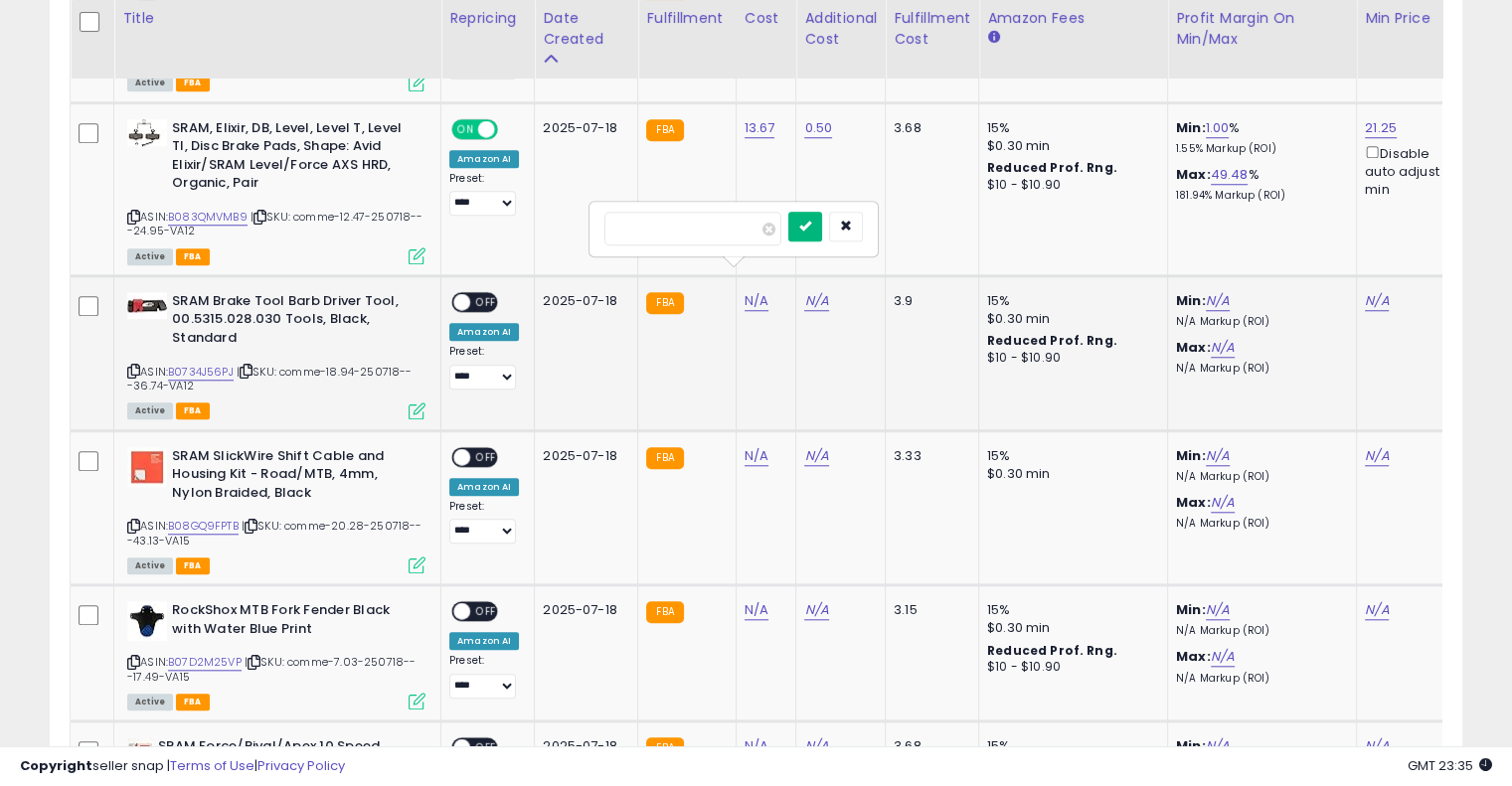 type on "*****" 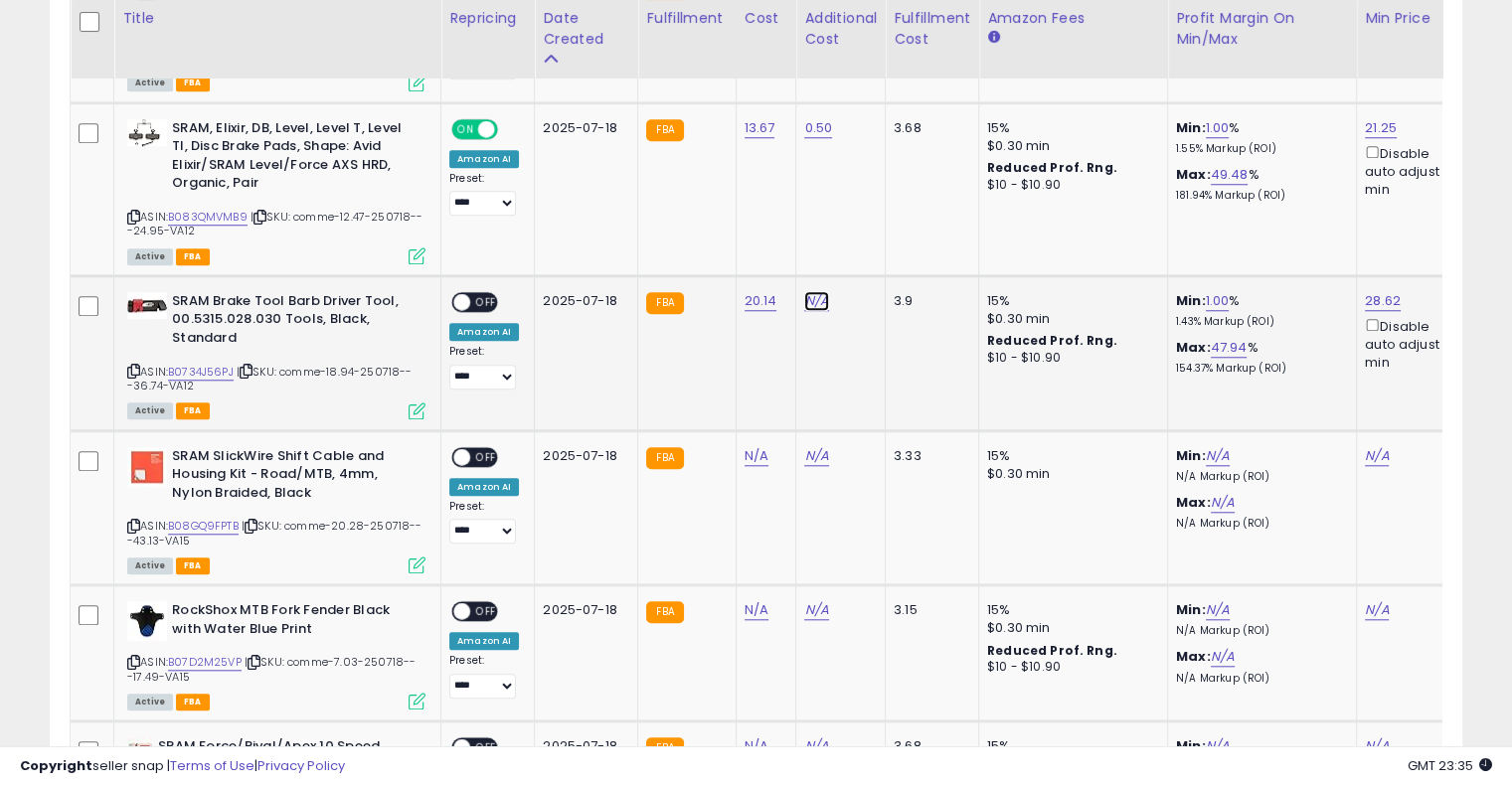 click on "N/A" at bounding box center (816, 301) 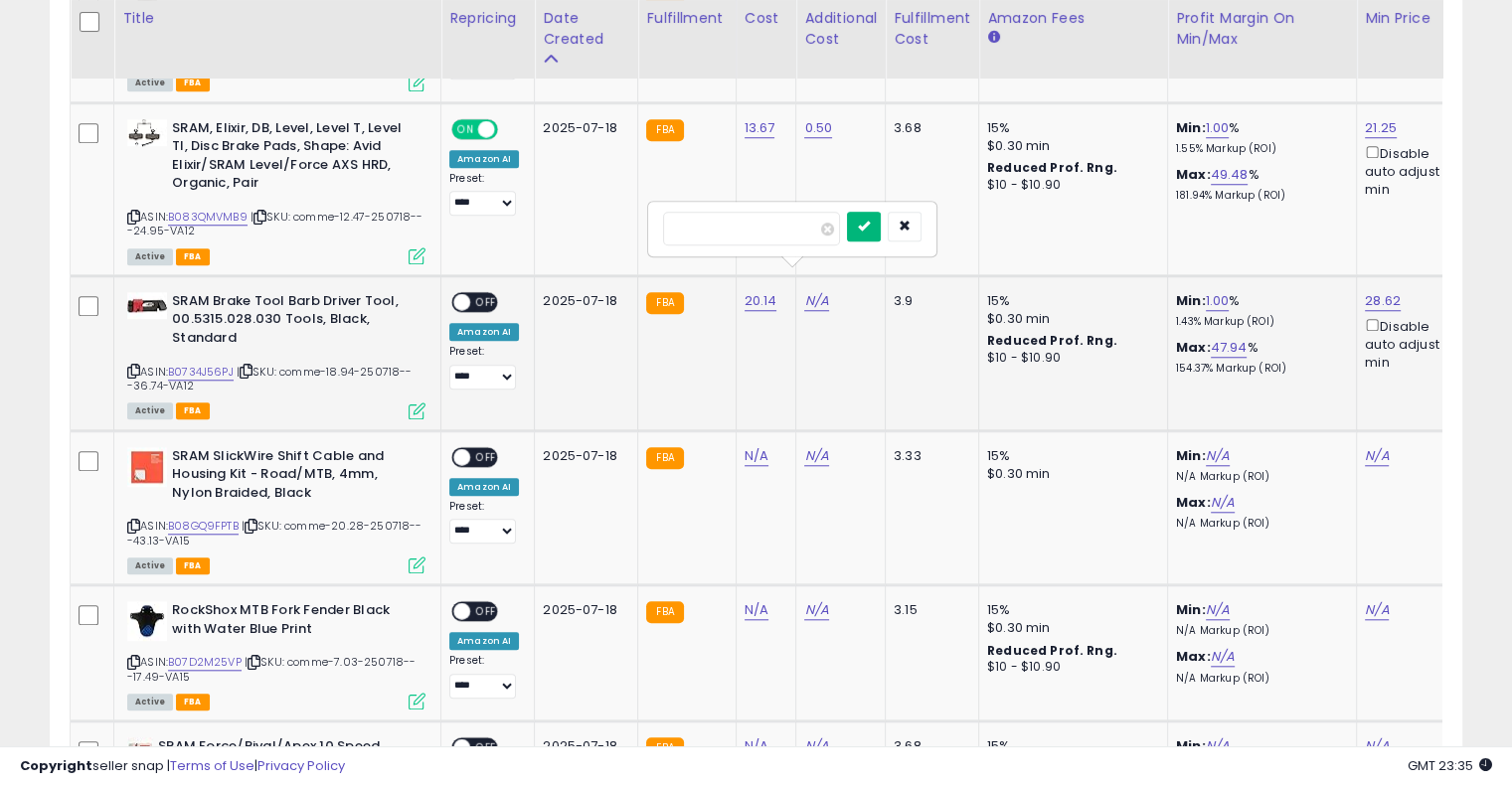 type on "****" 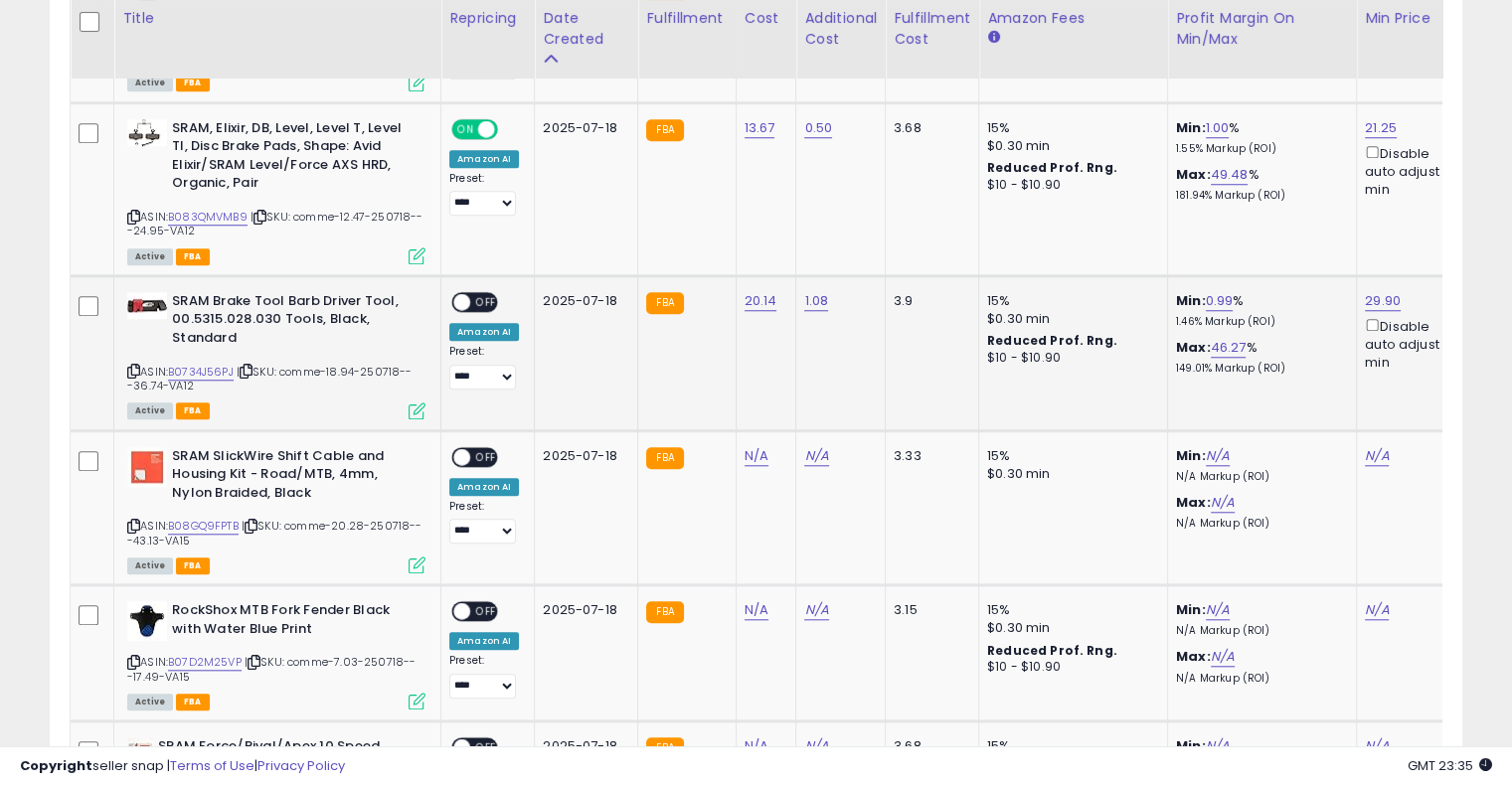 click on "OFF" at bounding box center (486, 301) 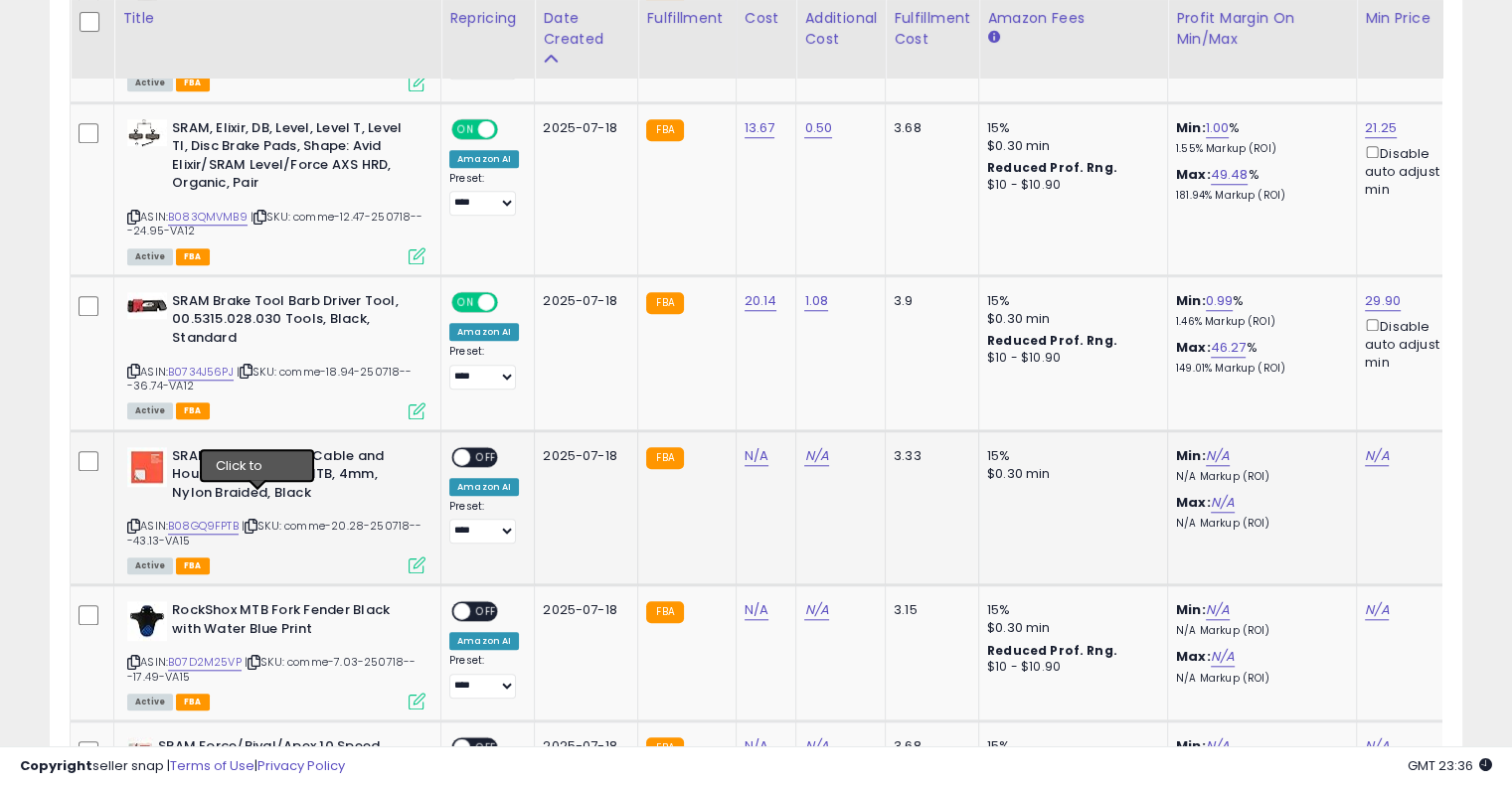 click at bounding box center [251, 526] 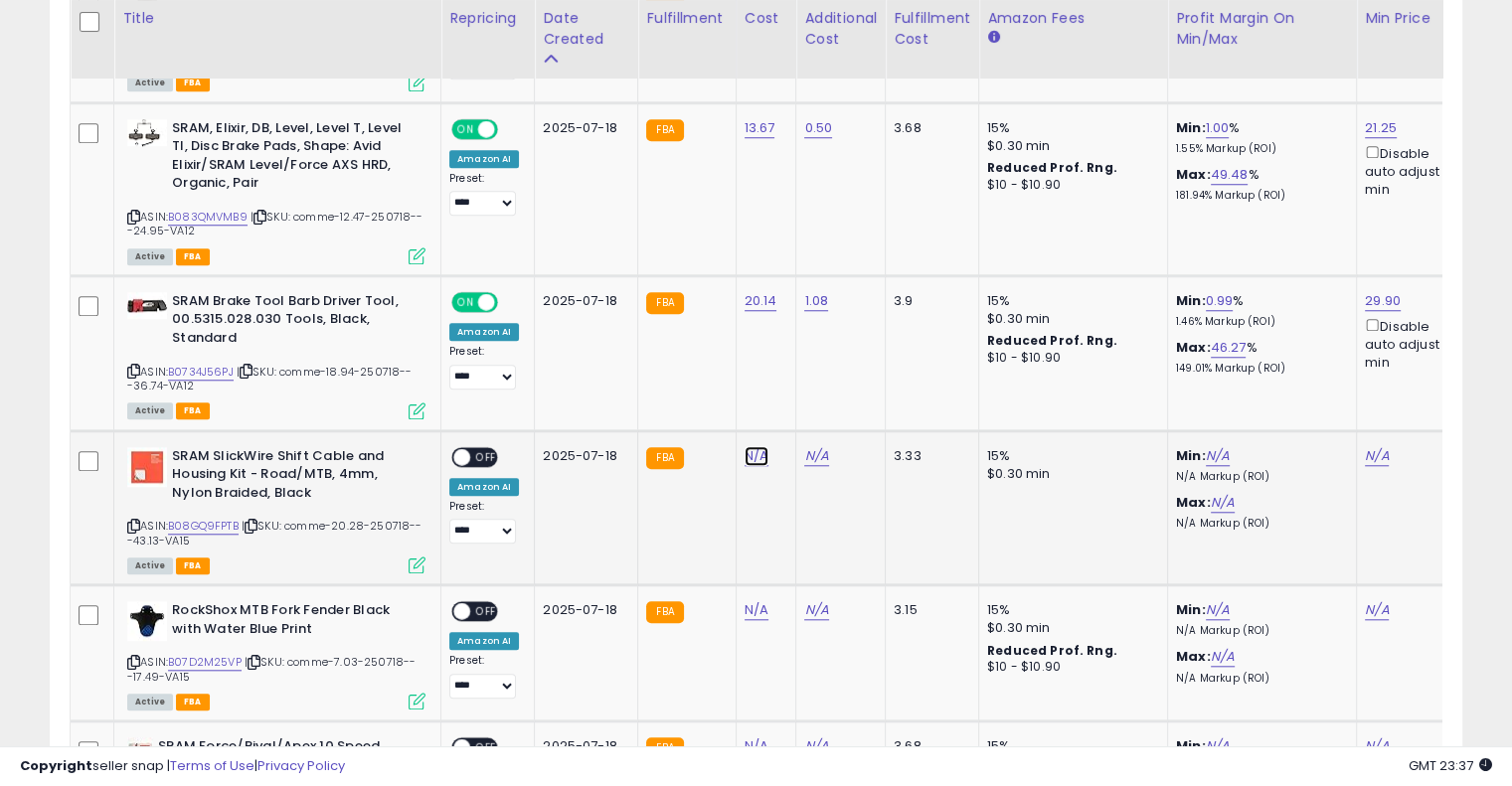 click on "N/A" at bounding box center (756, 456) 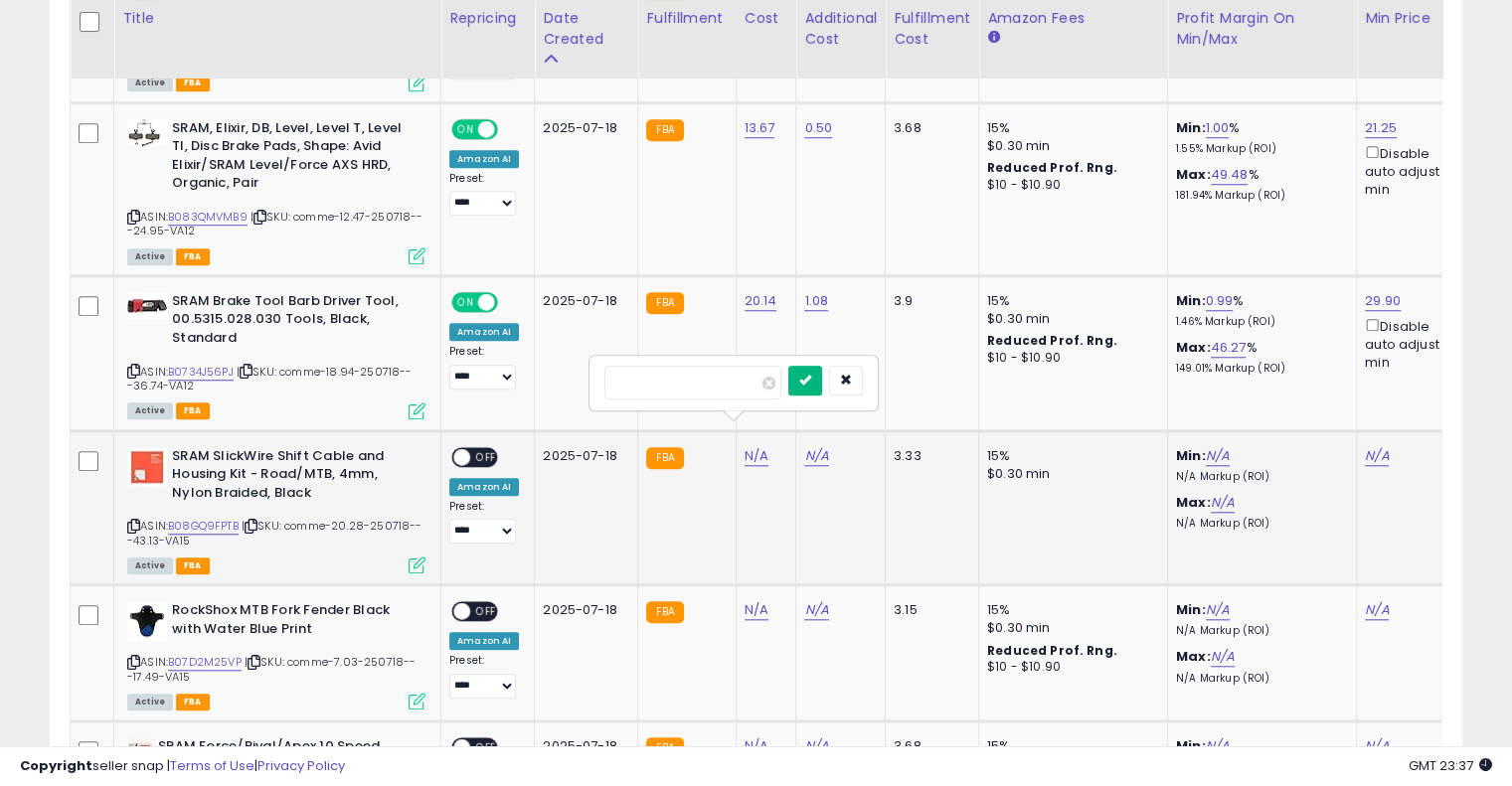type on "*****" 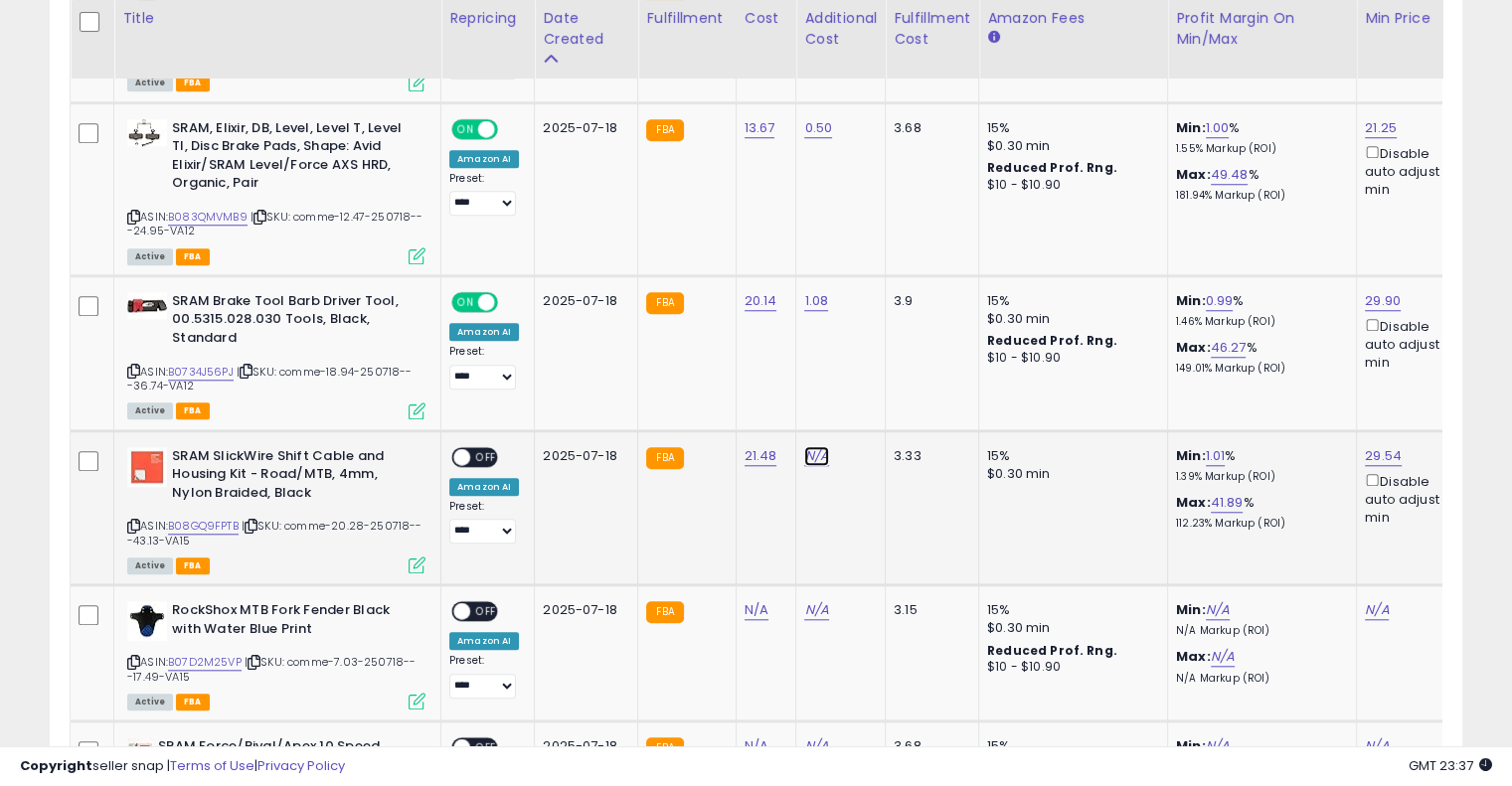 click on "N/A" at bounding box center [816, 456] 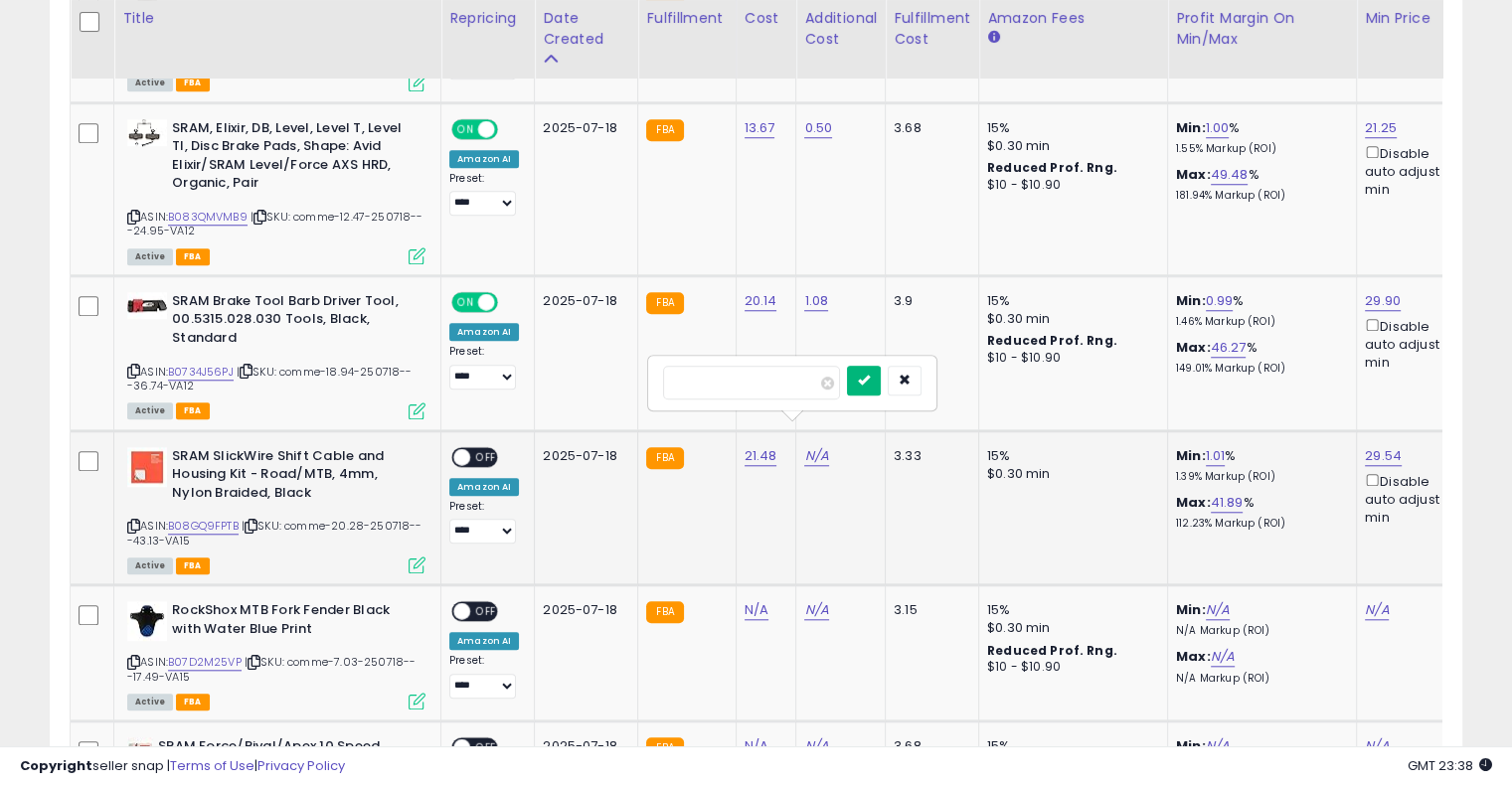 type on "****" 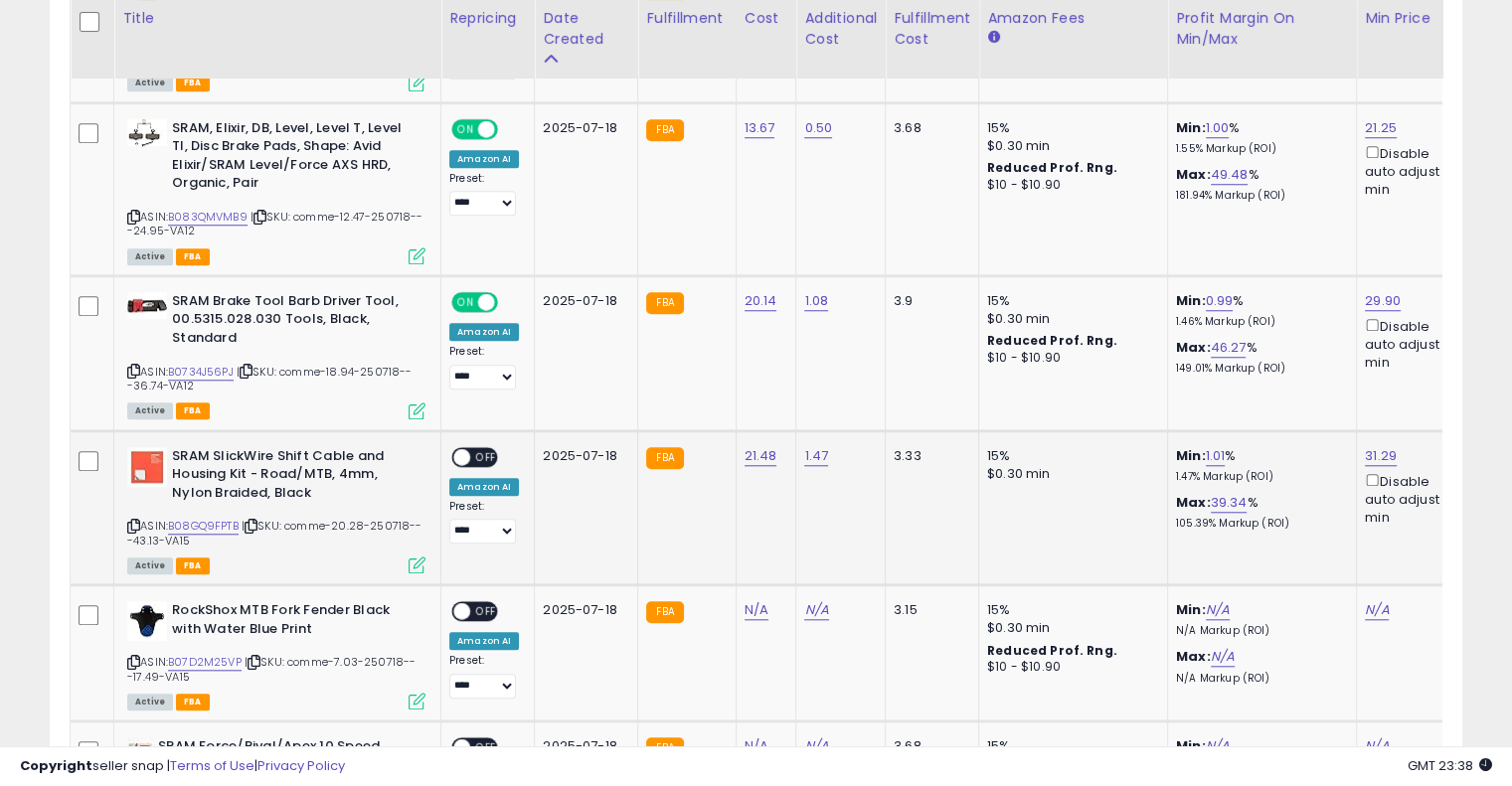 click on "OFF" at bounding box center [486, 456] 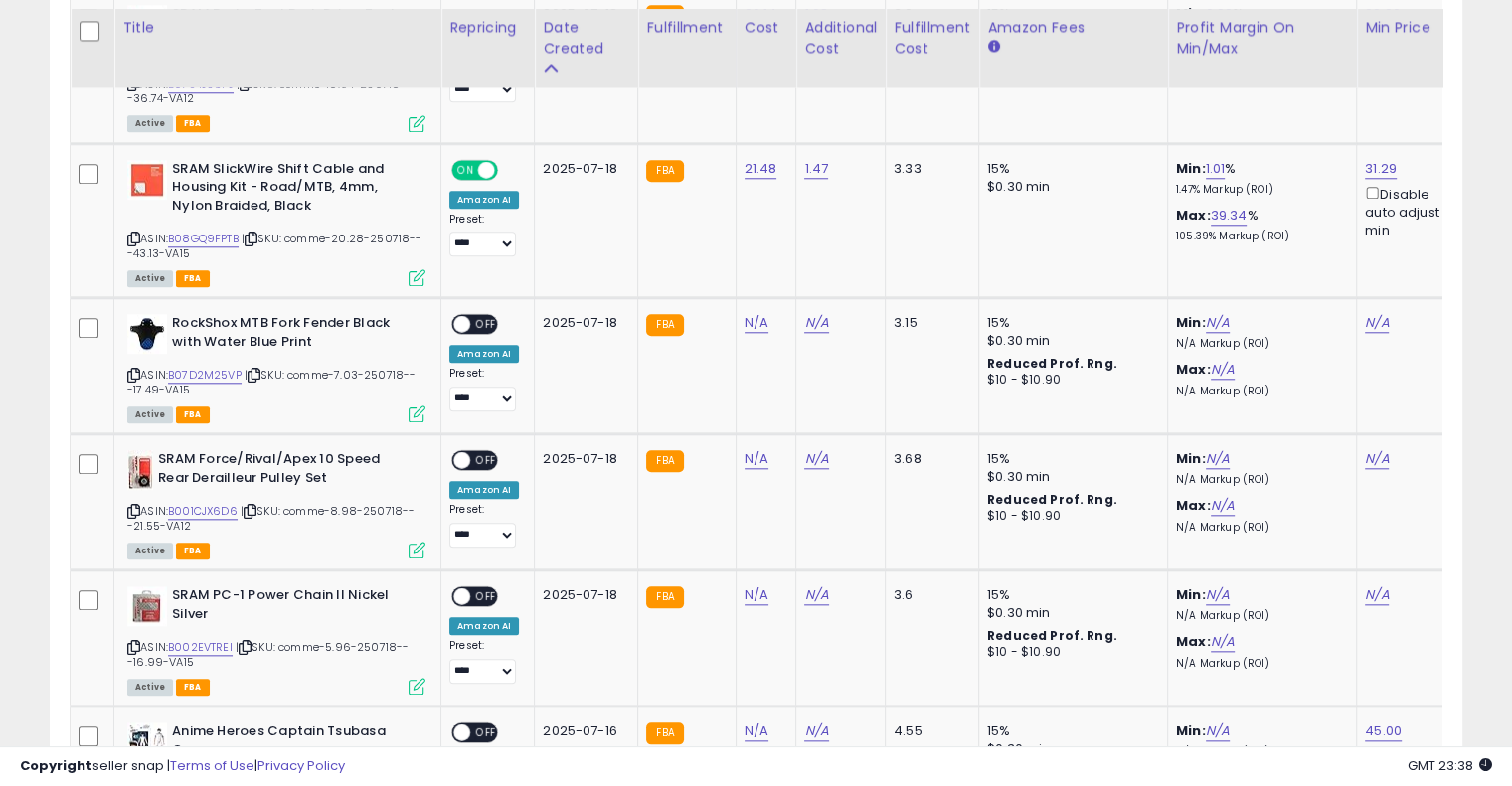 scroll, scrollTop: 1988, scrollLeft: 0, axis: vertical 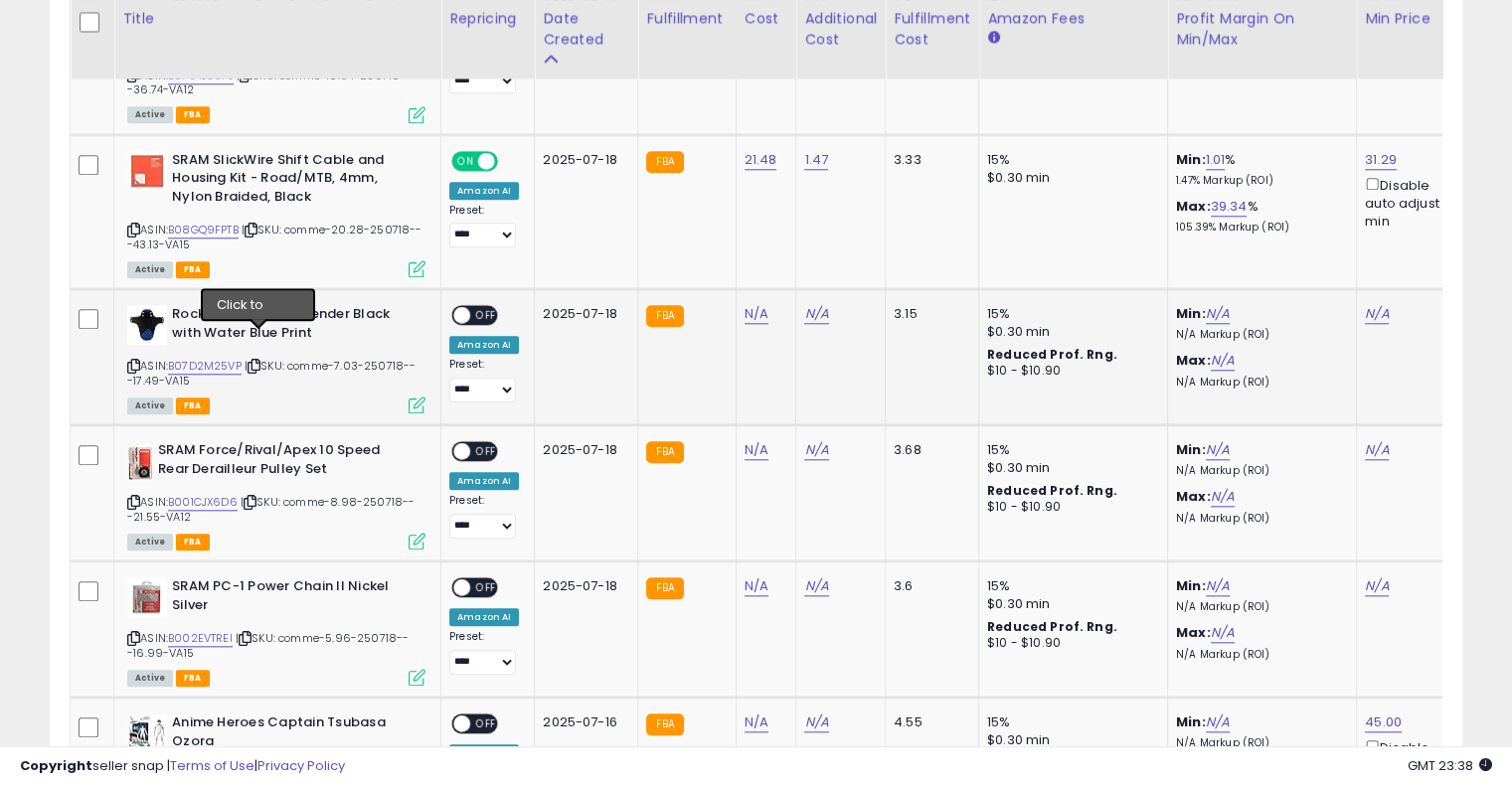 click on "ASIN:  B07D2M25VP    |   SKU: comme-7.03-250718---17.49-VA15 Active FBA" at bounding box center (276, 358) 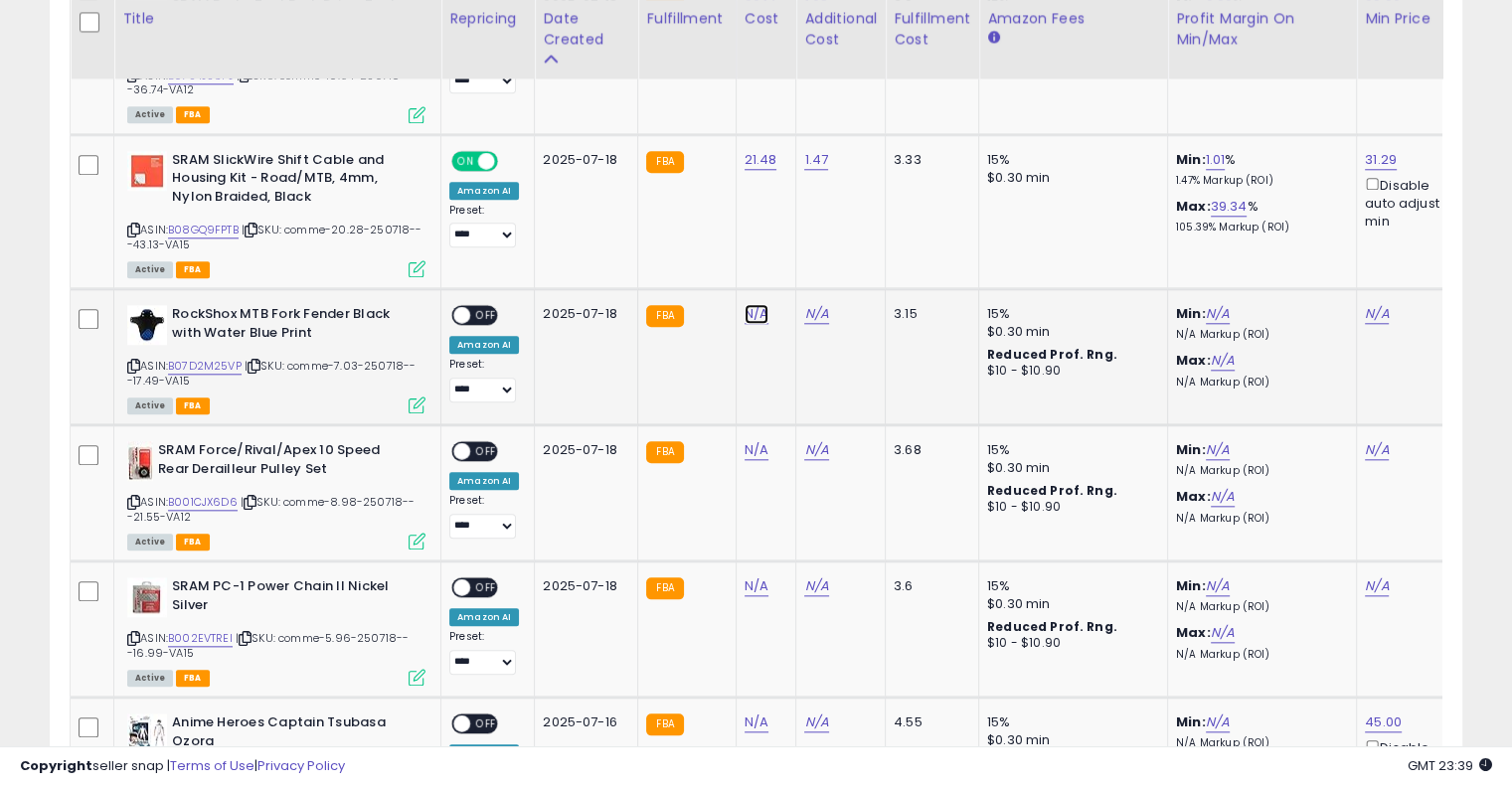 click on "N/A" at bounding box center (756, 314) 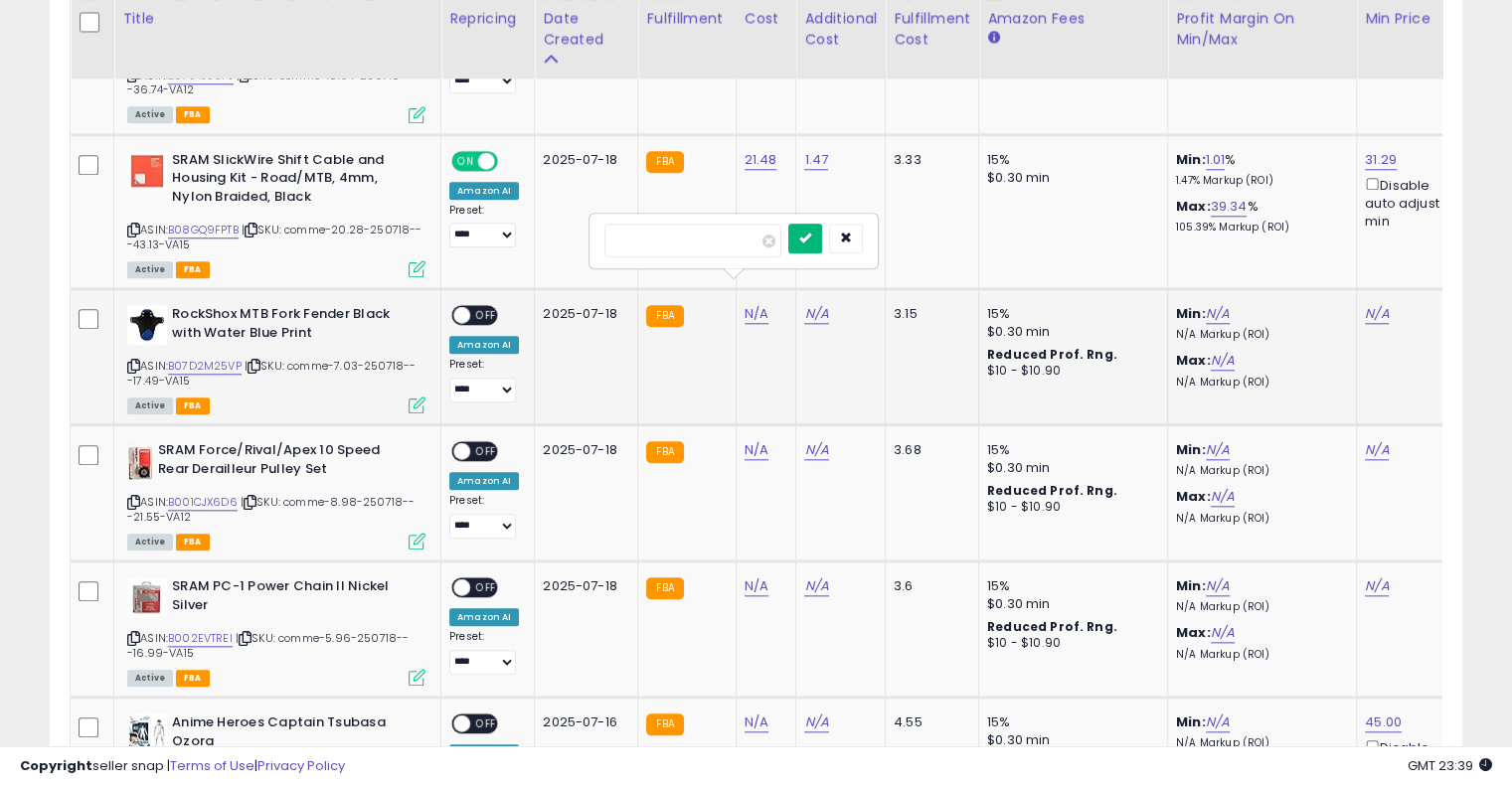 type on "****" 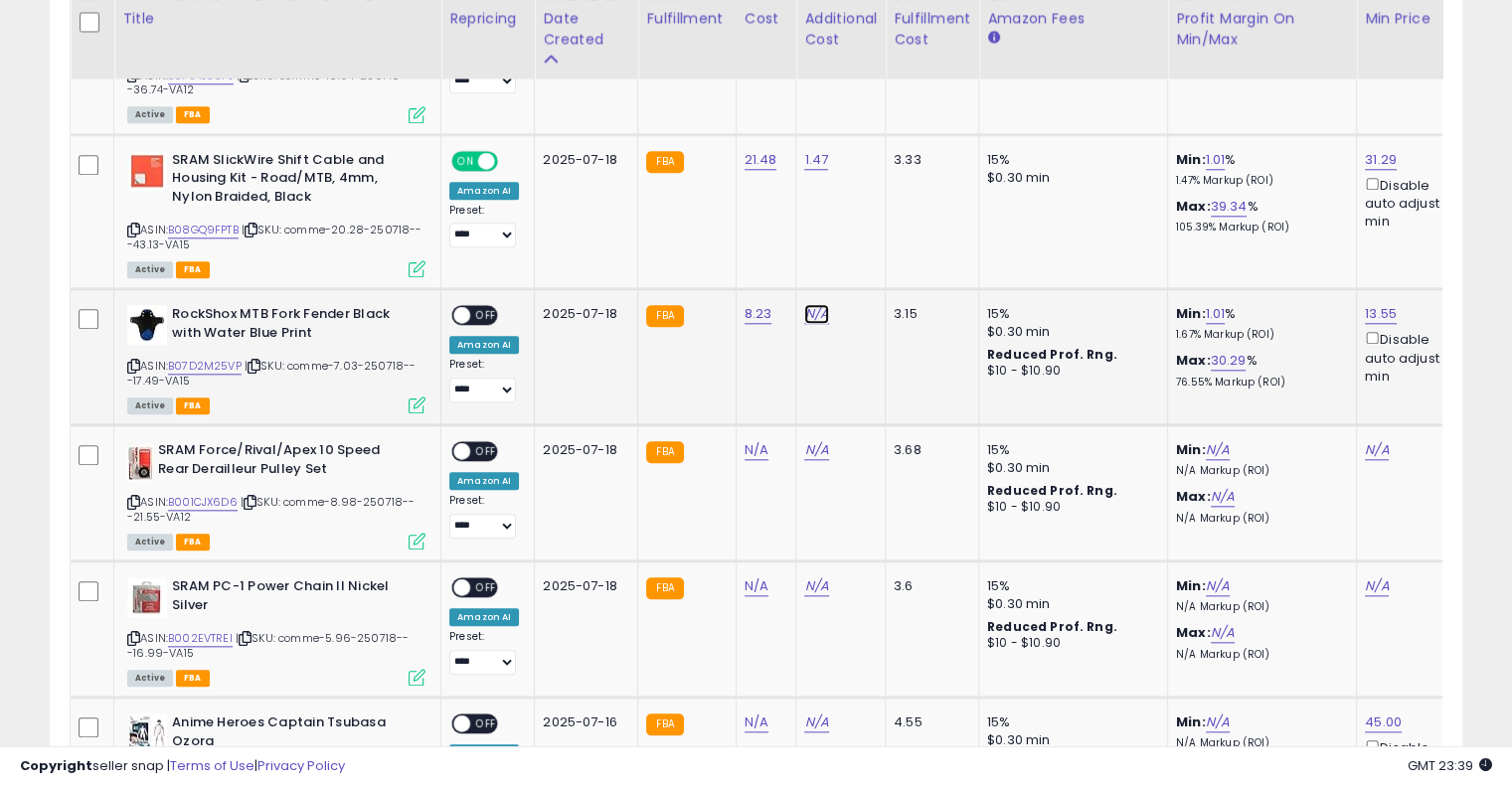click on "N/A" at bounding box center [816, 314] 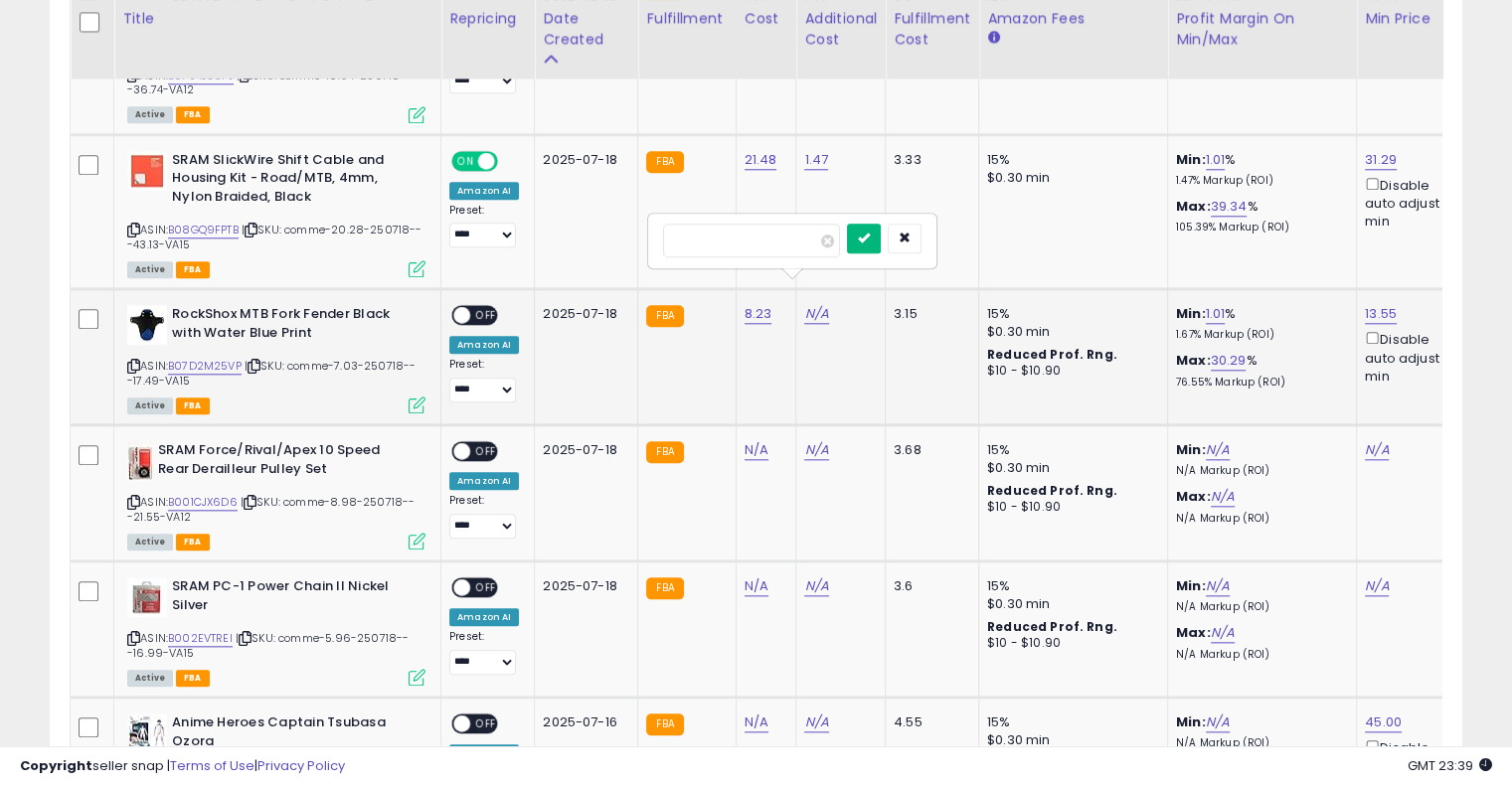type on "****" 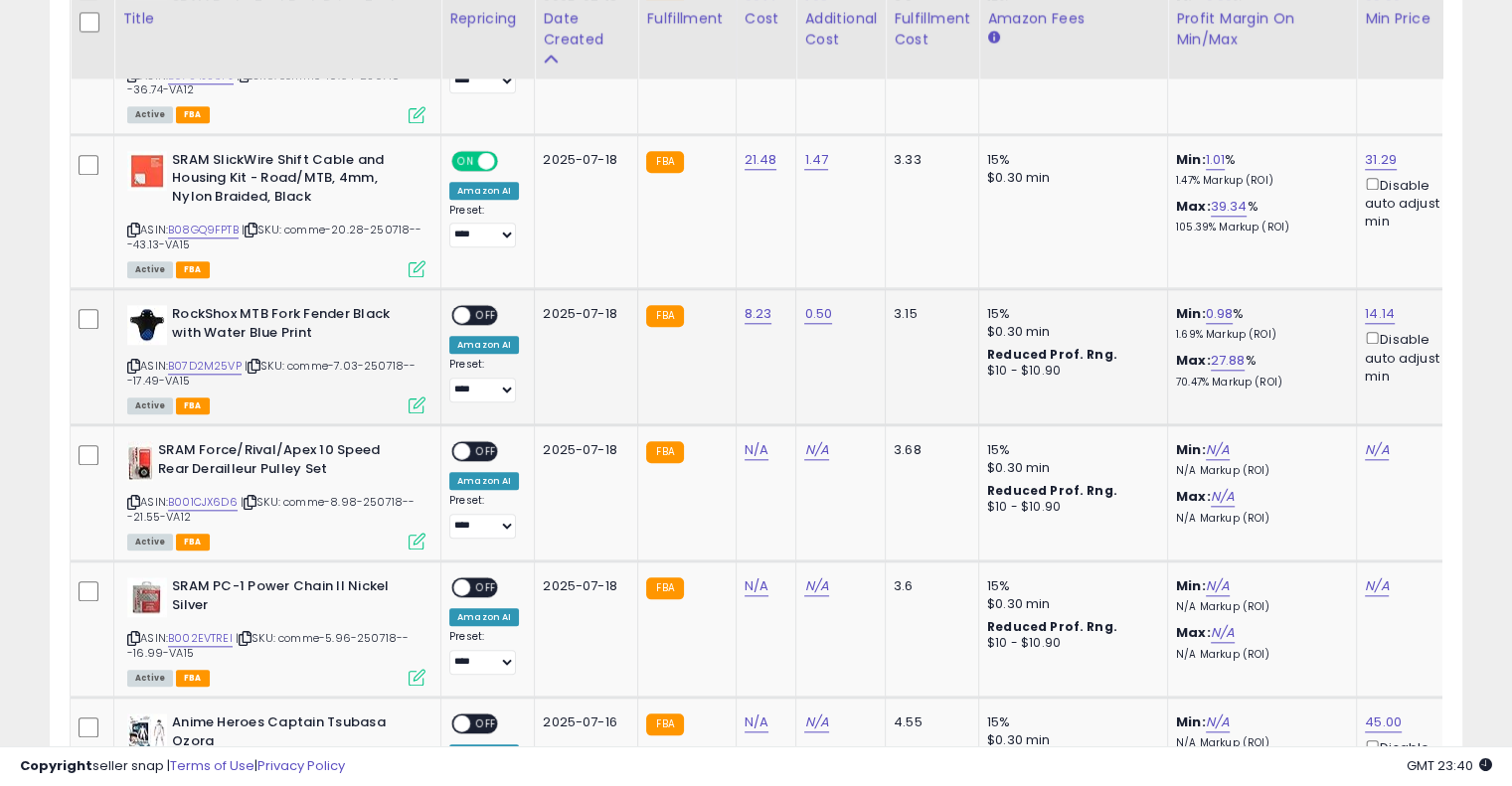 click on "OFF" at bounding box center (486, 315) 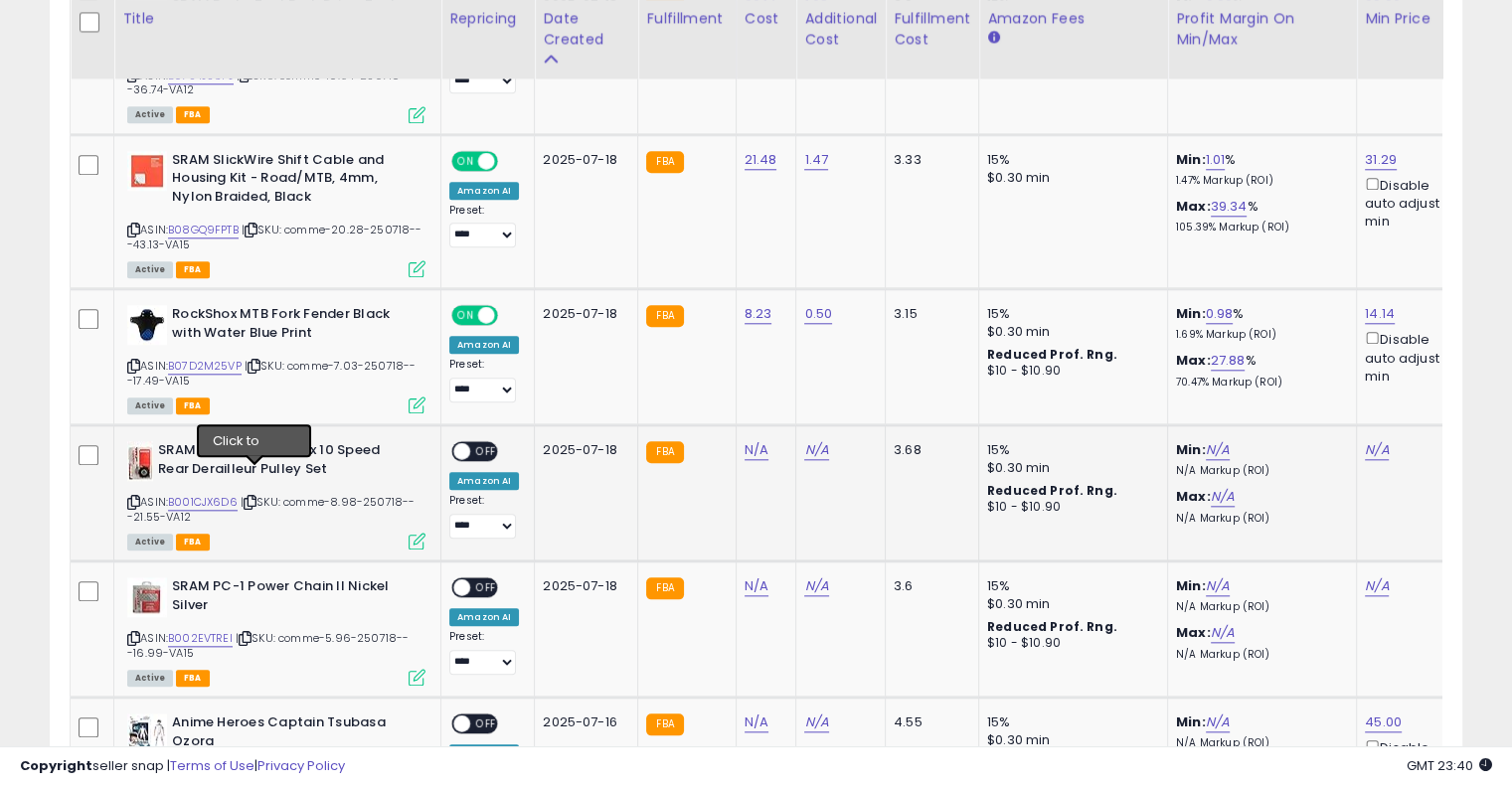 click at bounding box center [250, 502] 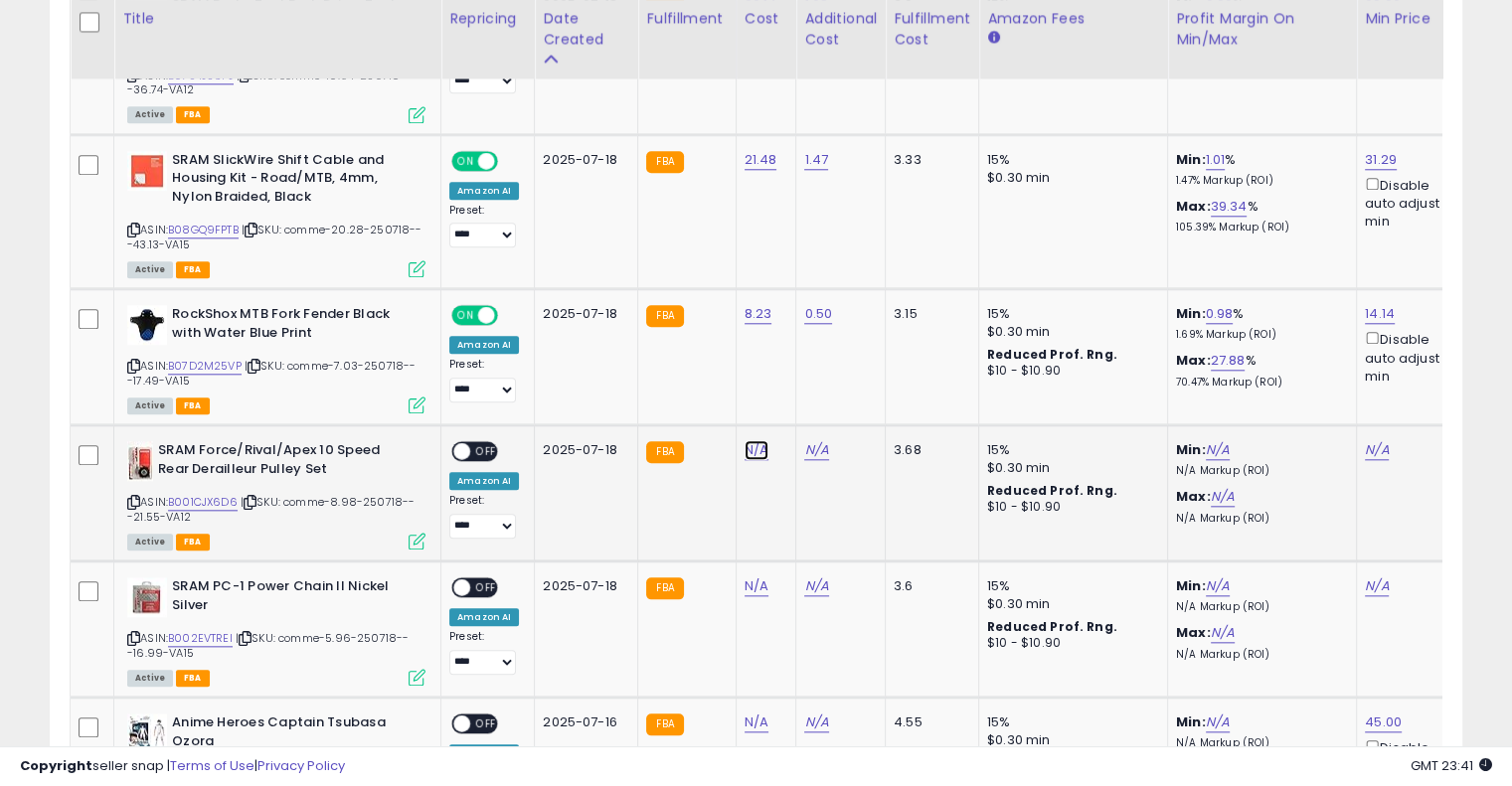 click on "N/A" at bounding box center [756, 450] 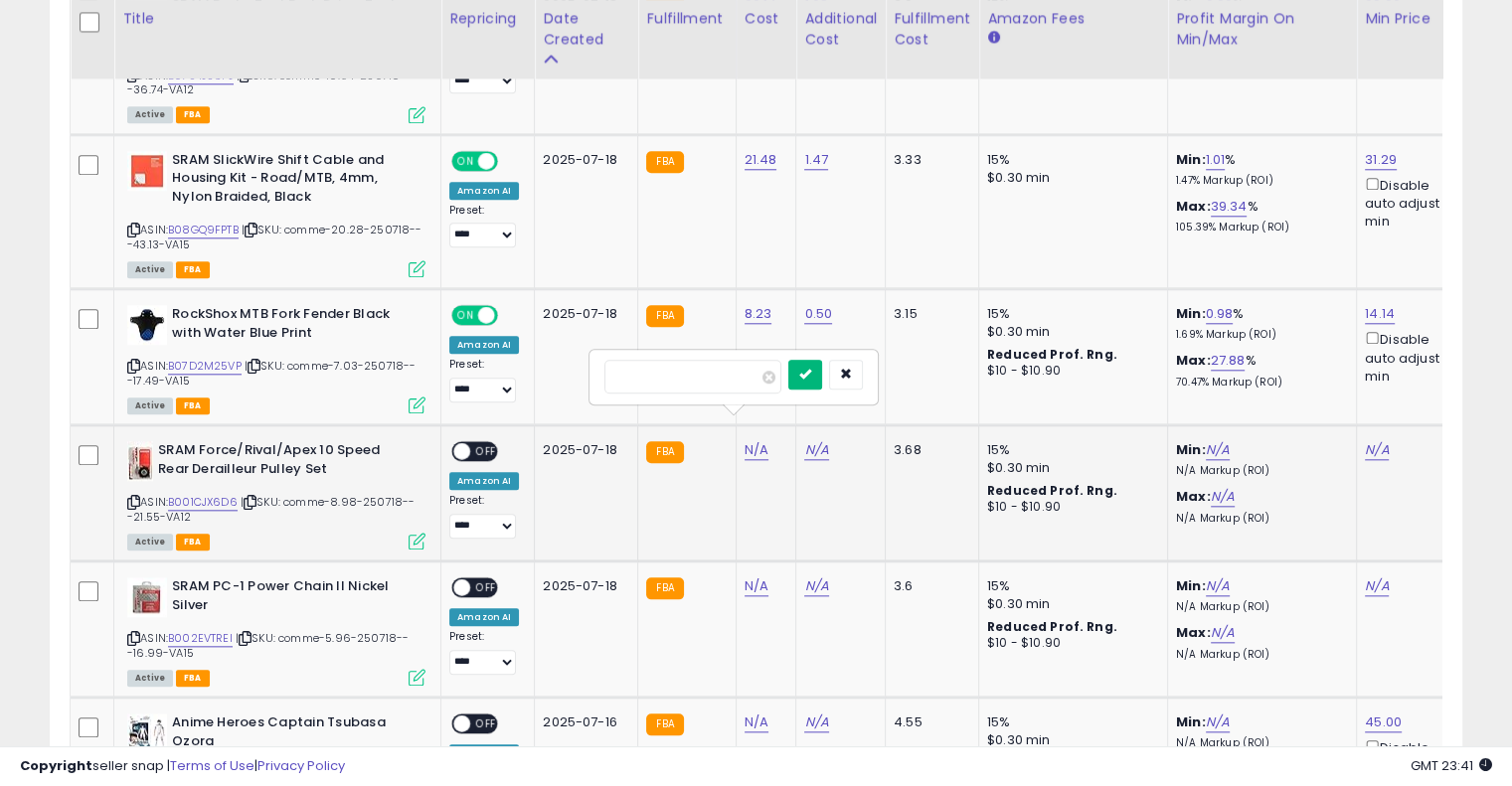 type on "*****" 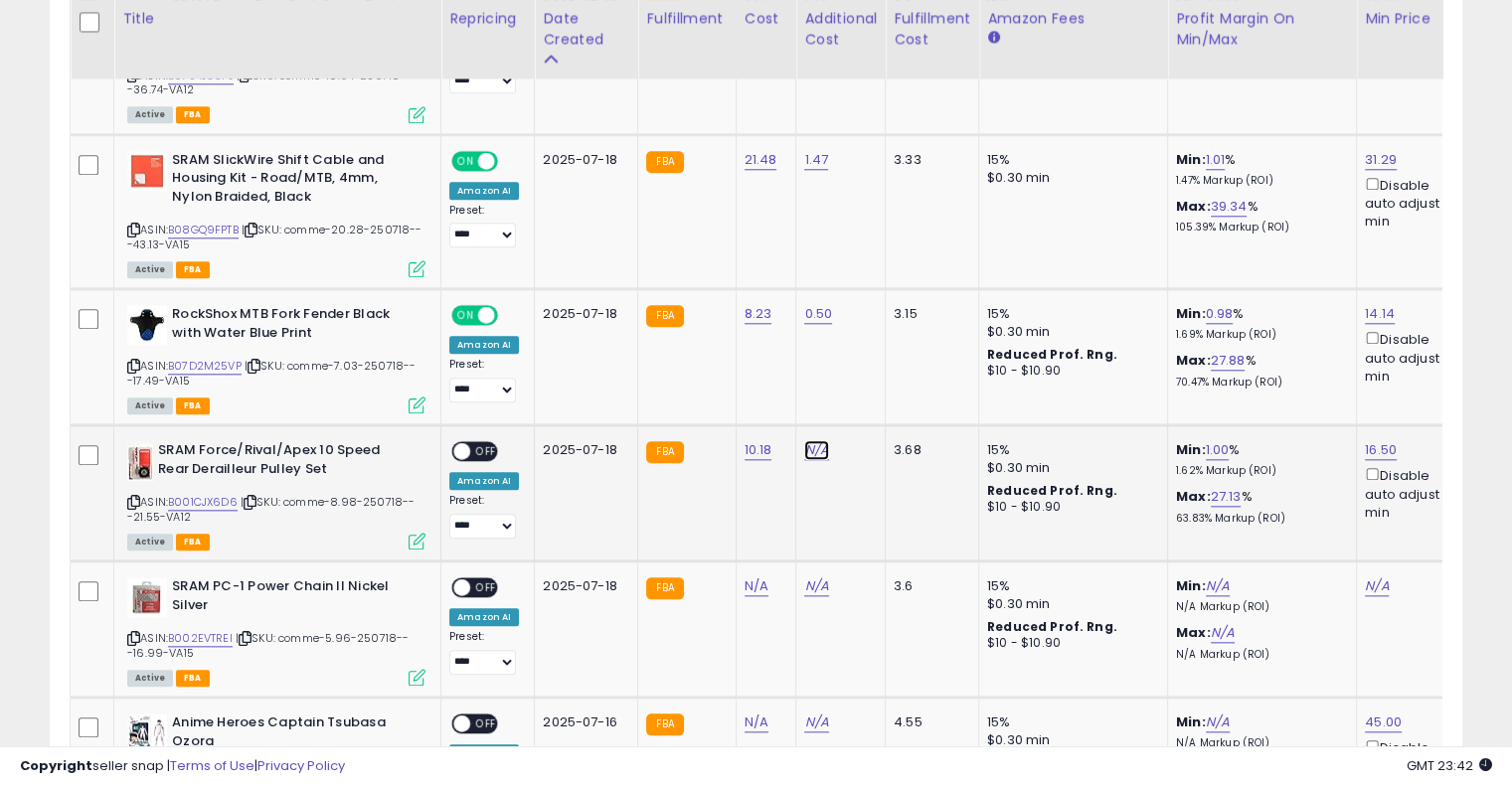 click on "N/A" at bounding box center (816, 450) 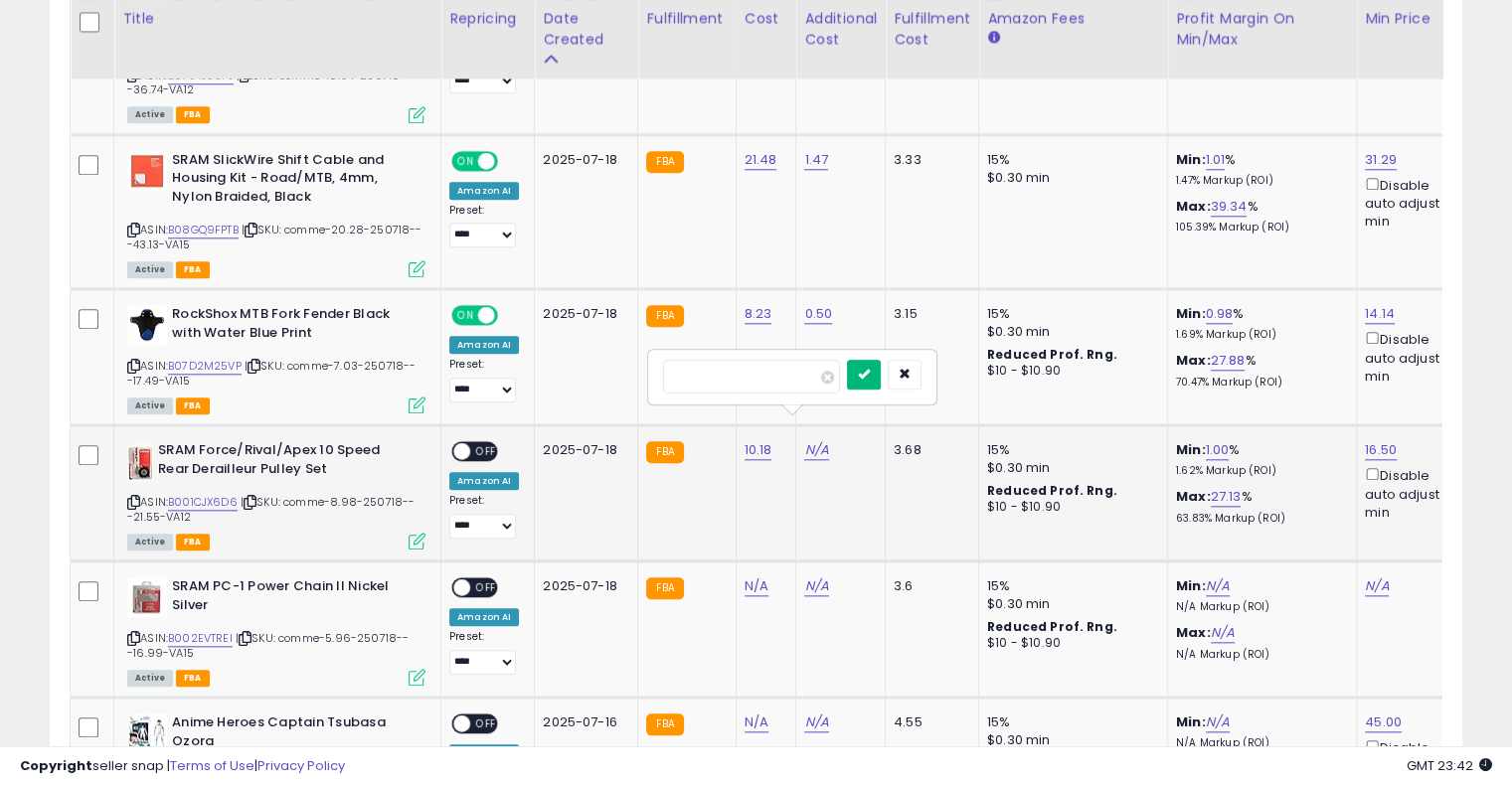 type on "****" 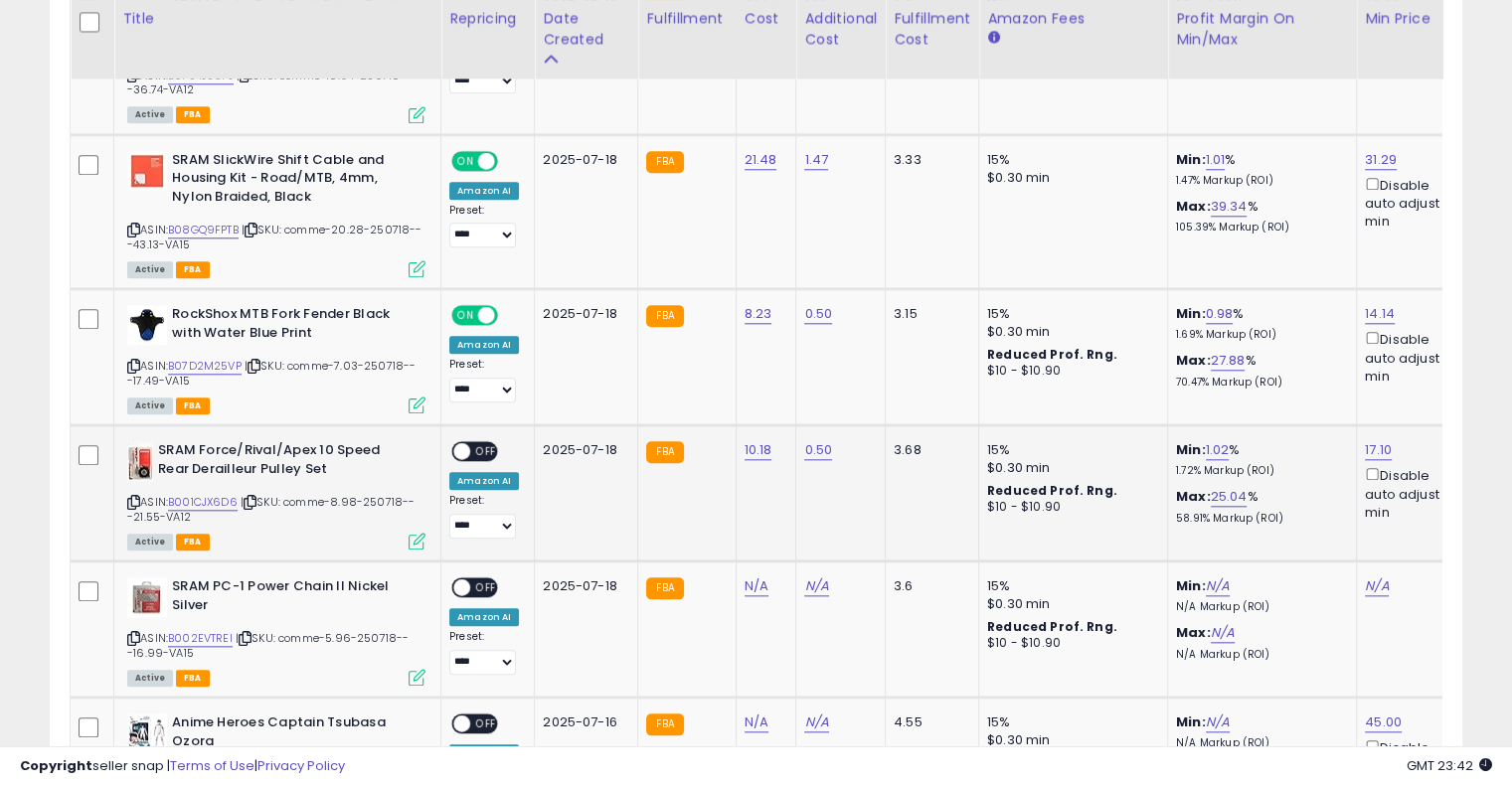 click on "OFF" at bounding box center [486, 451] 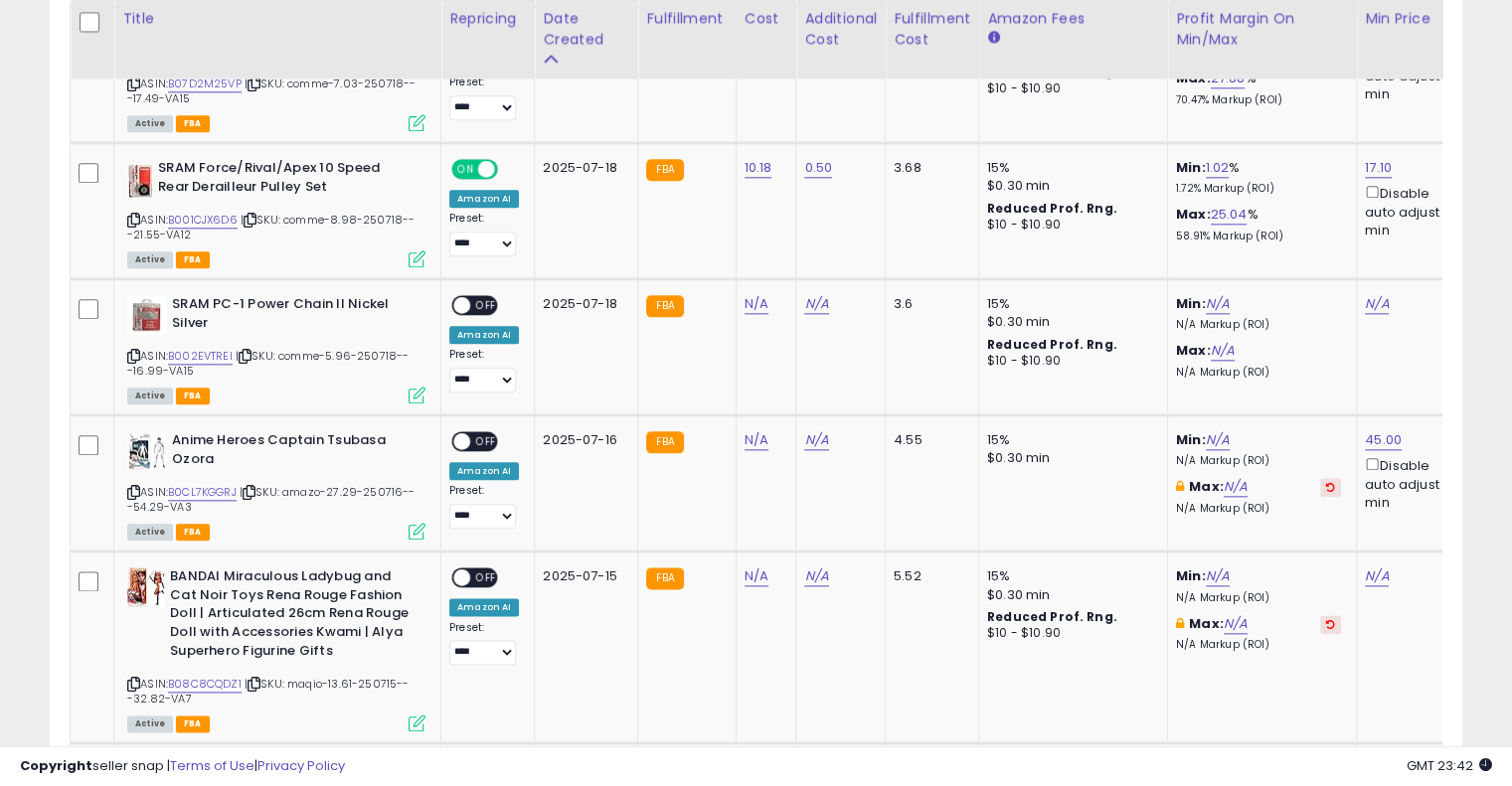 scroll, scrollTop: 2276, scrollLeft: 0, axis: vertical 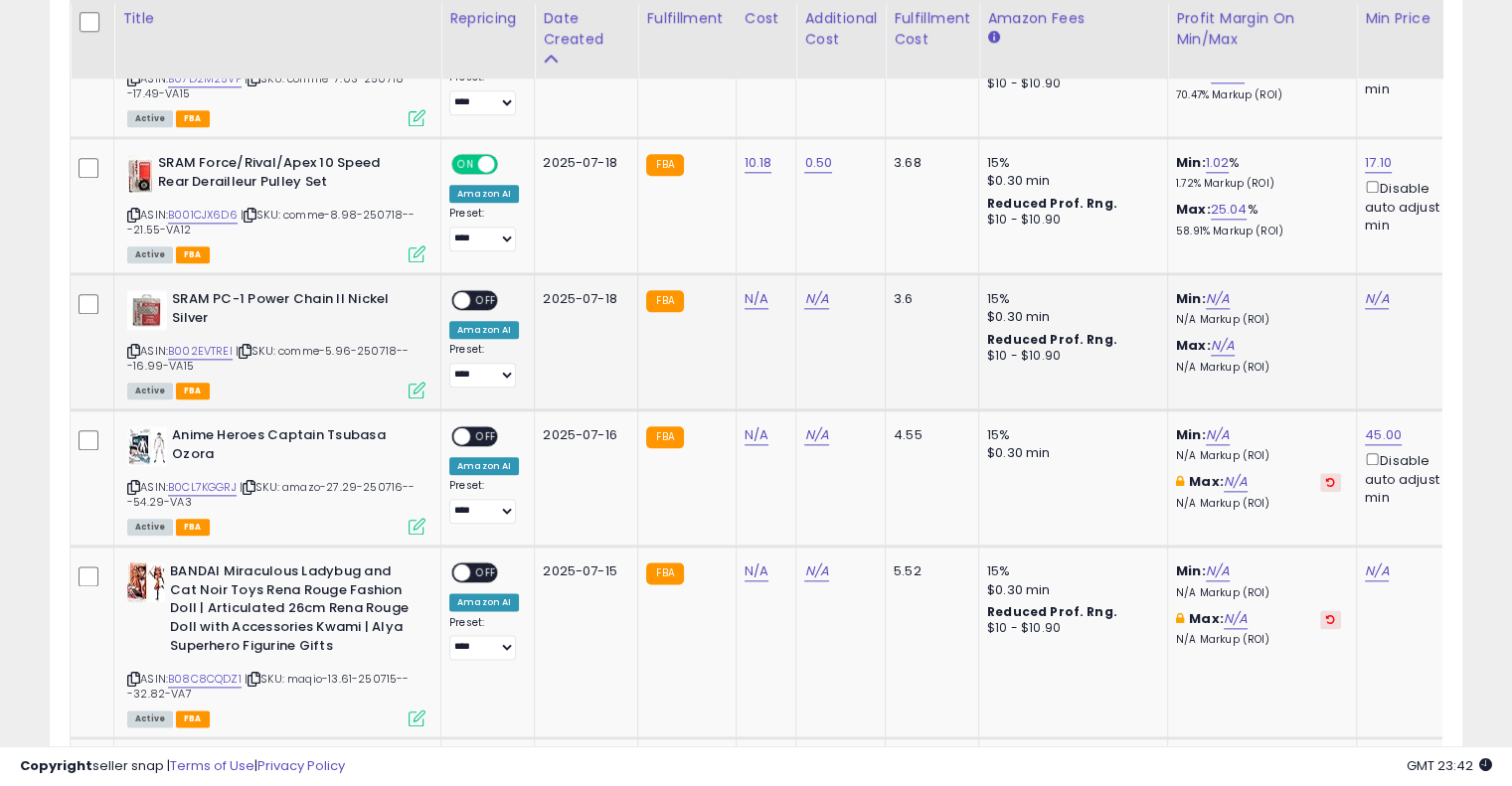 click at bounding box center (245, 351) 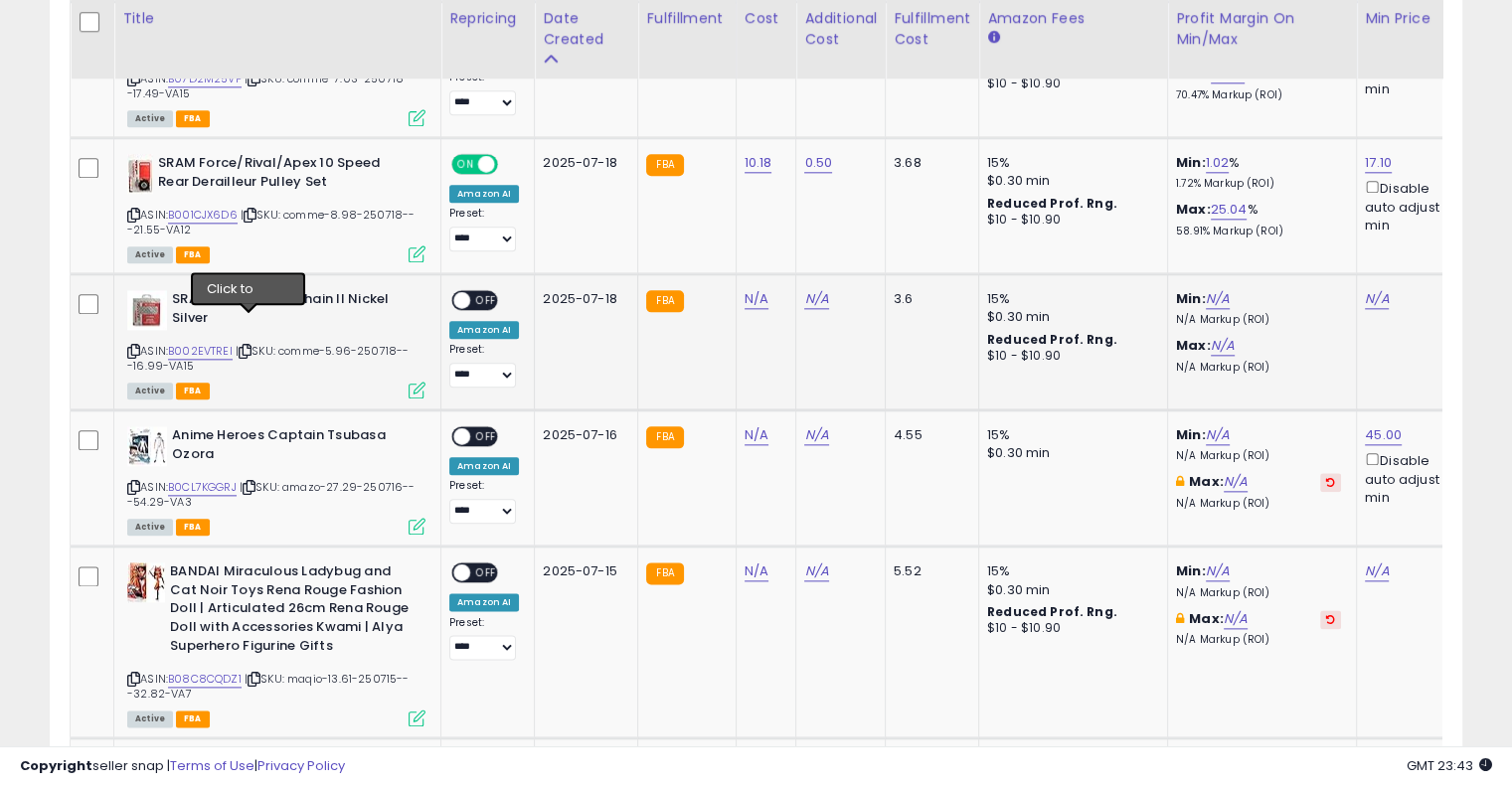 click at bounding box center (245, 351) 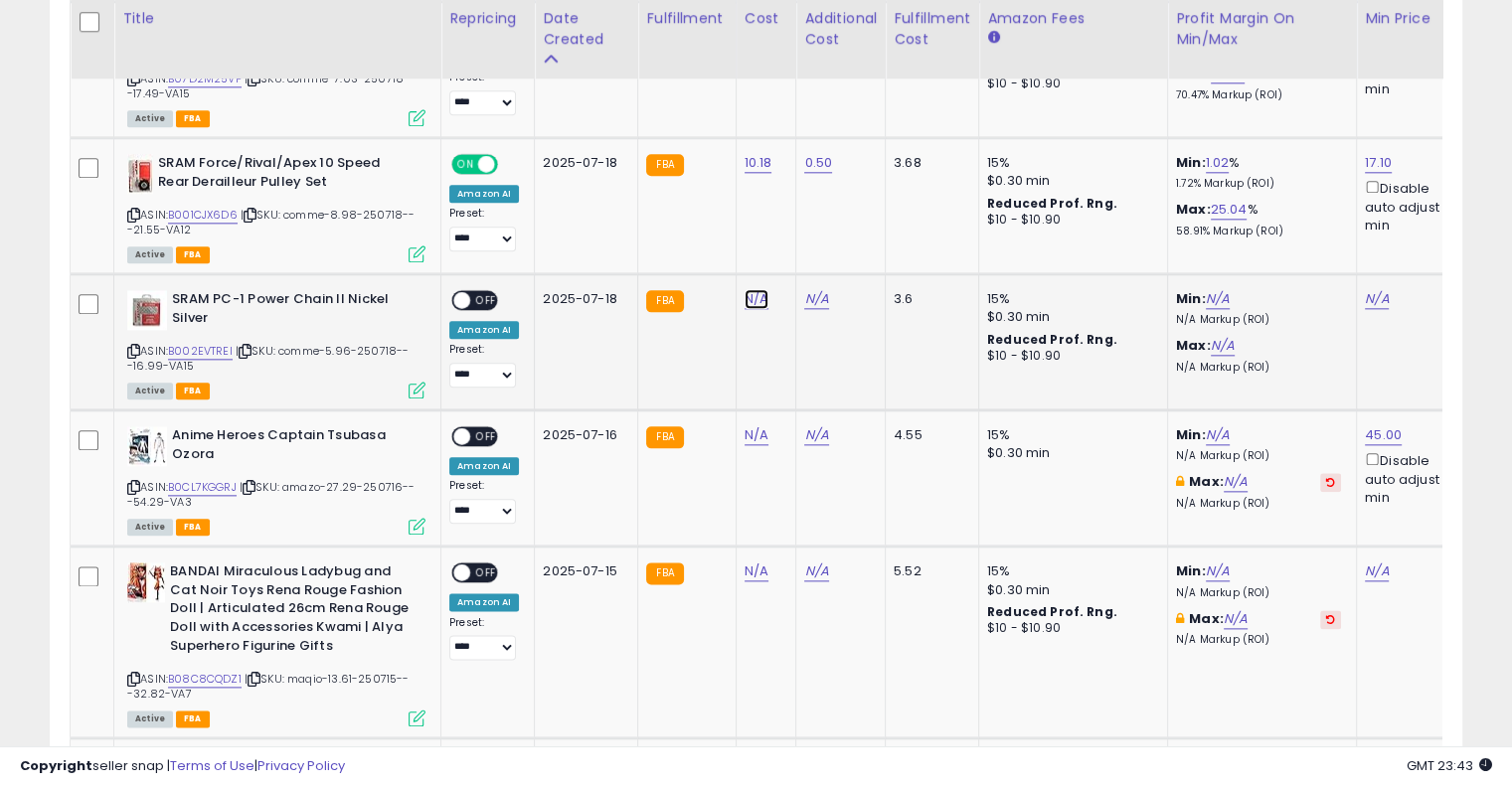 click on "N/A" at bounding box center [756, 299] 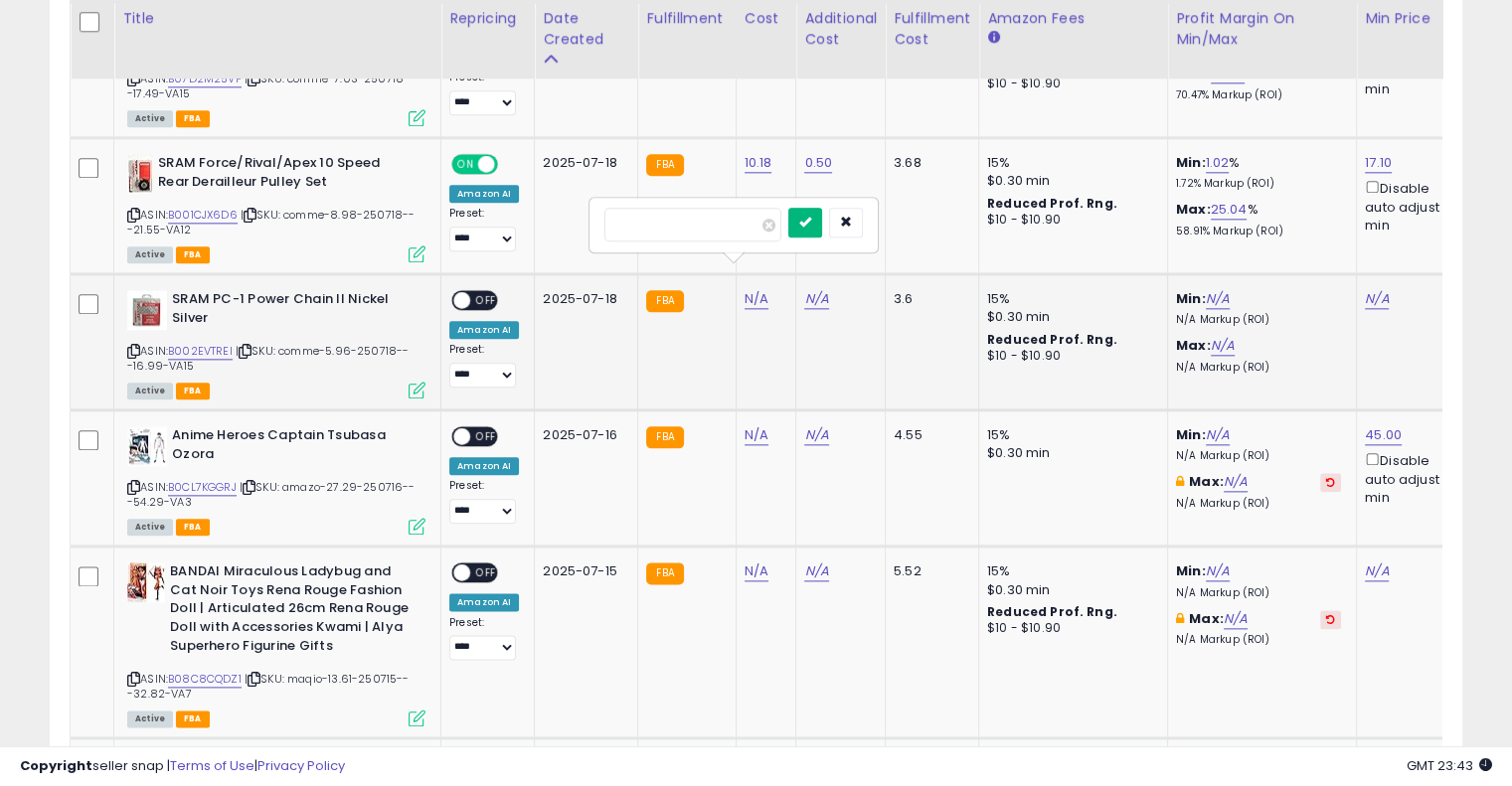 type on "****" 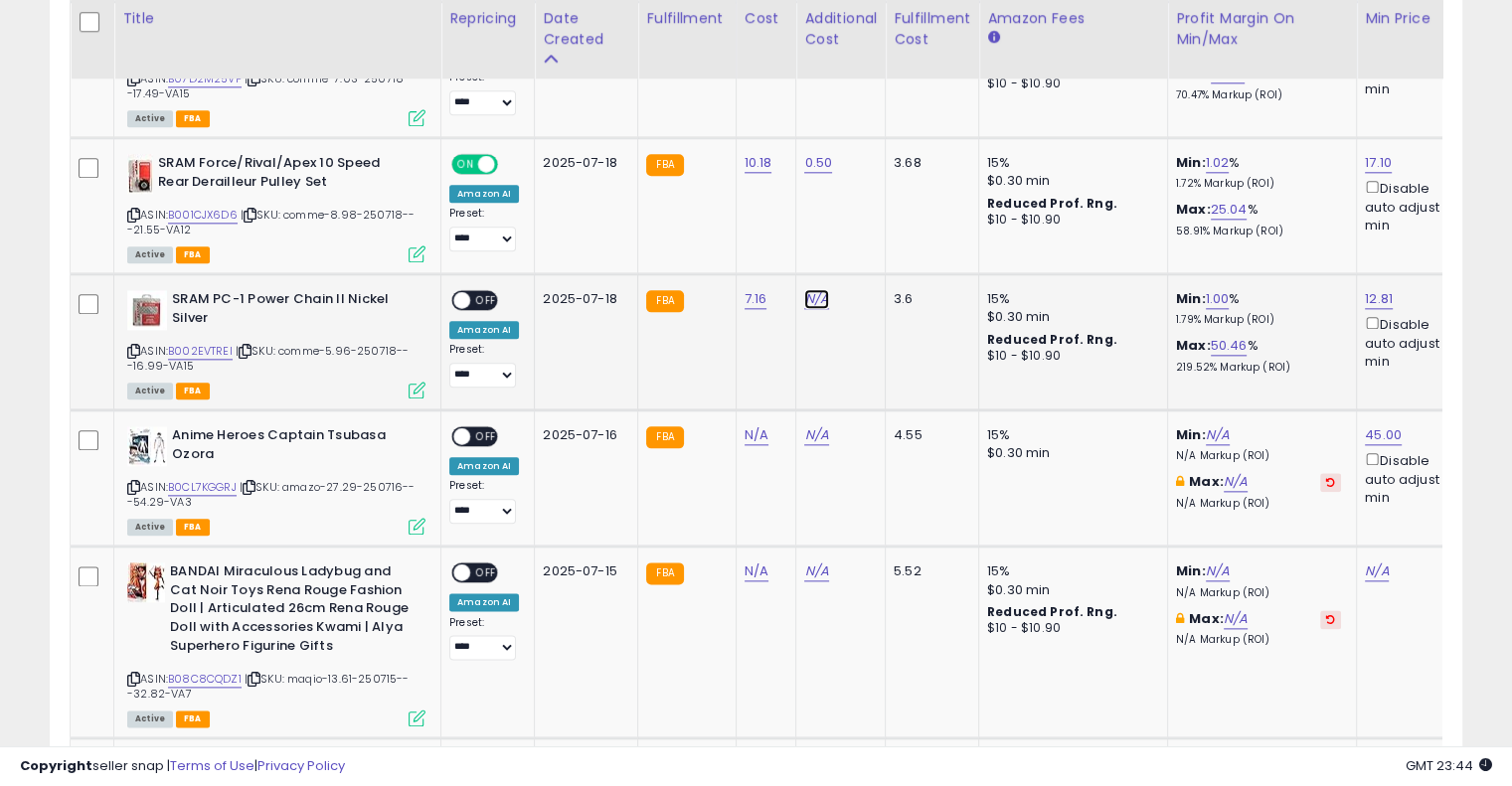 click on "N/A" at bounding box center [816, 299] 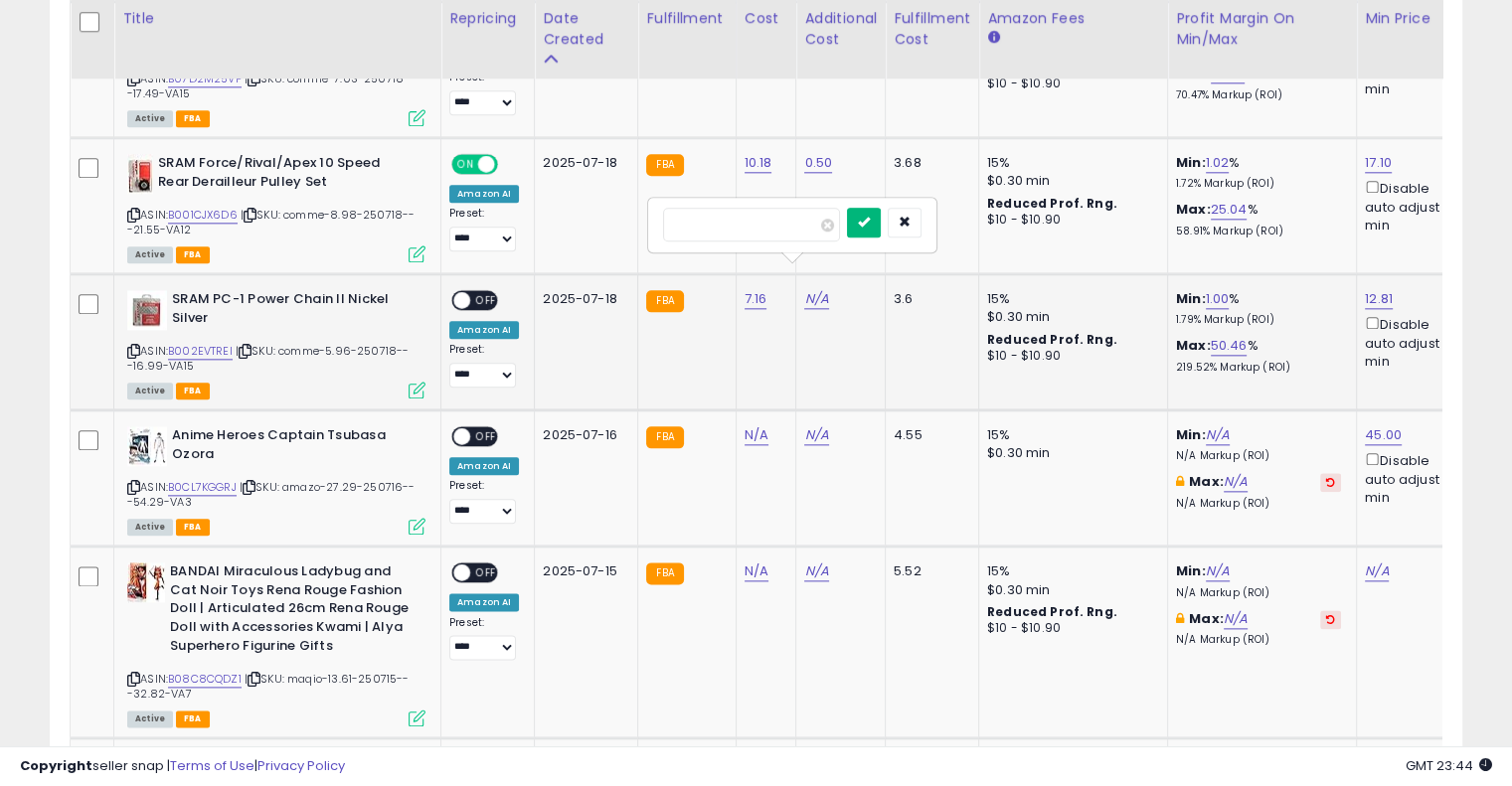 type on "****" 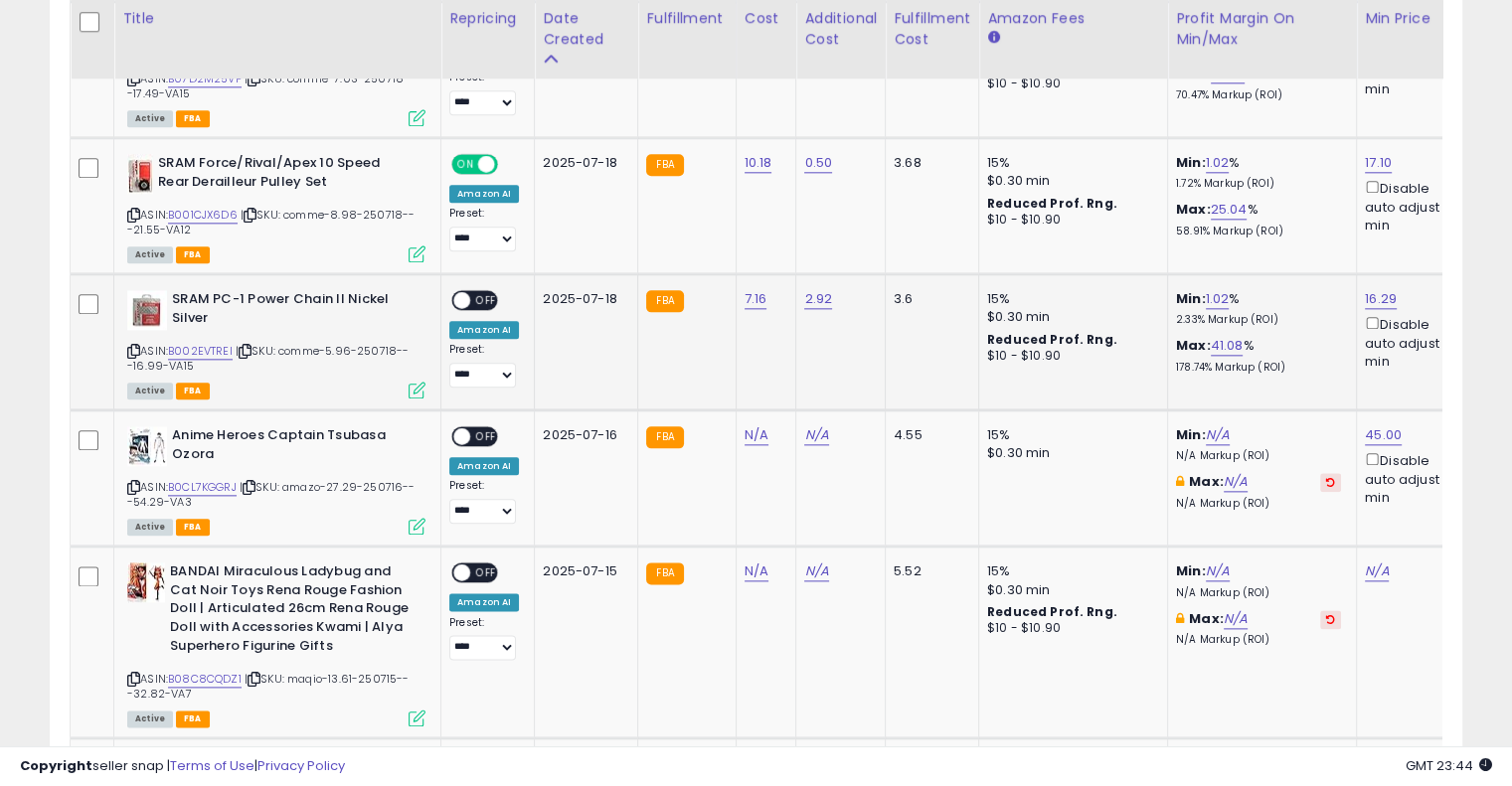 click on "OFF" at bounding box center (486, 300) 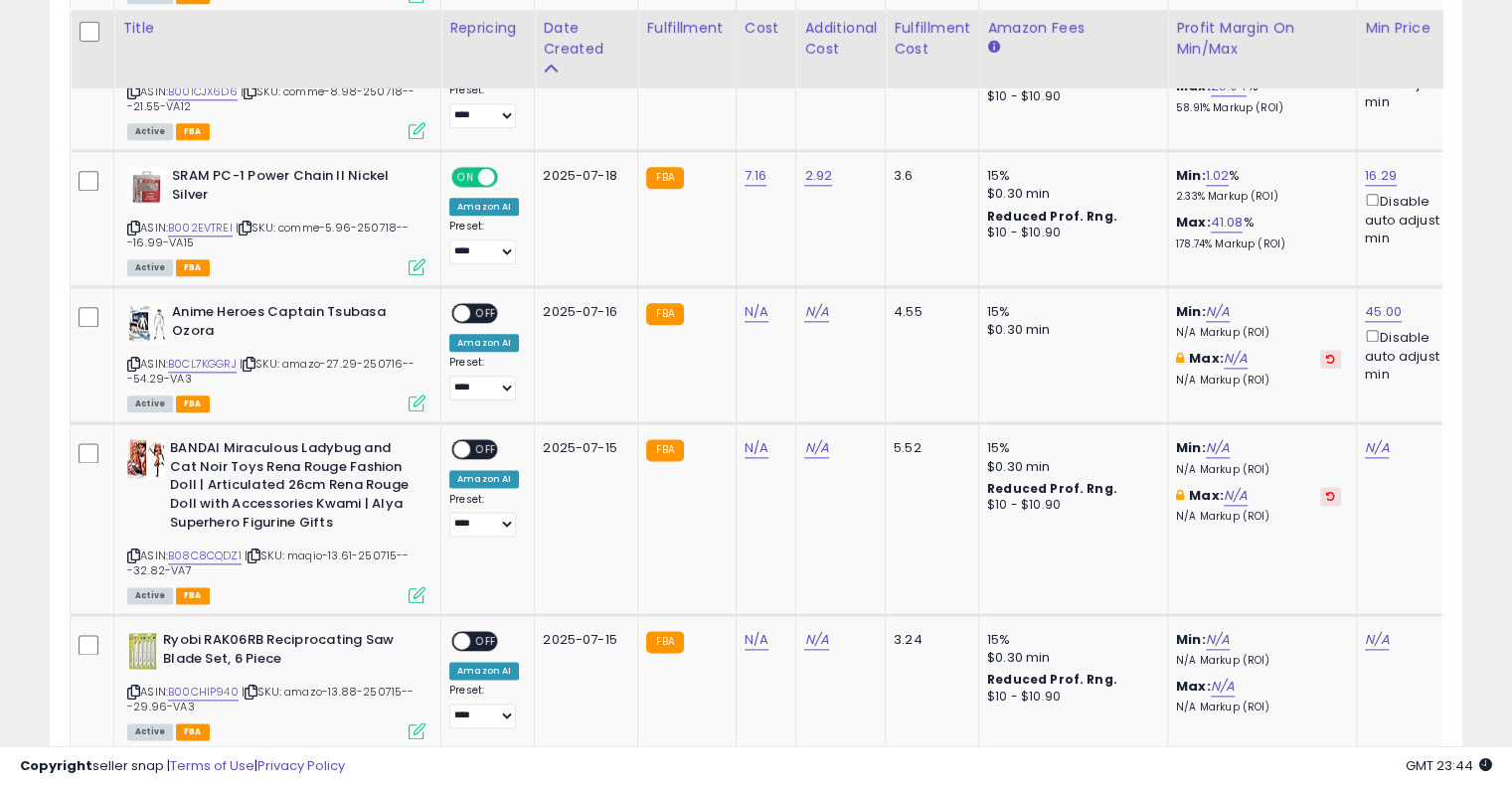 scroll, scrollTop: 2409, scrollLeft: 0, axis: vertical 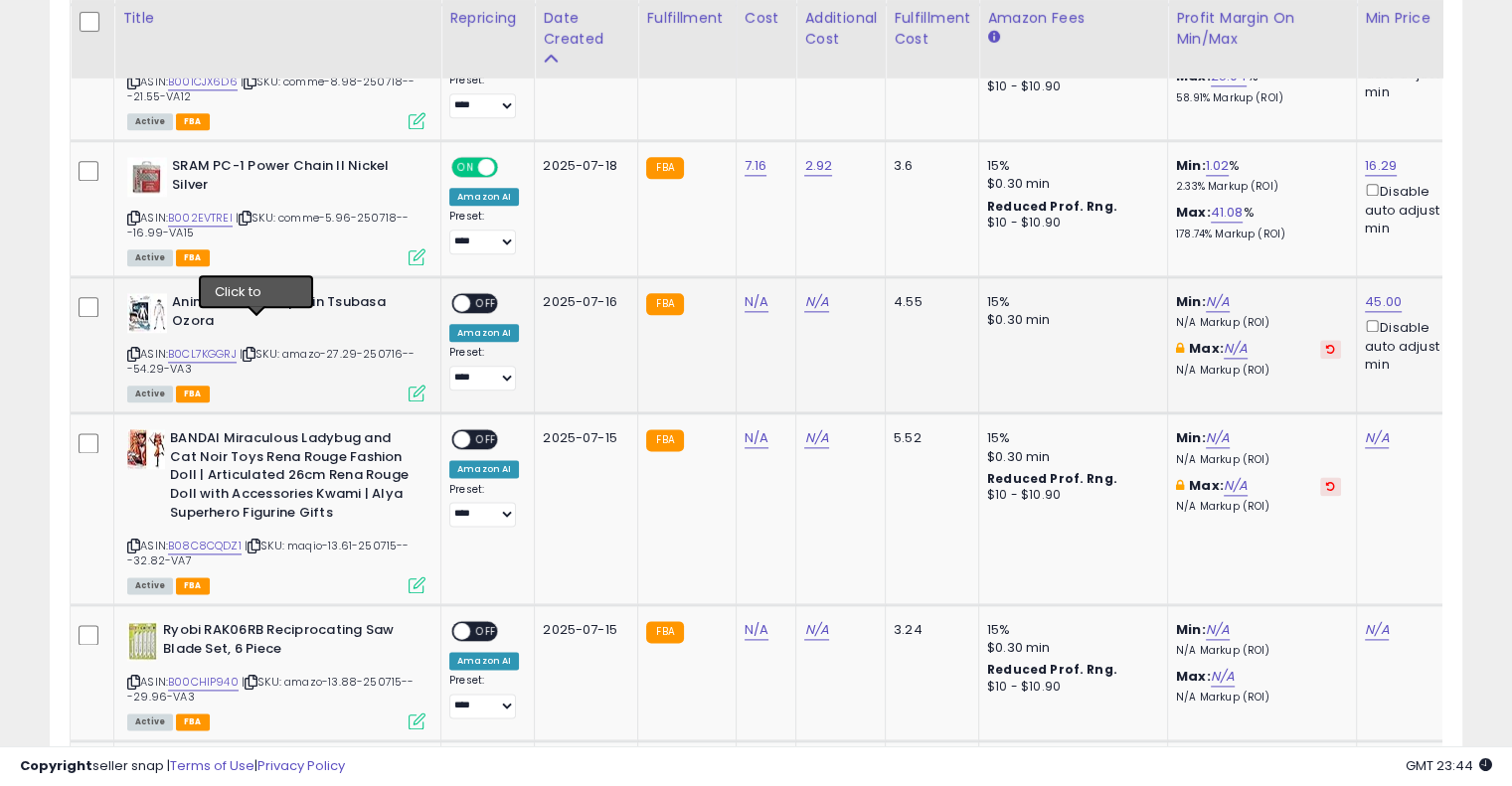 click at bounding box center [249, 354] 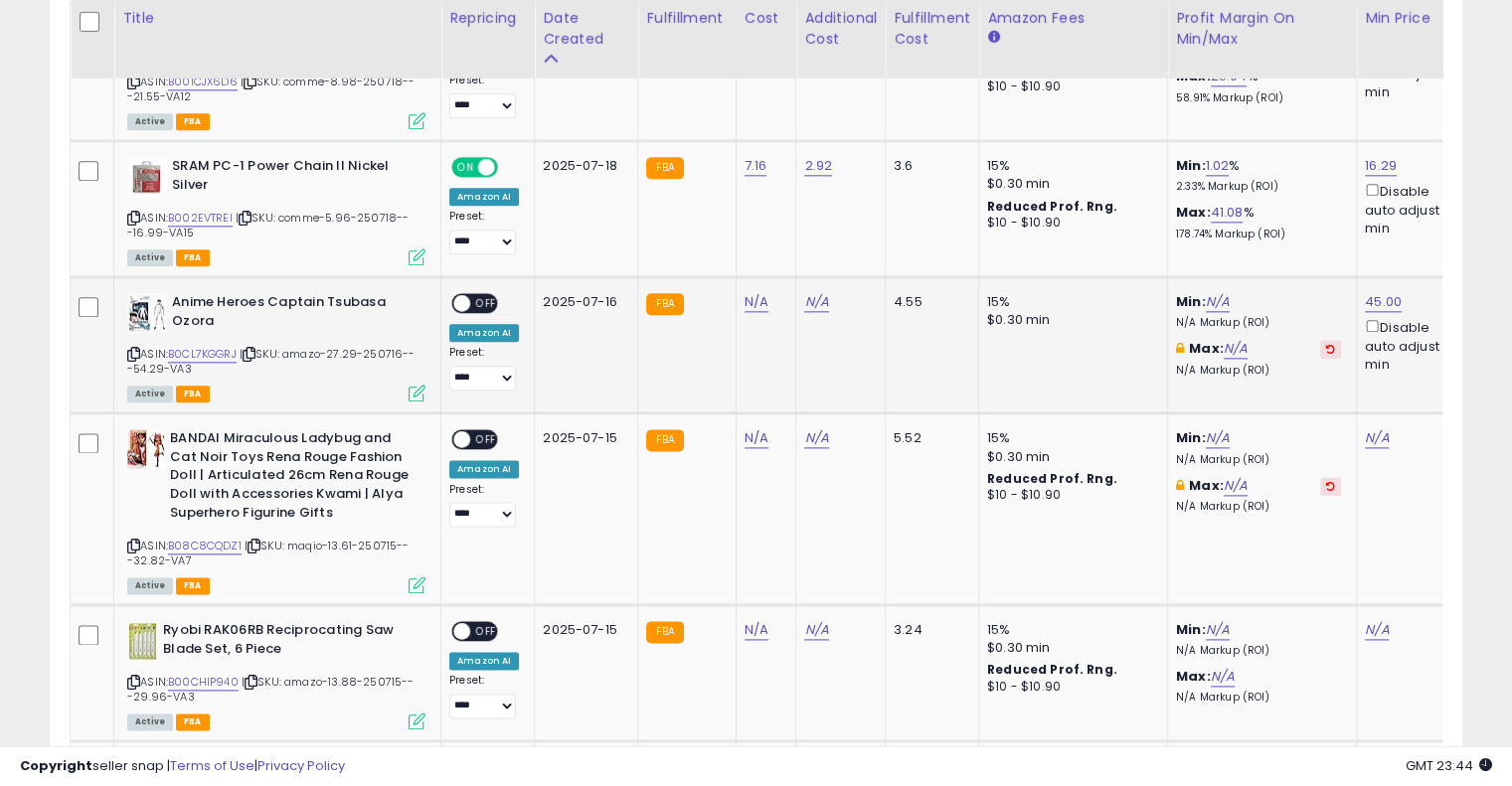 click at bounding box center [249, 354] 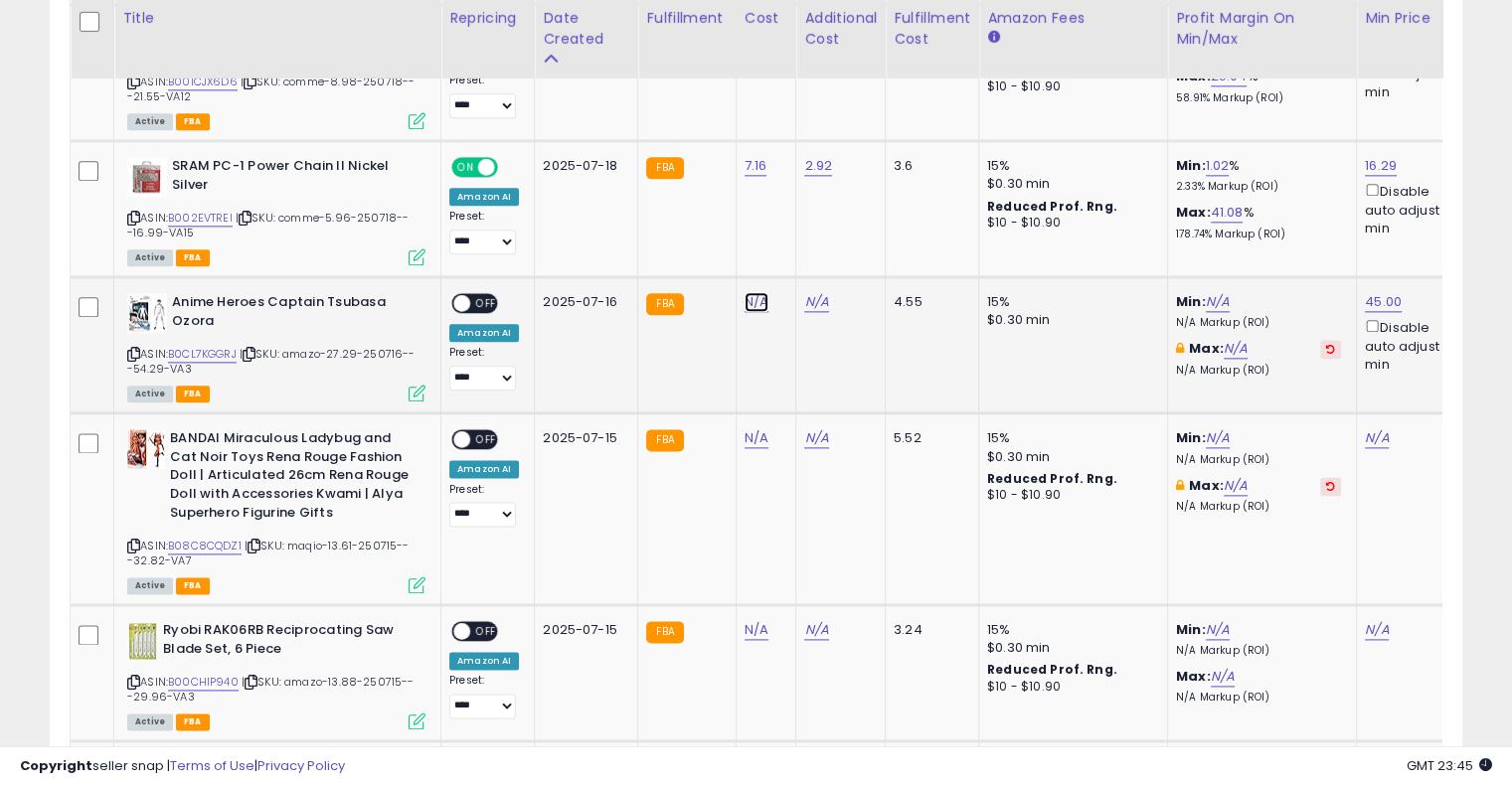 click on "N/A" at bounding box center (756, 302) 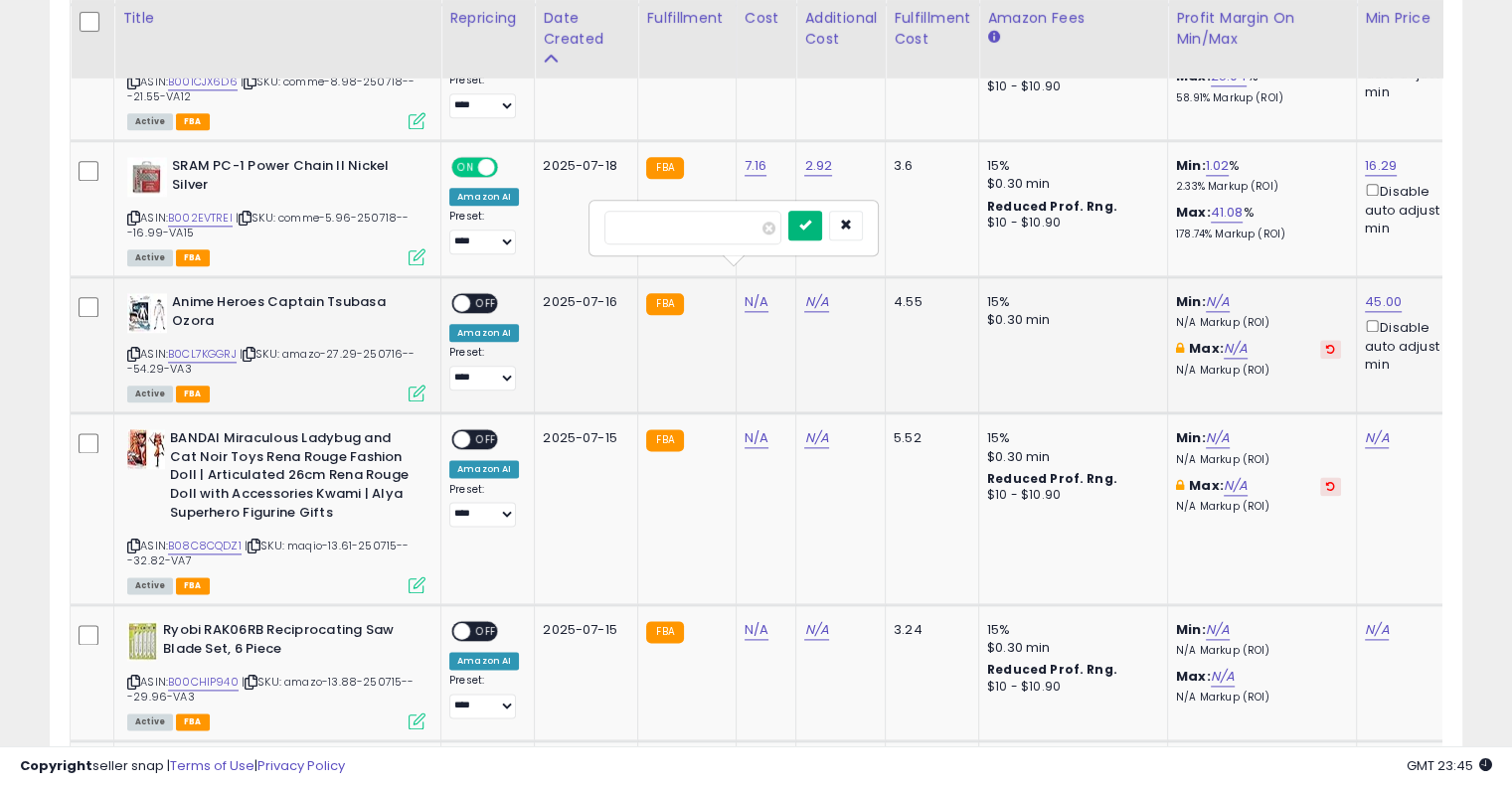 type on "*****" 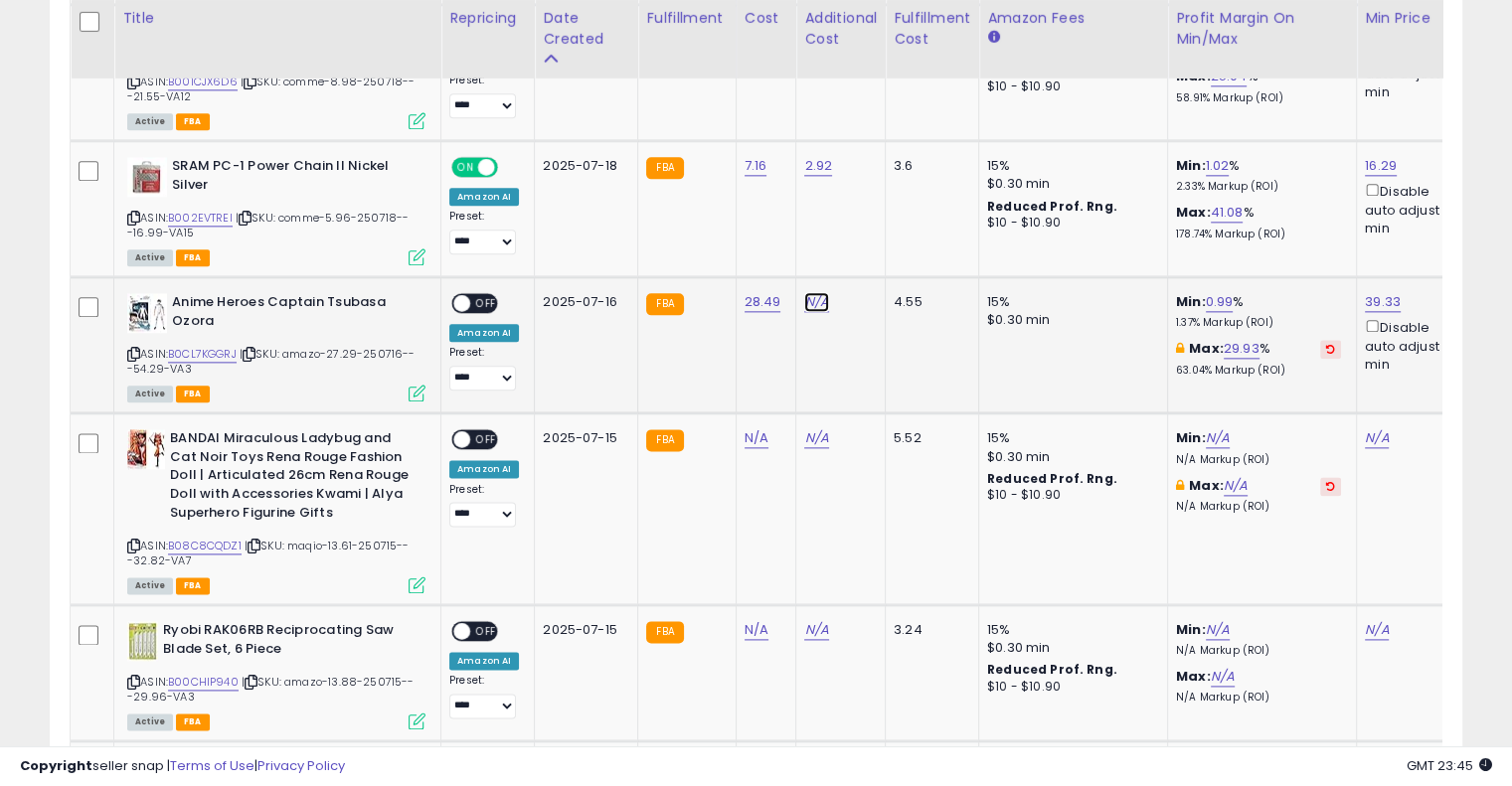 click on "N/A" at bounding box center [816, 302] 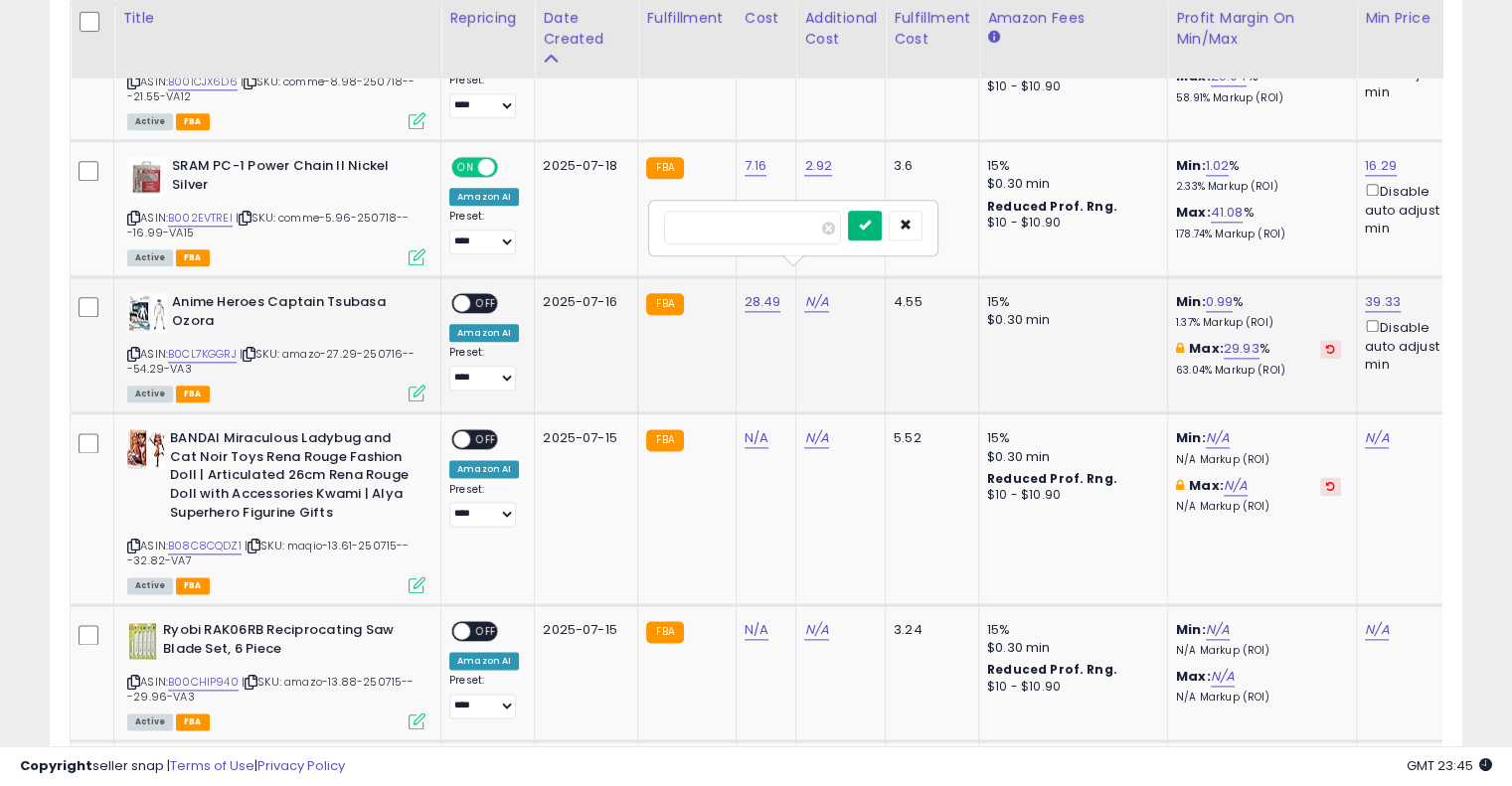 type on "****" 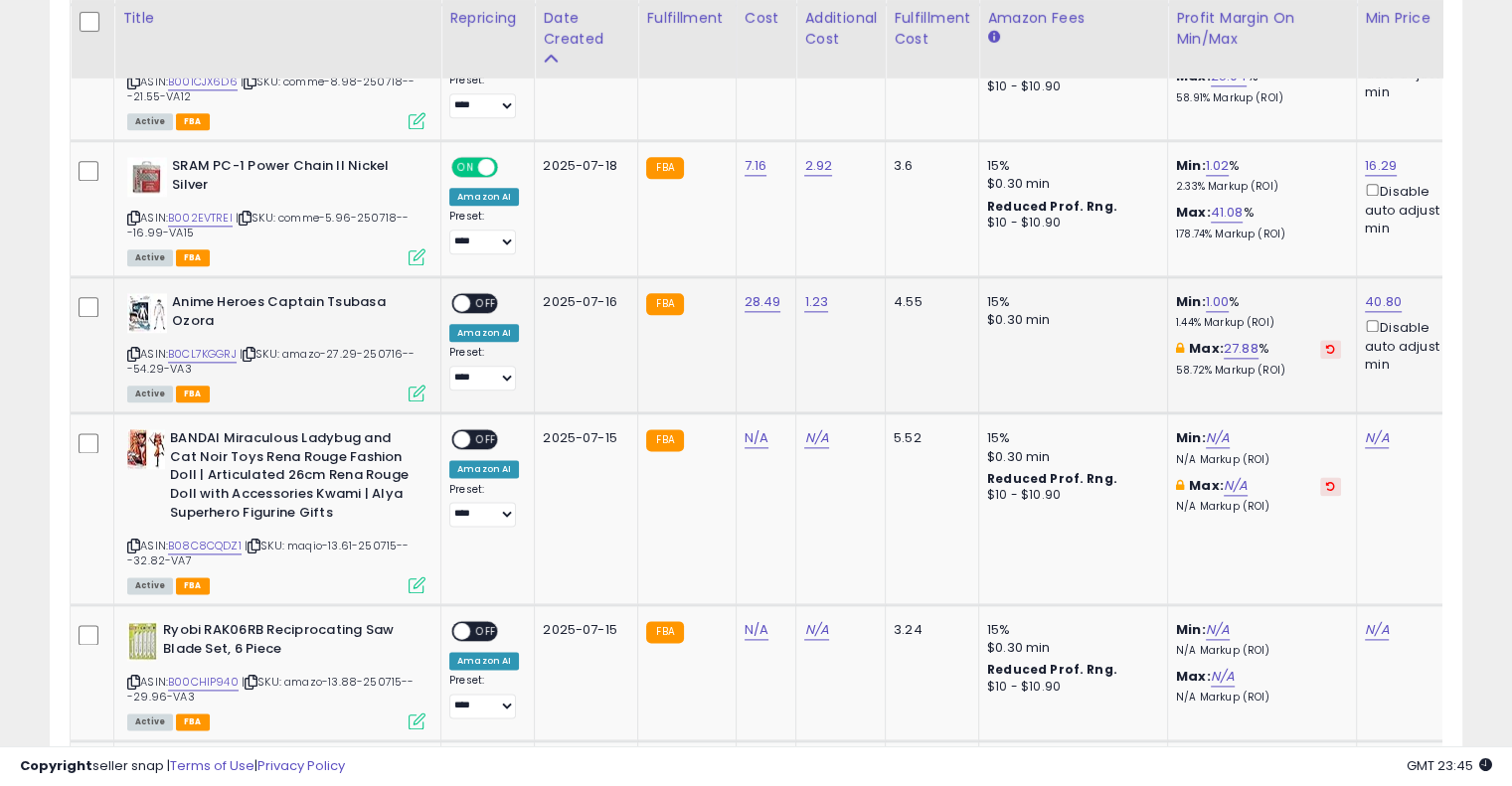 click on "OFF" at bounding box center (486, 303) 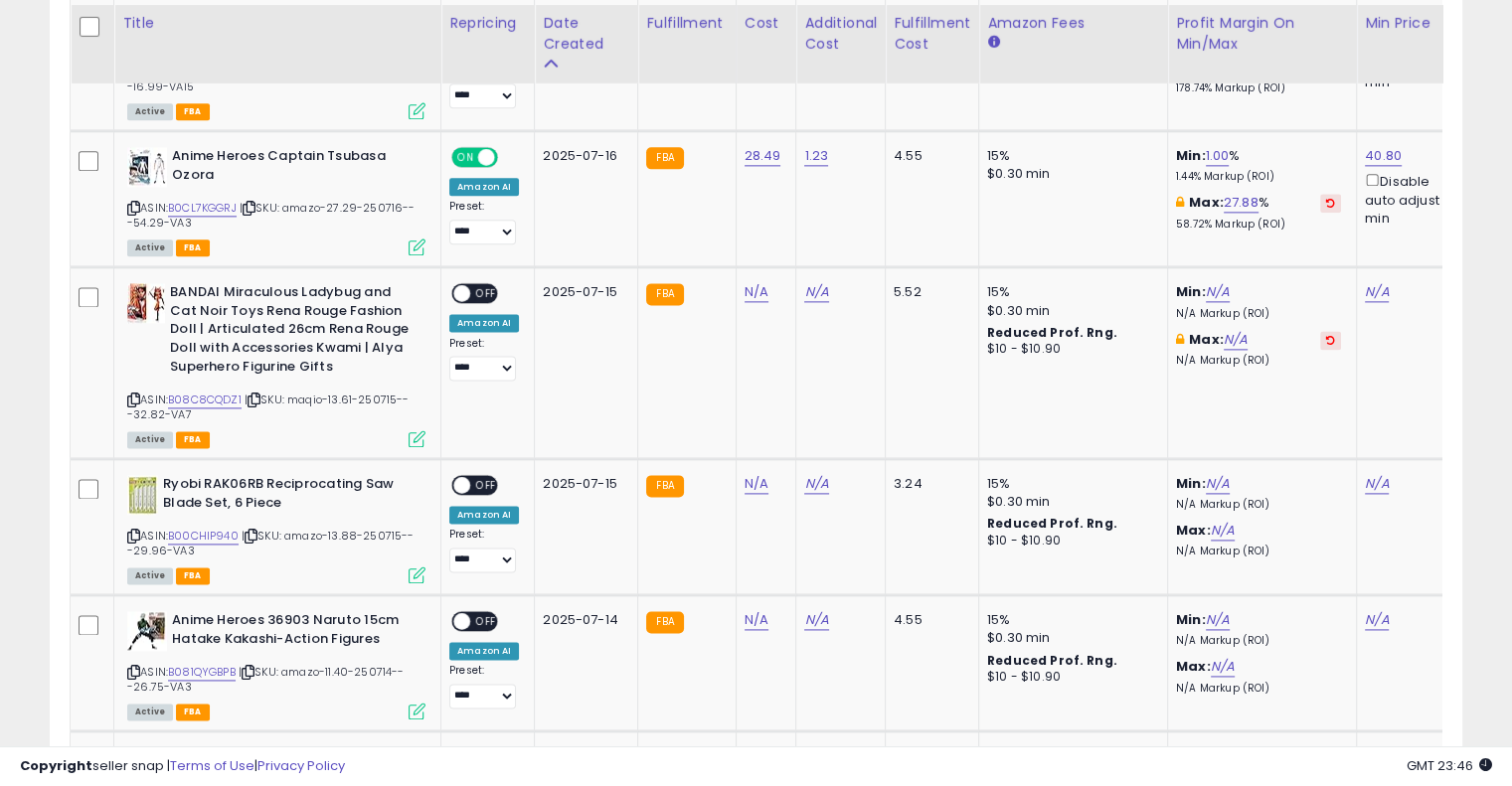 scroll, scrollTop: 2560, scrollLeft: 0, axis: vertical 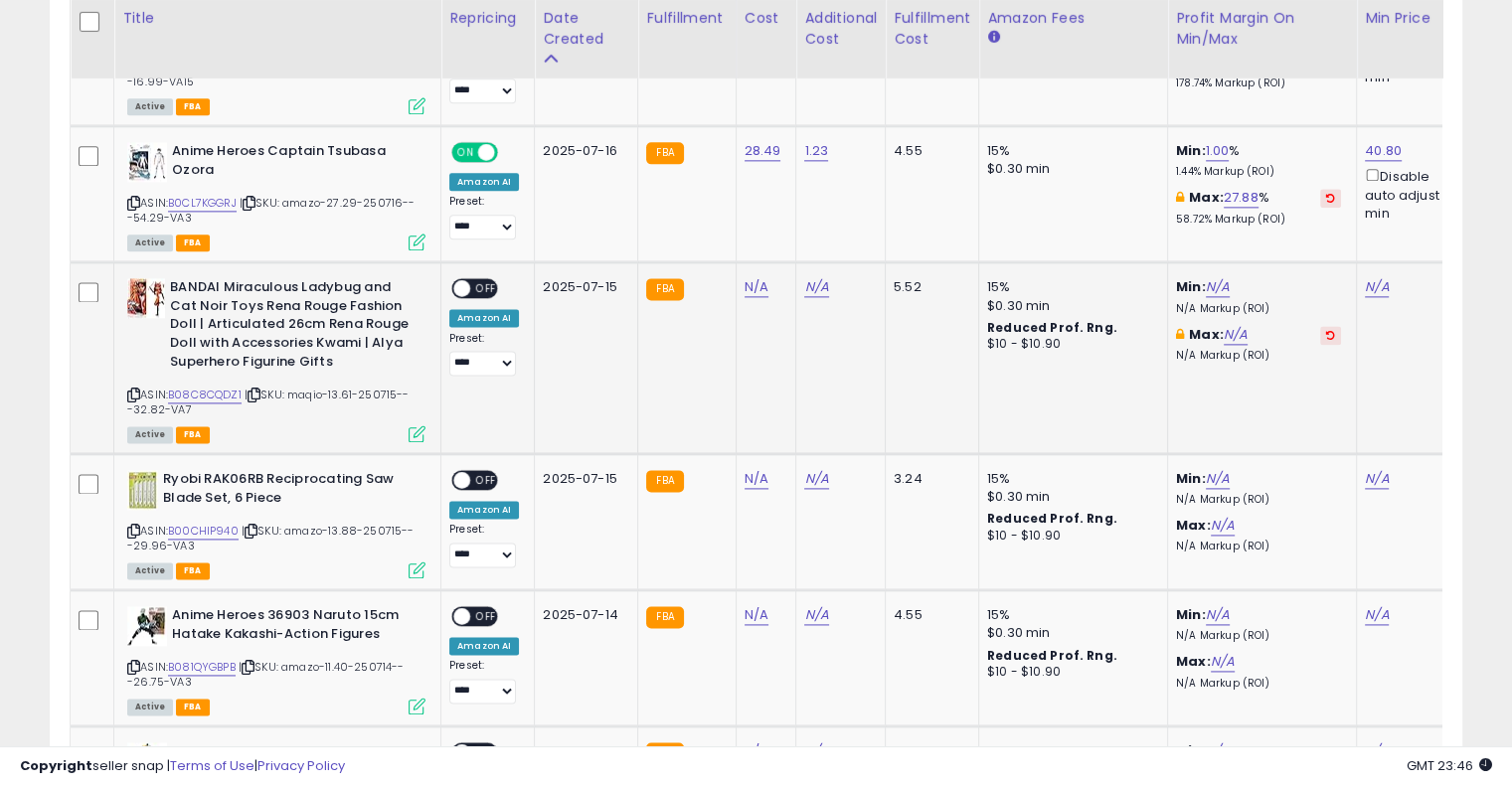 click at bounding box center [253, 394] 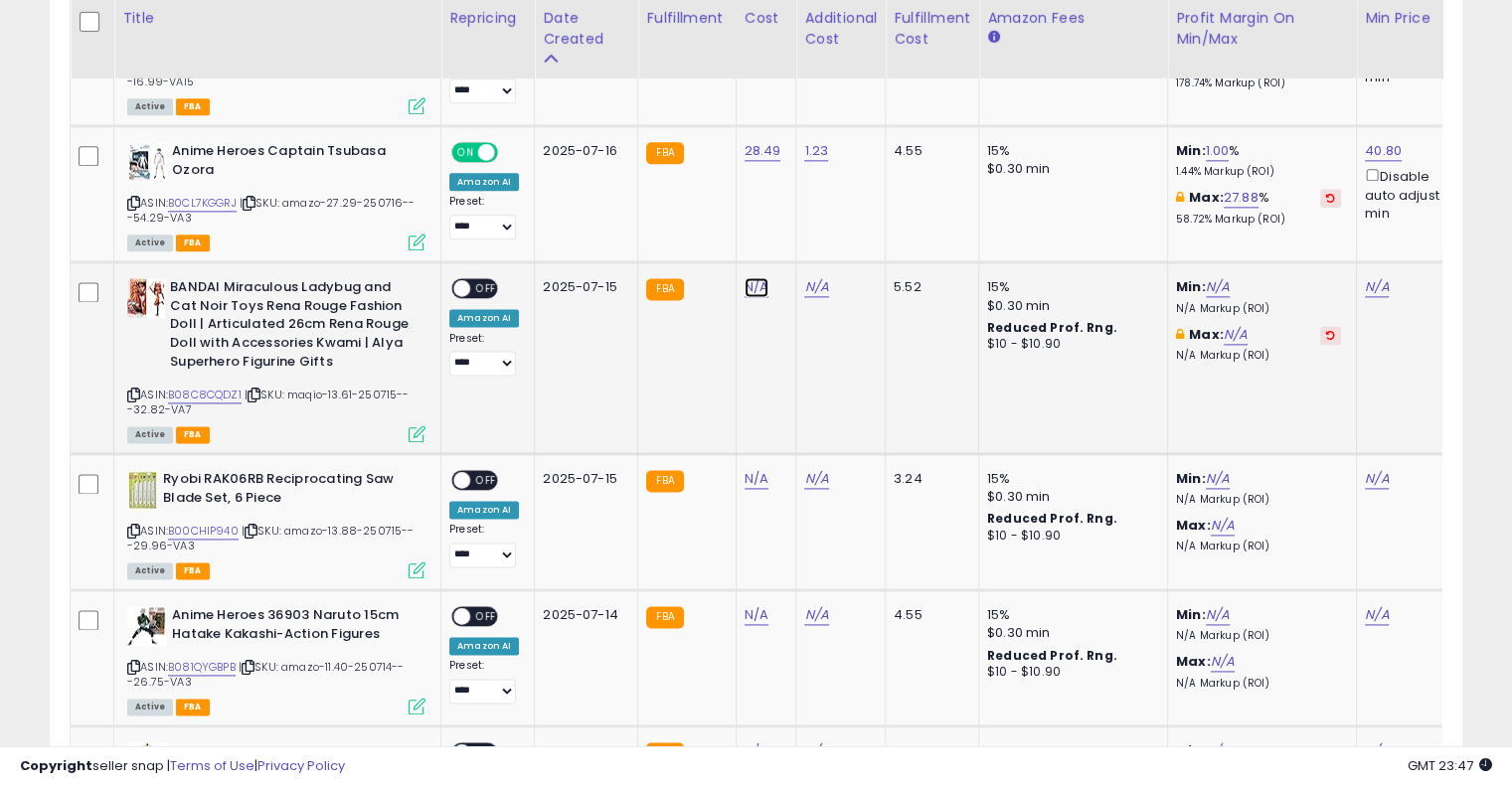click on "N/A" at bounding box center [756, 287] 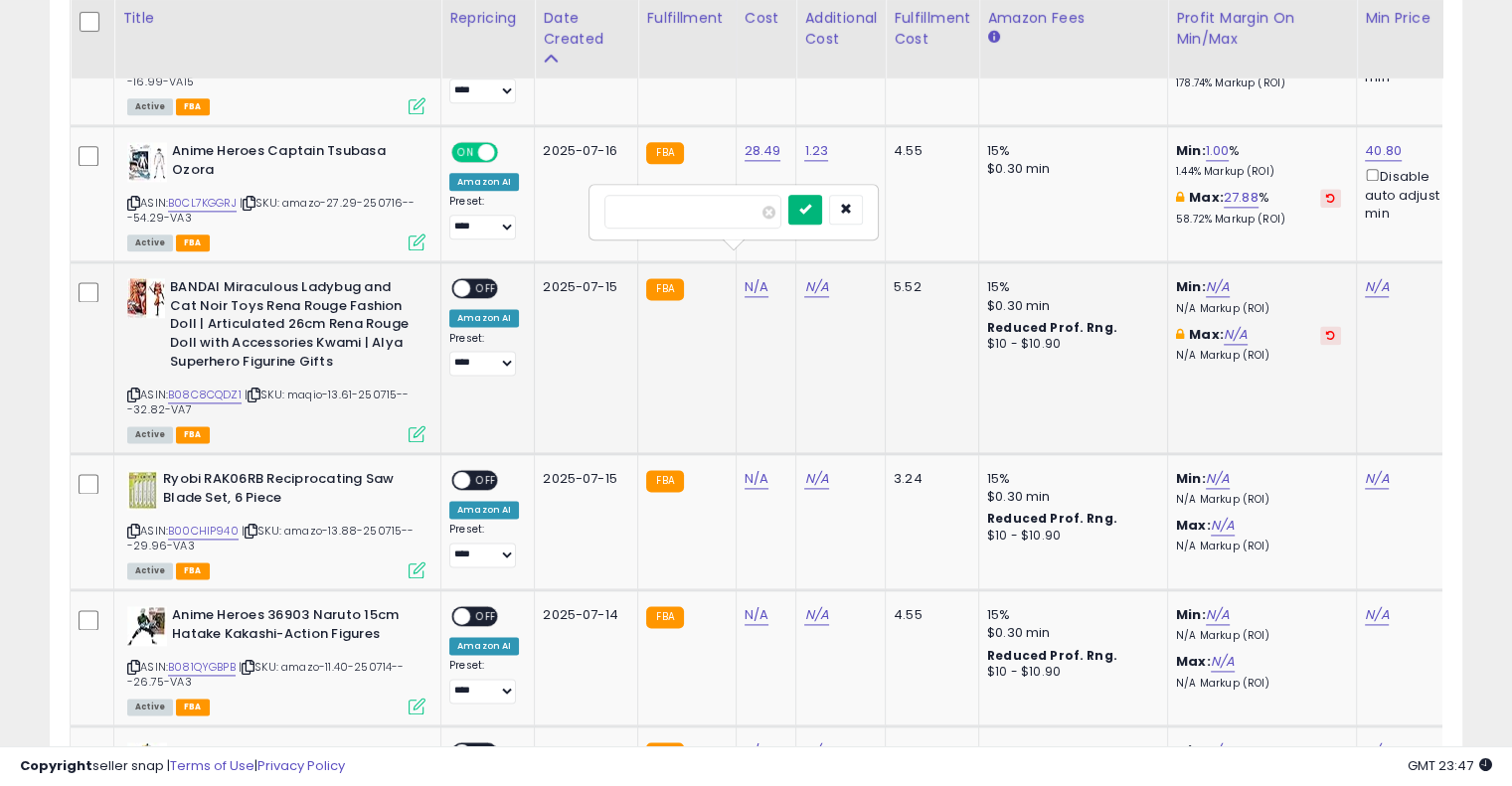 type on "*****" 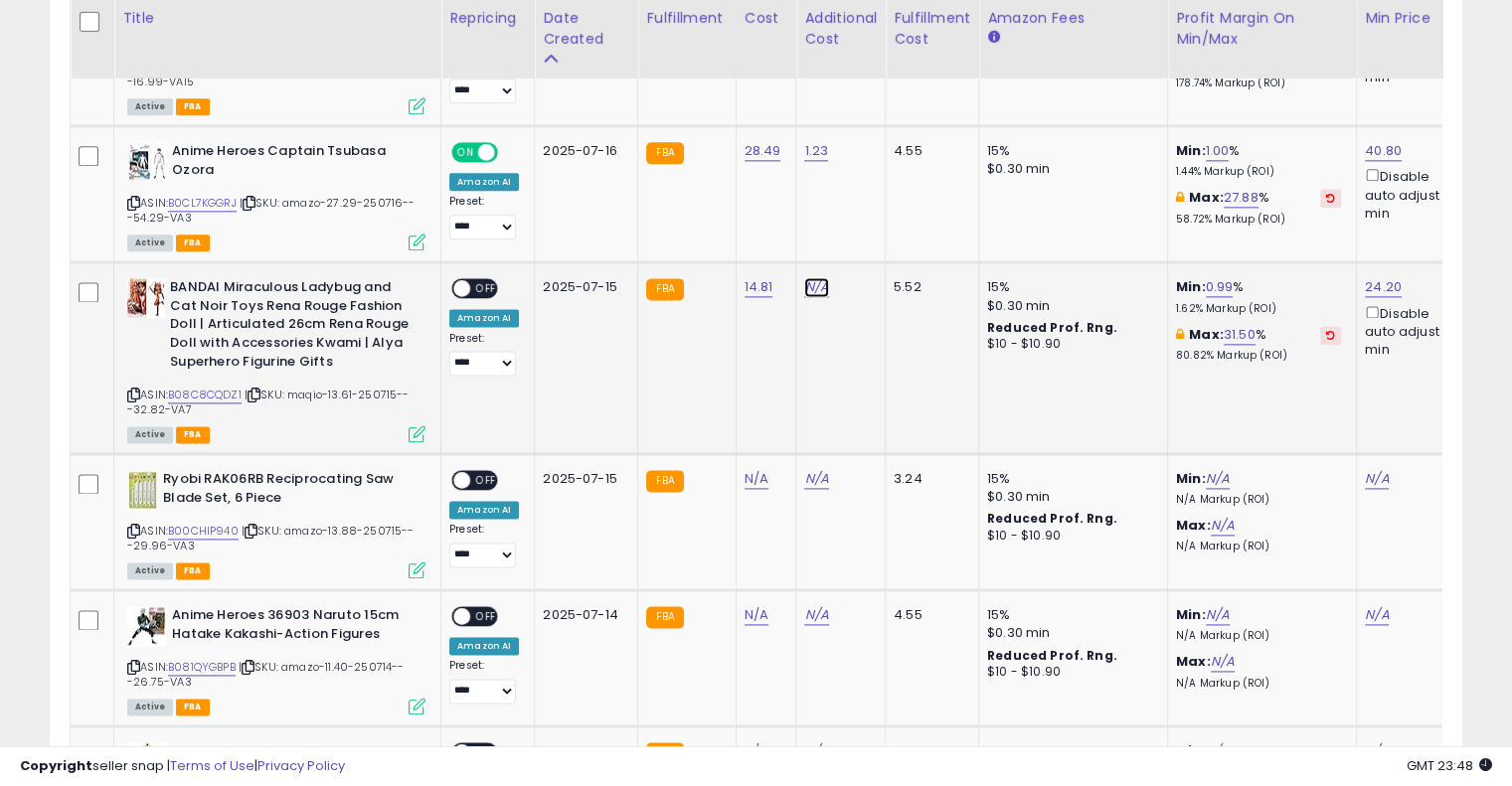 click on "N/A" at bounding box center (816, 287) 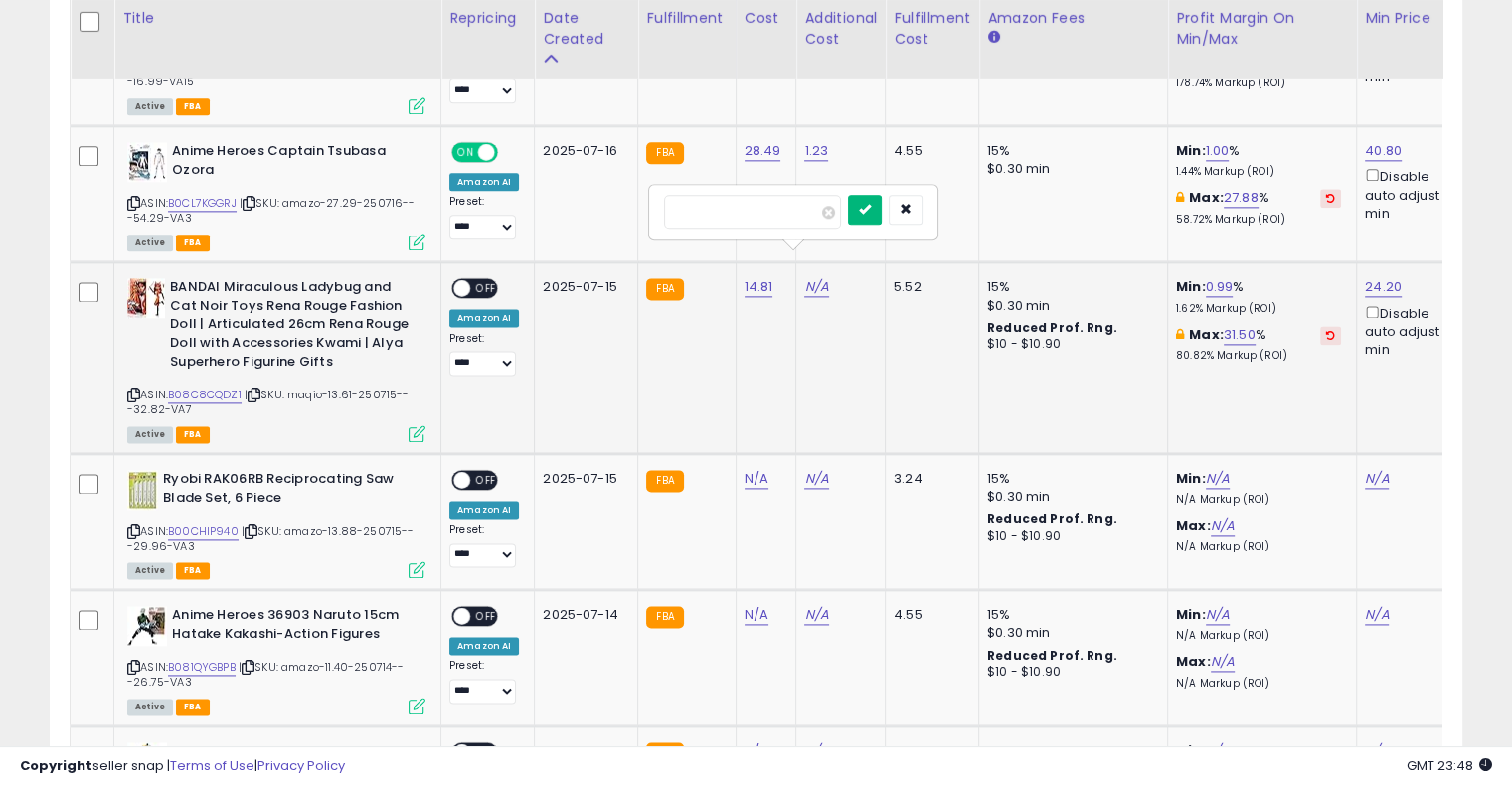 type on "****" 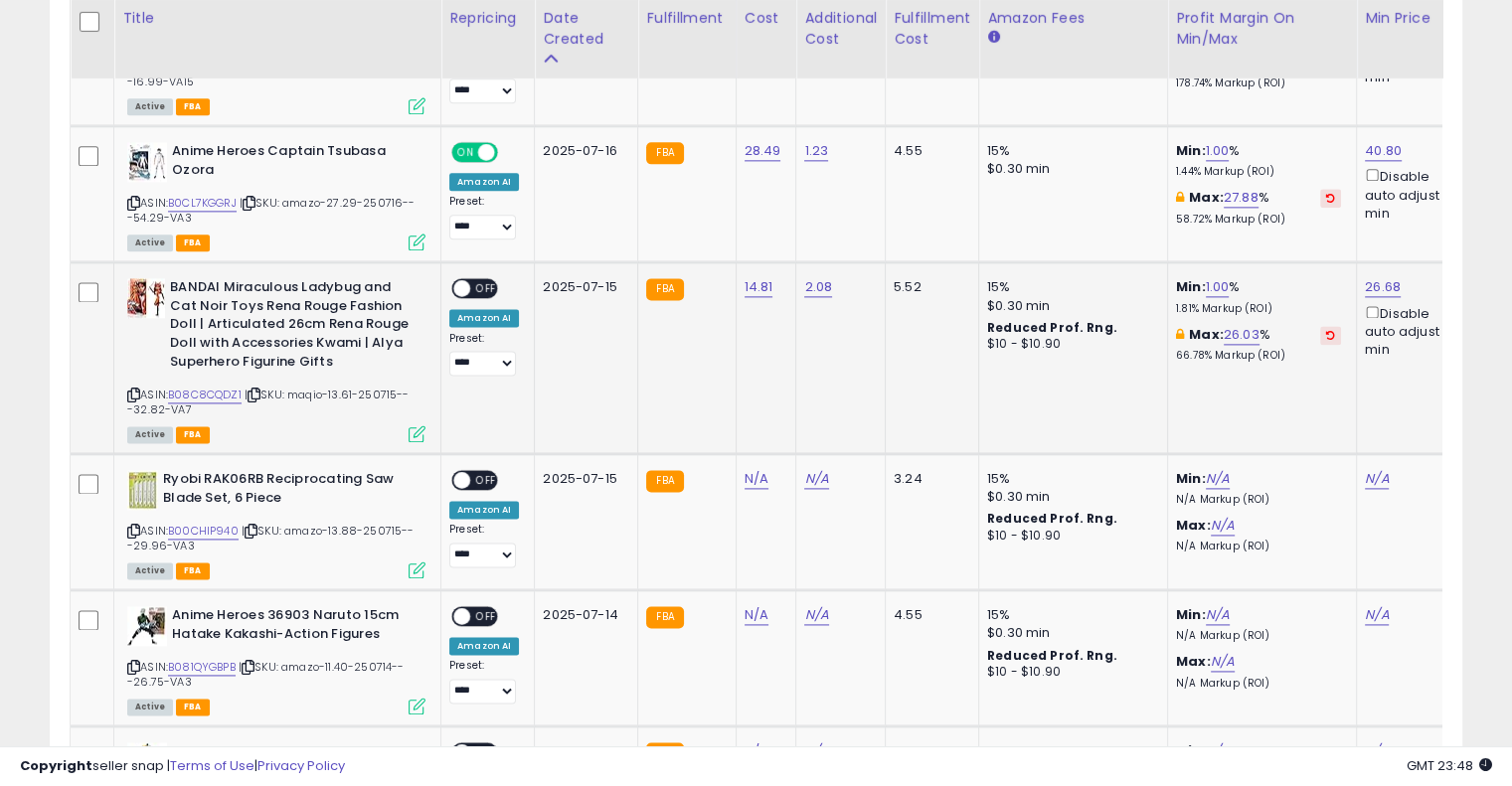 click on "OFF" at bounding box center (486, 288) 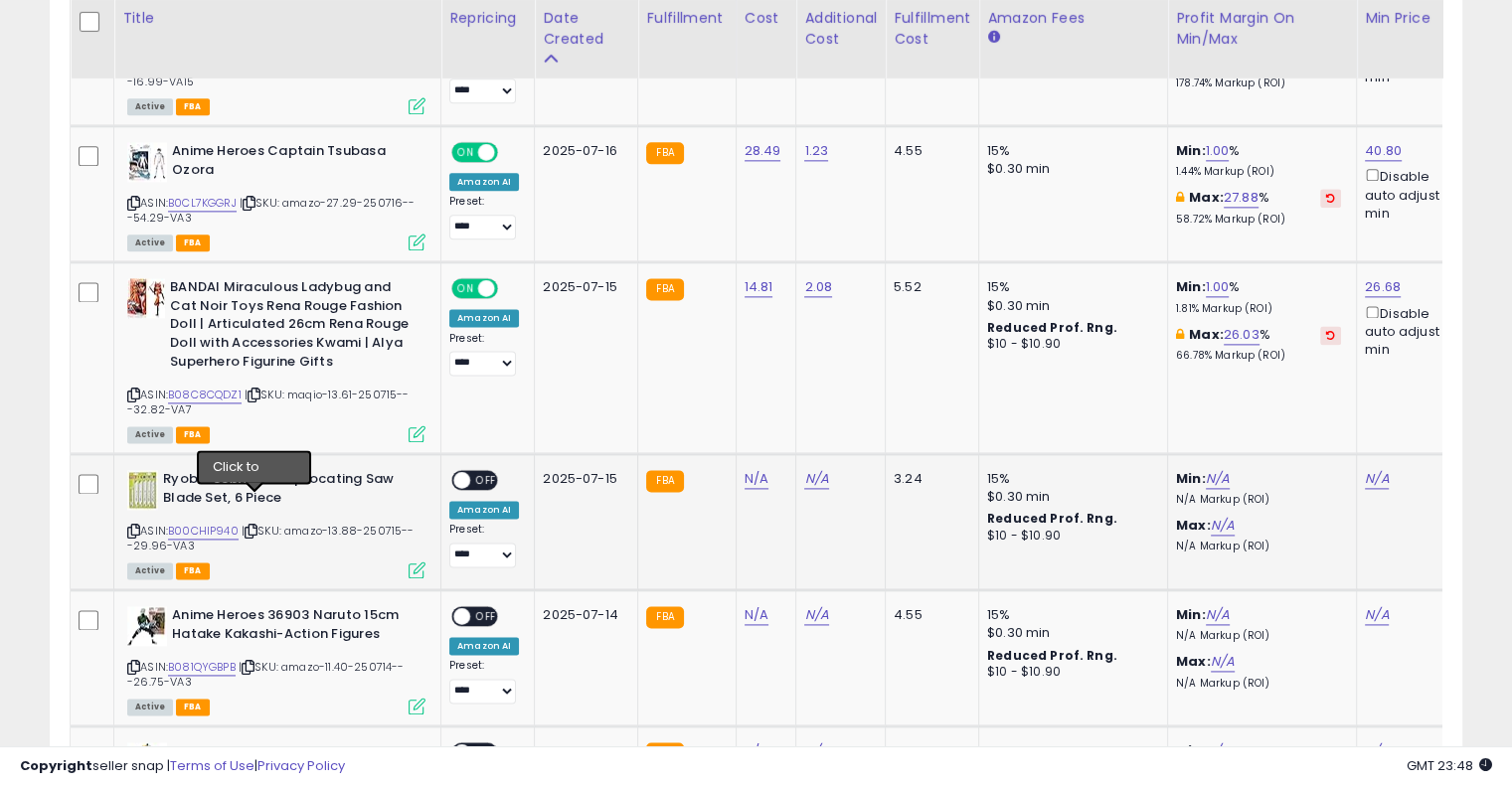 click at bounding box center (251, 531) 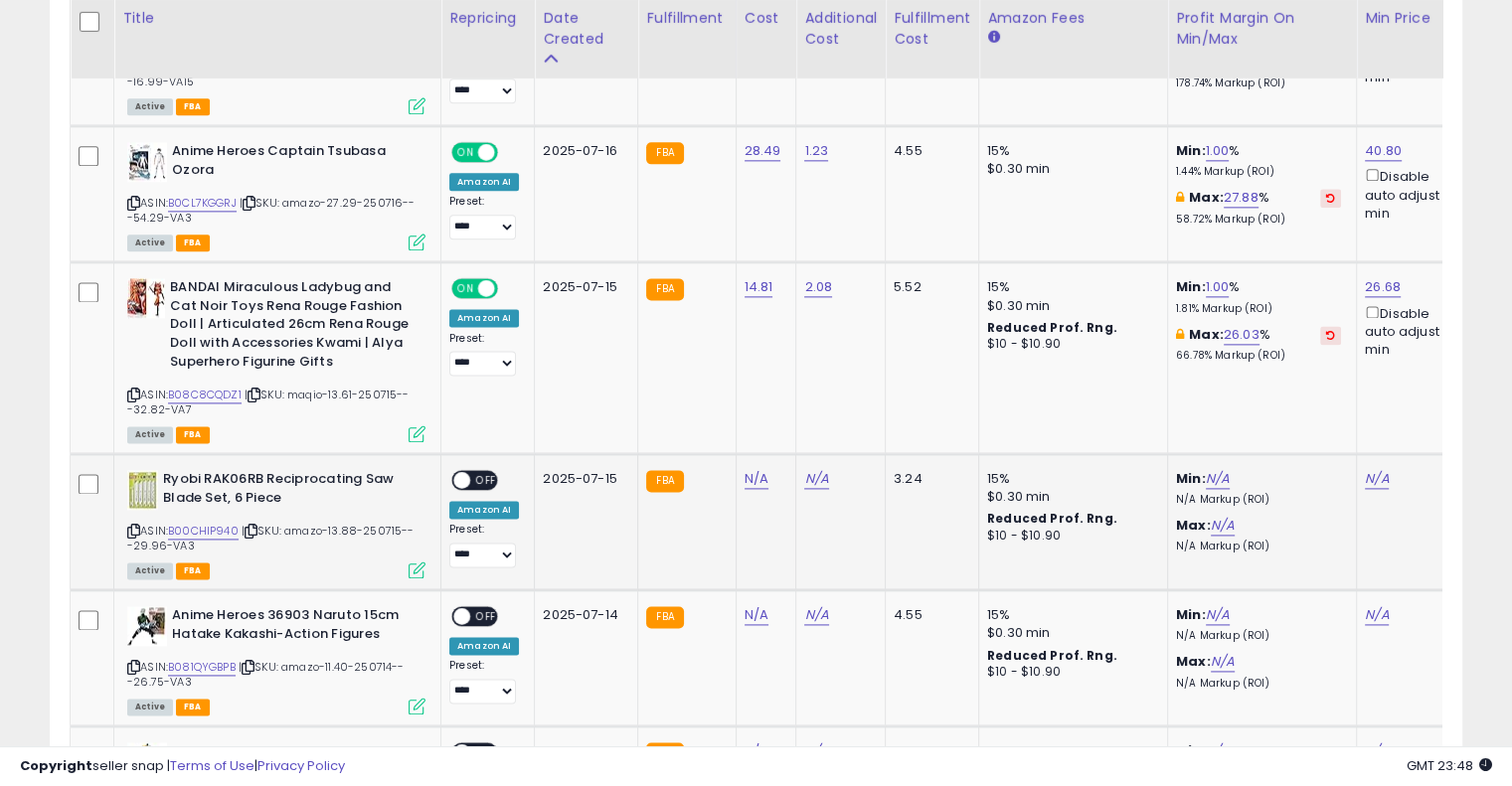 click at bounding box center [251, 531] 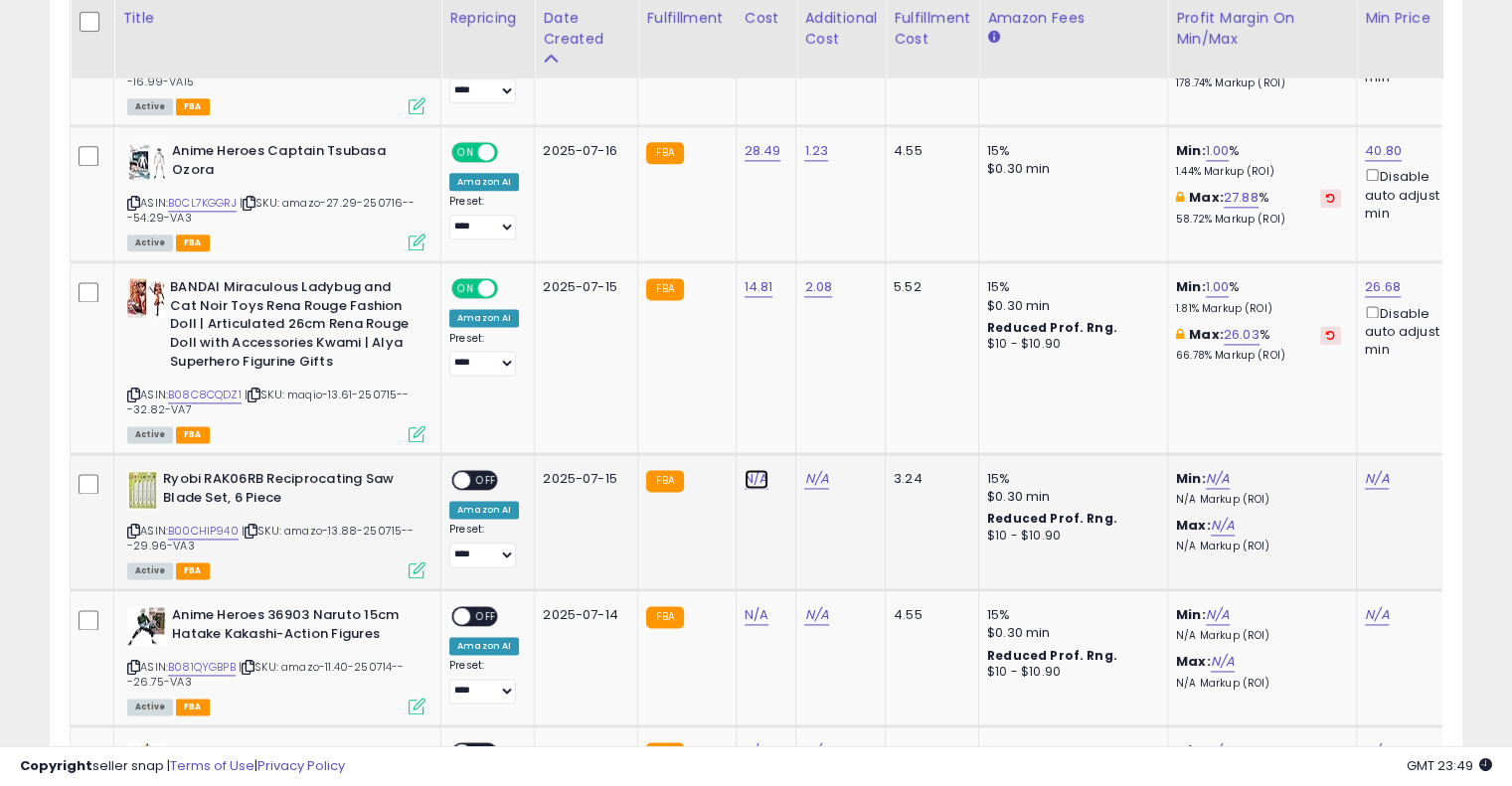 click on "N/A" at bounding box center (756, 479) 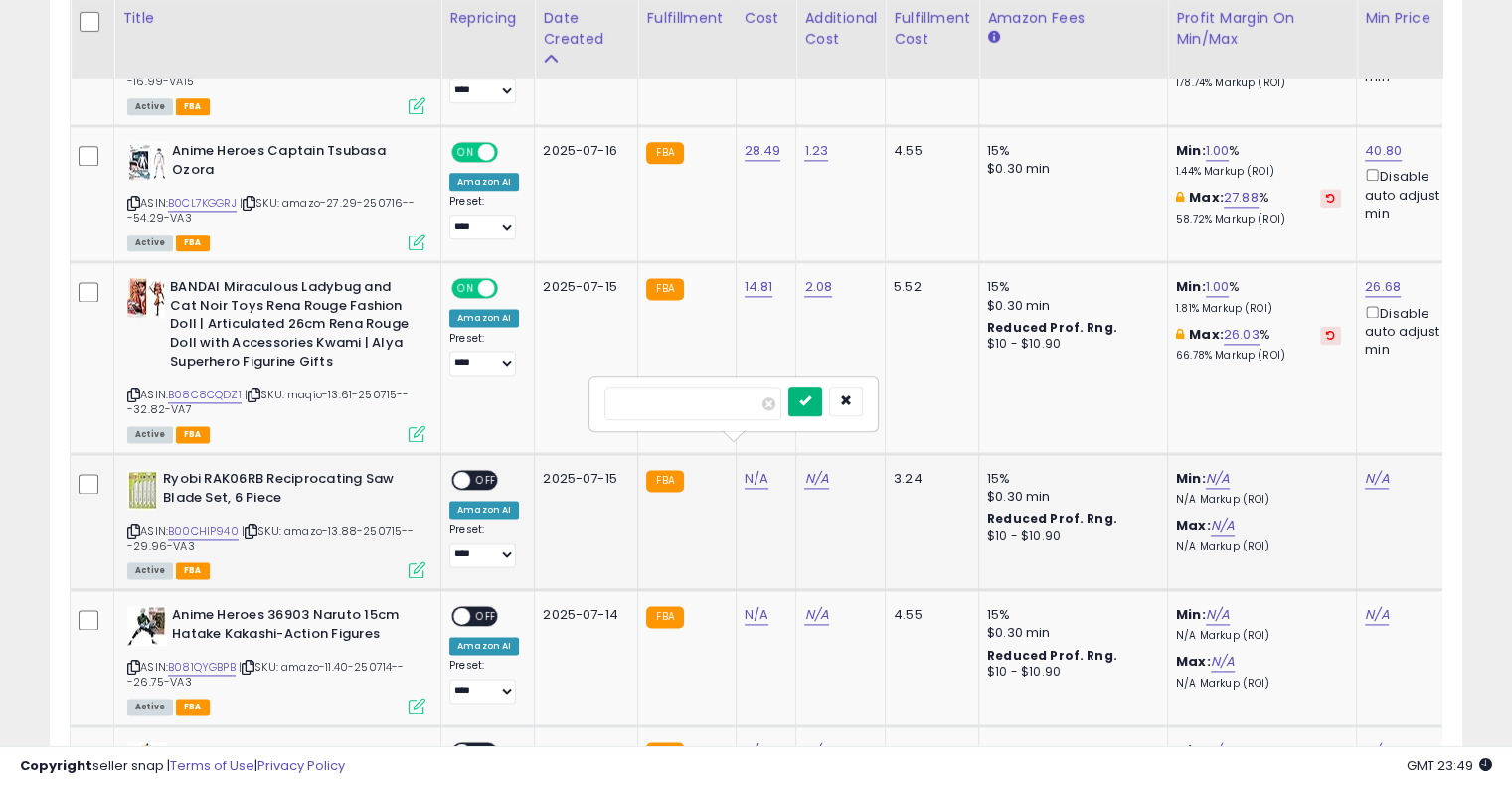type on "*****" 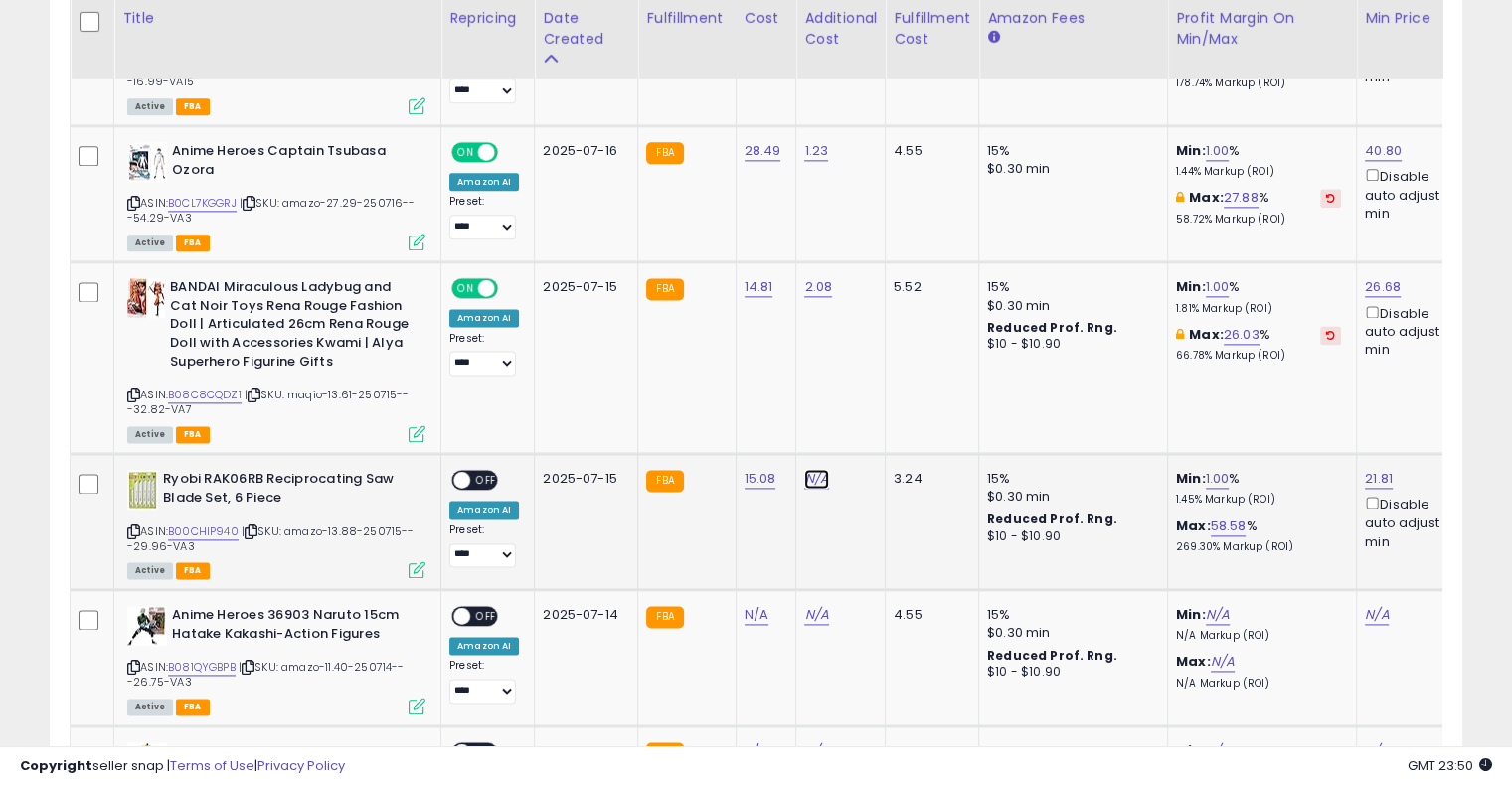 click on "N/A" at bounding box center [816, 479] 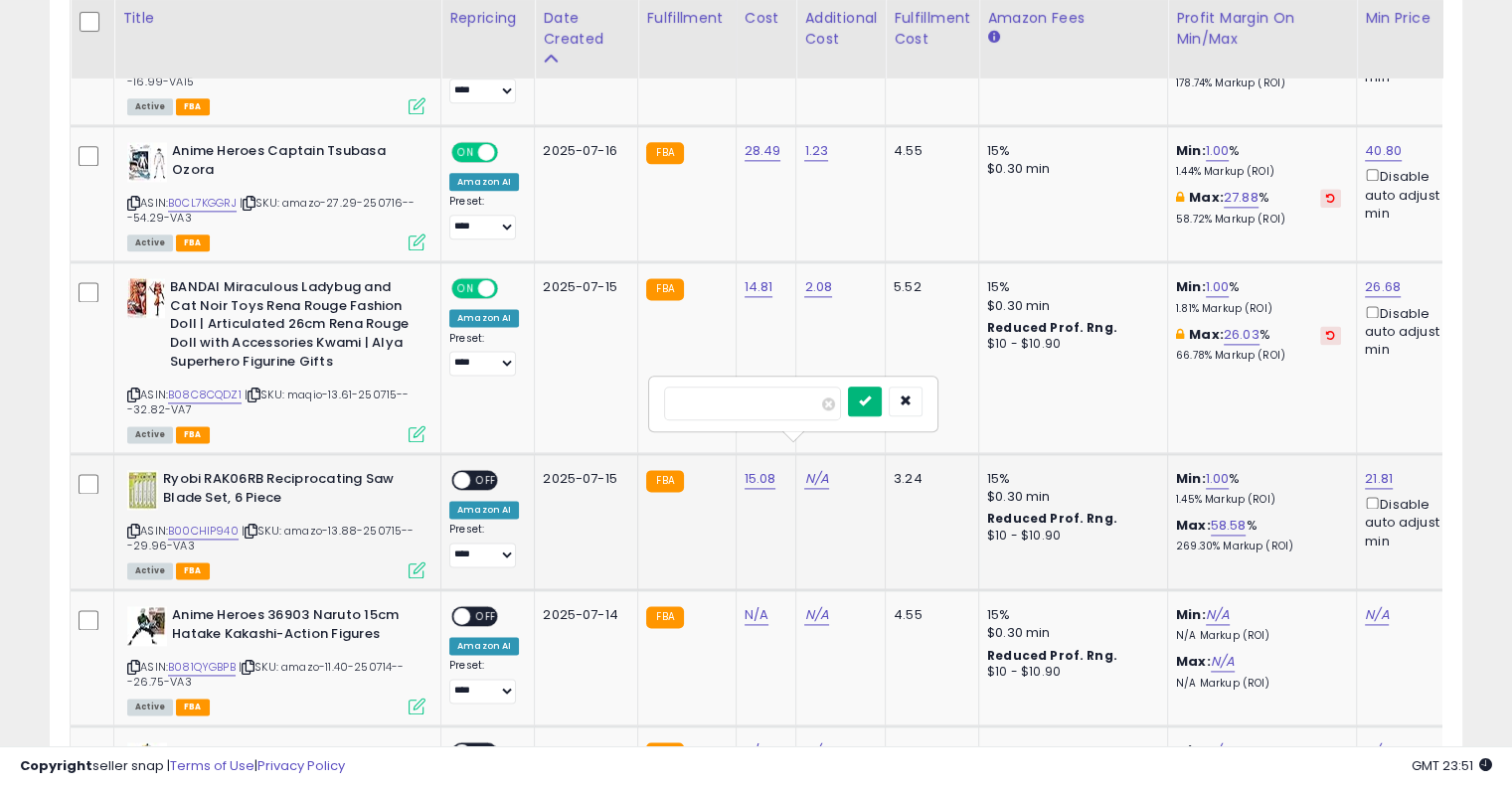 type on "****" 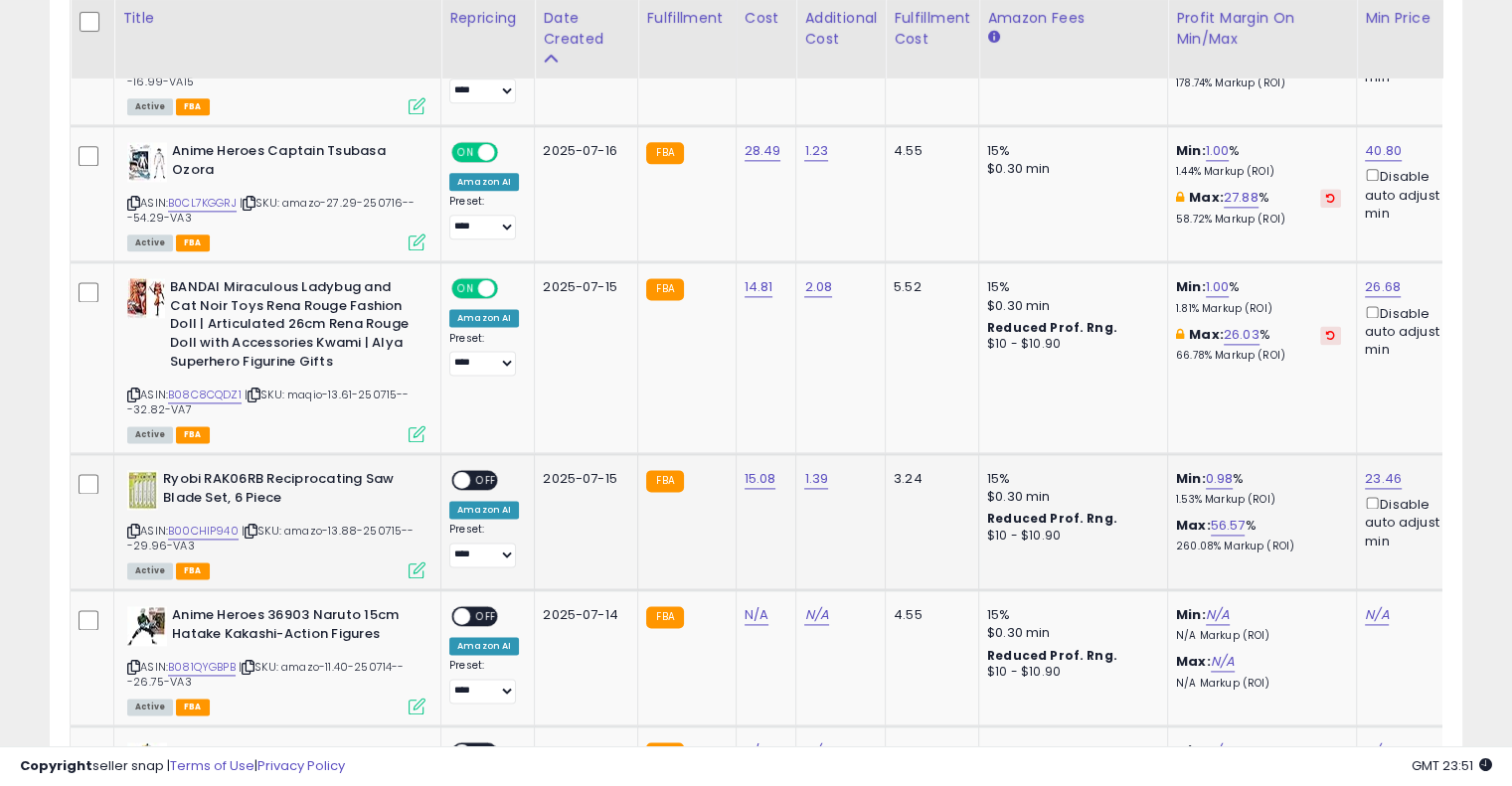 click on "OFF" at bounding box center (486, 480) 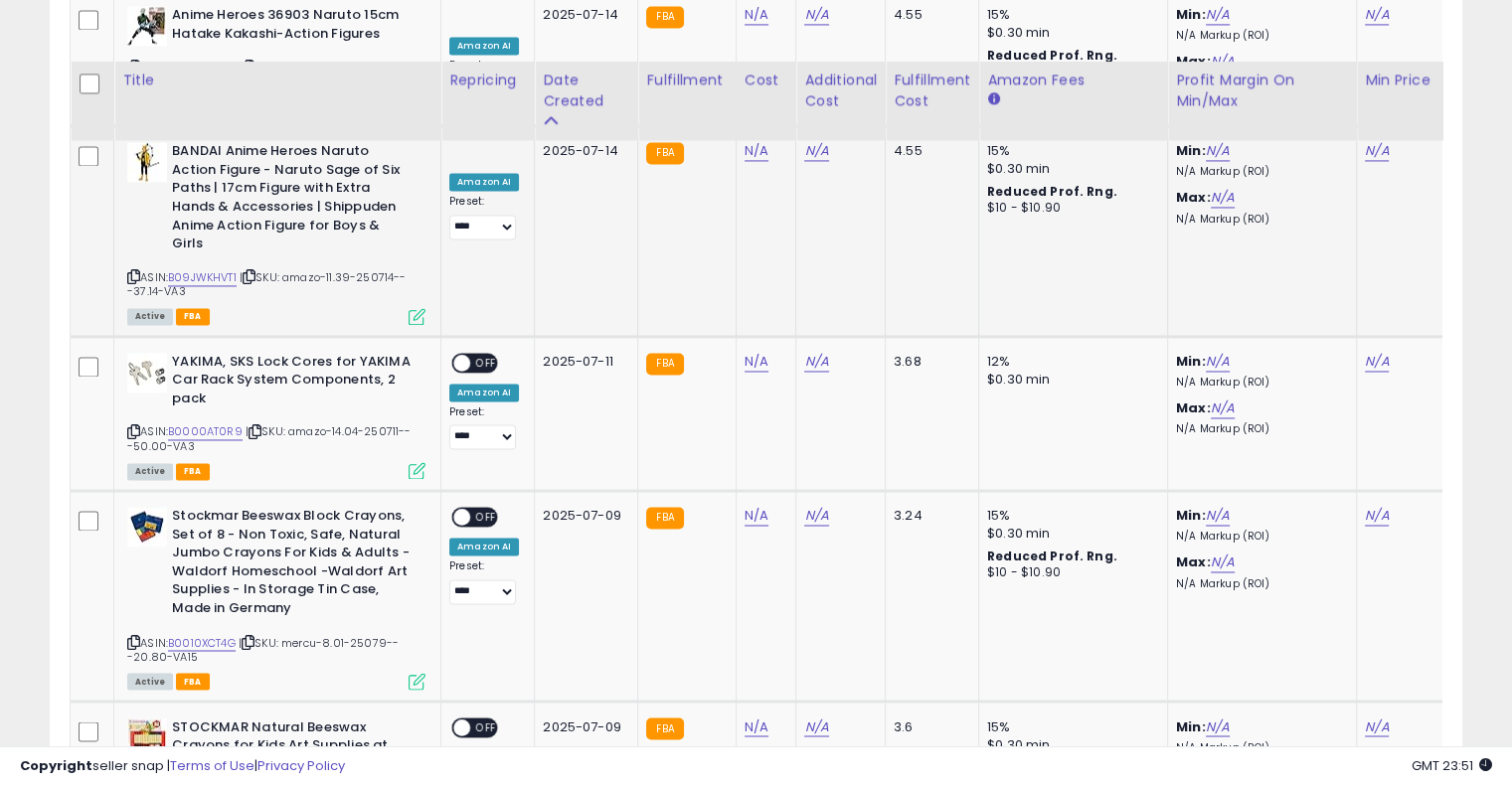 scroll, scrollTop: 3222, scrollLeft: 0, axis: vertical 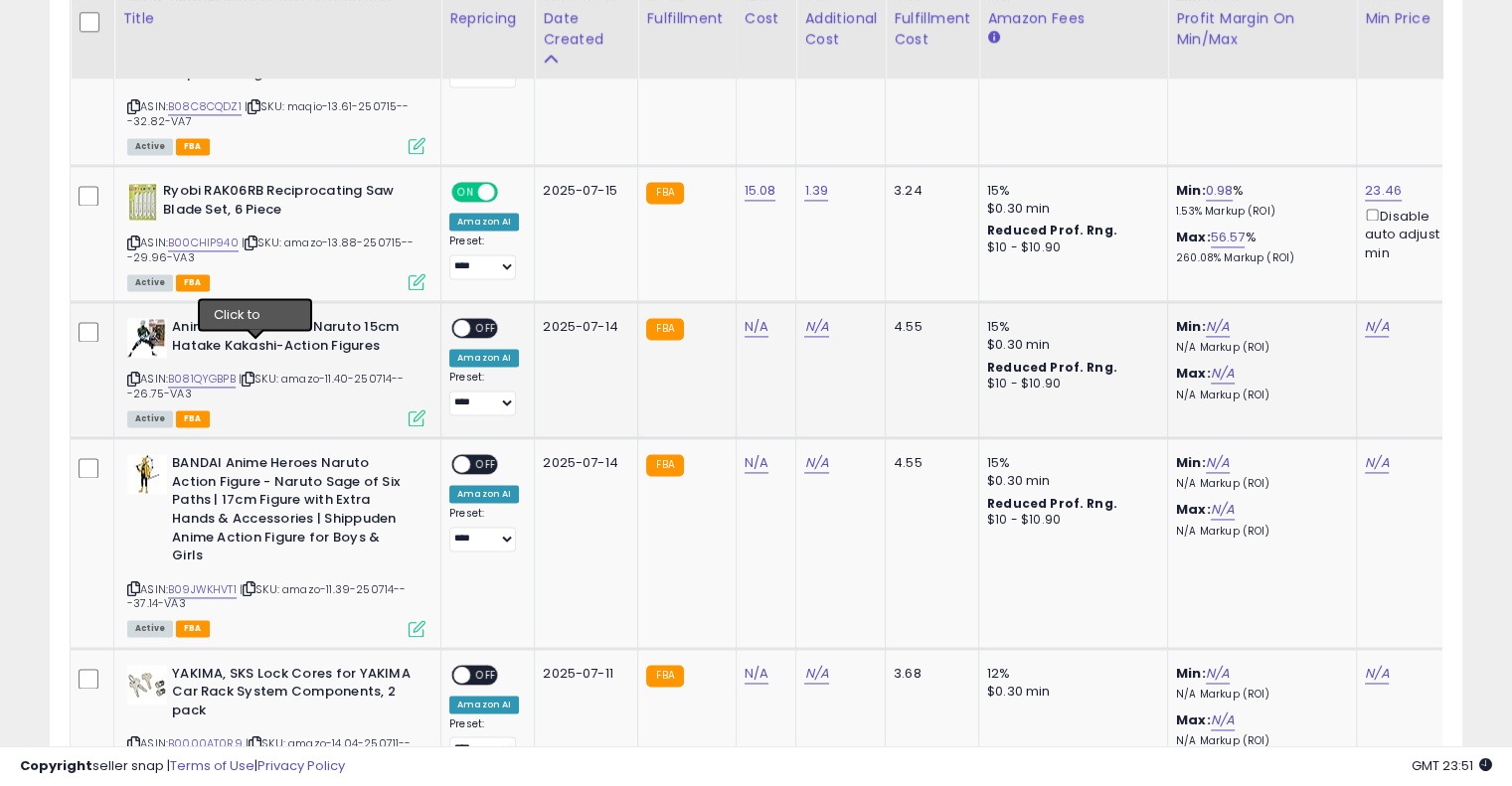 click at bounding box center [248, 379] 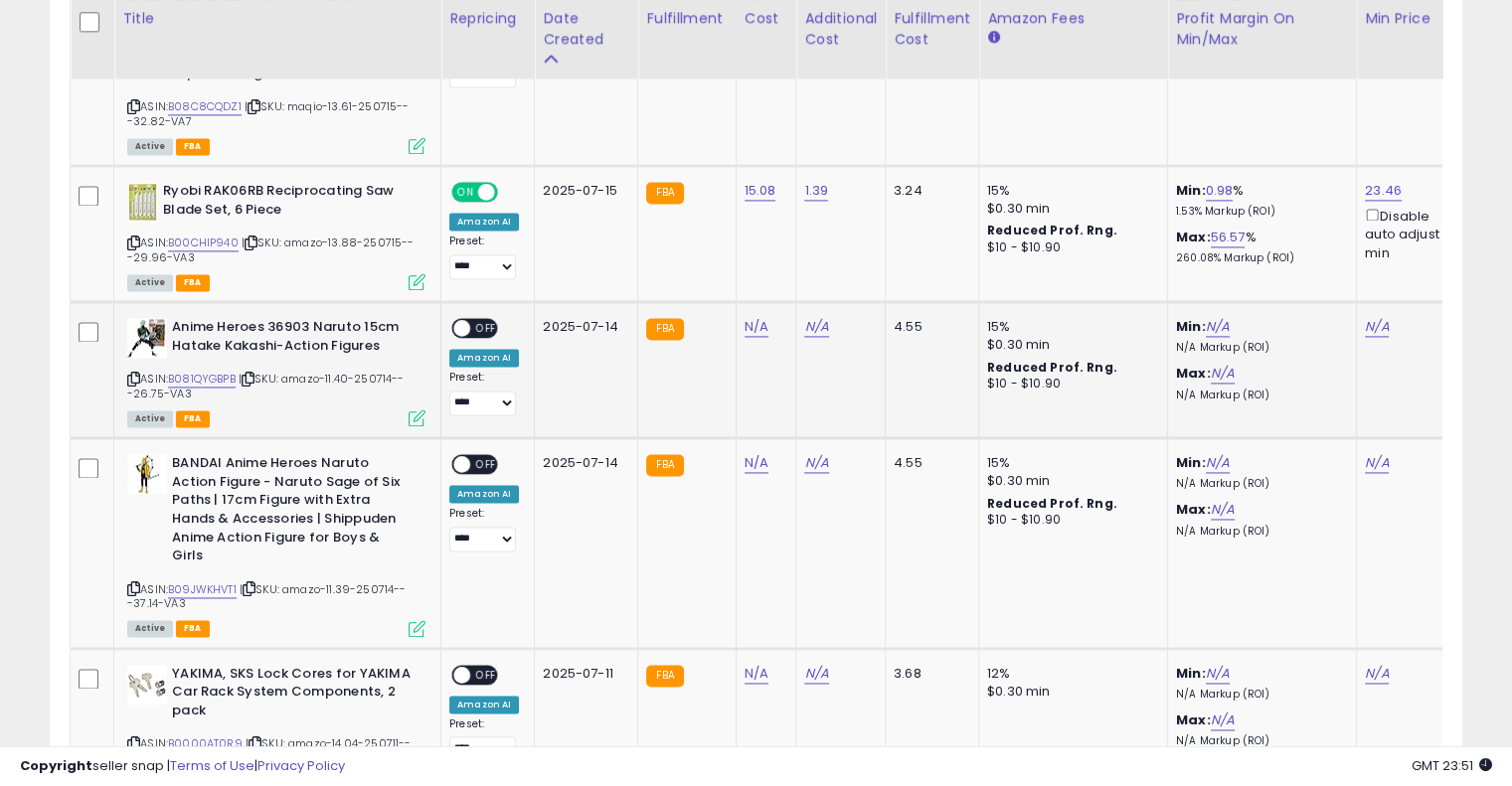 click at bounding box center [248, 379] 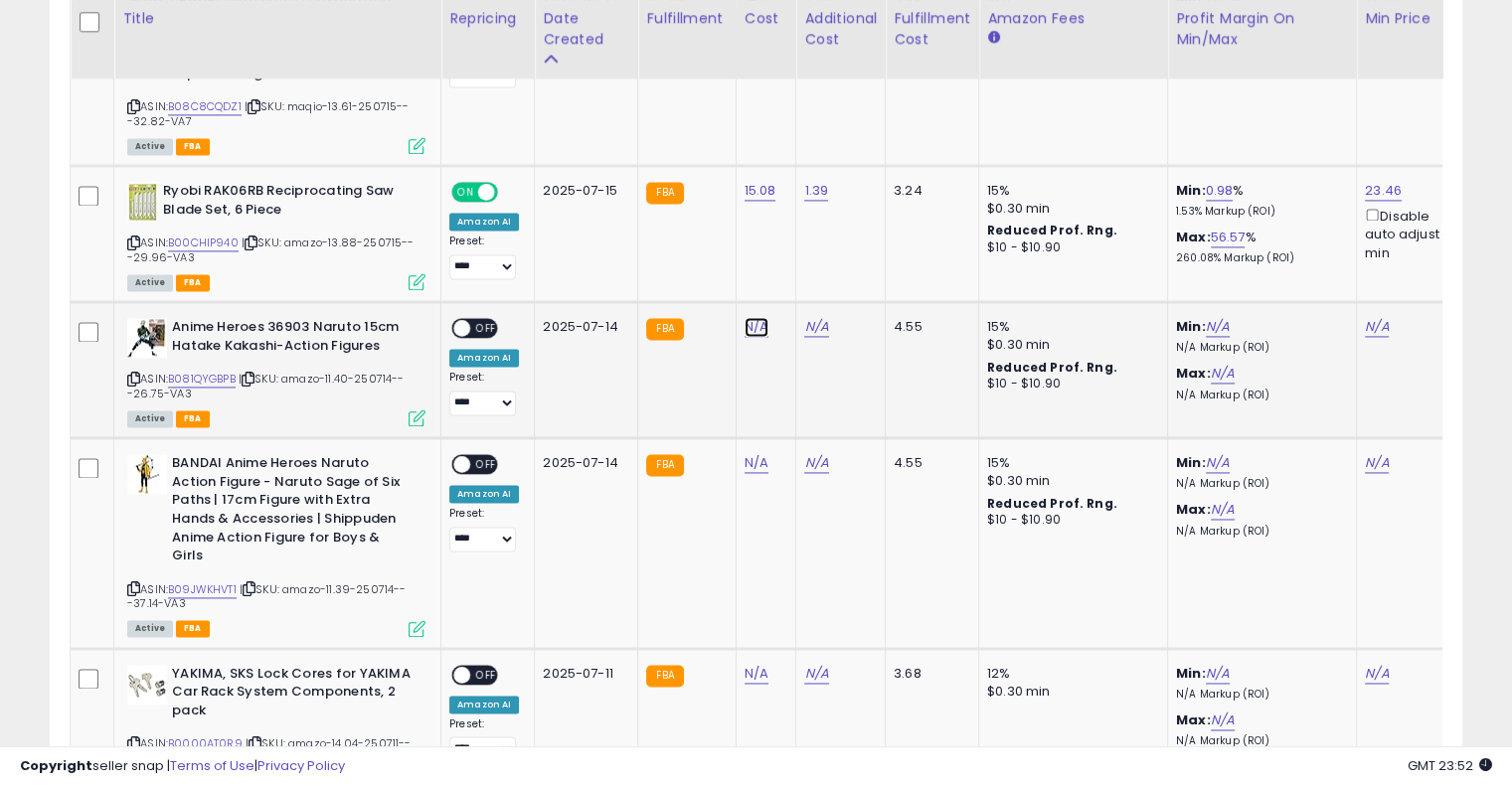 click on "N/A" at bounding box center (756, 327) 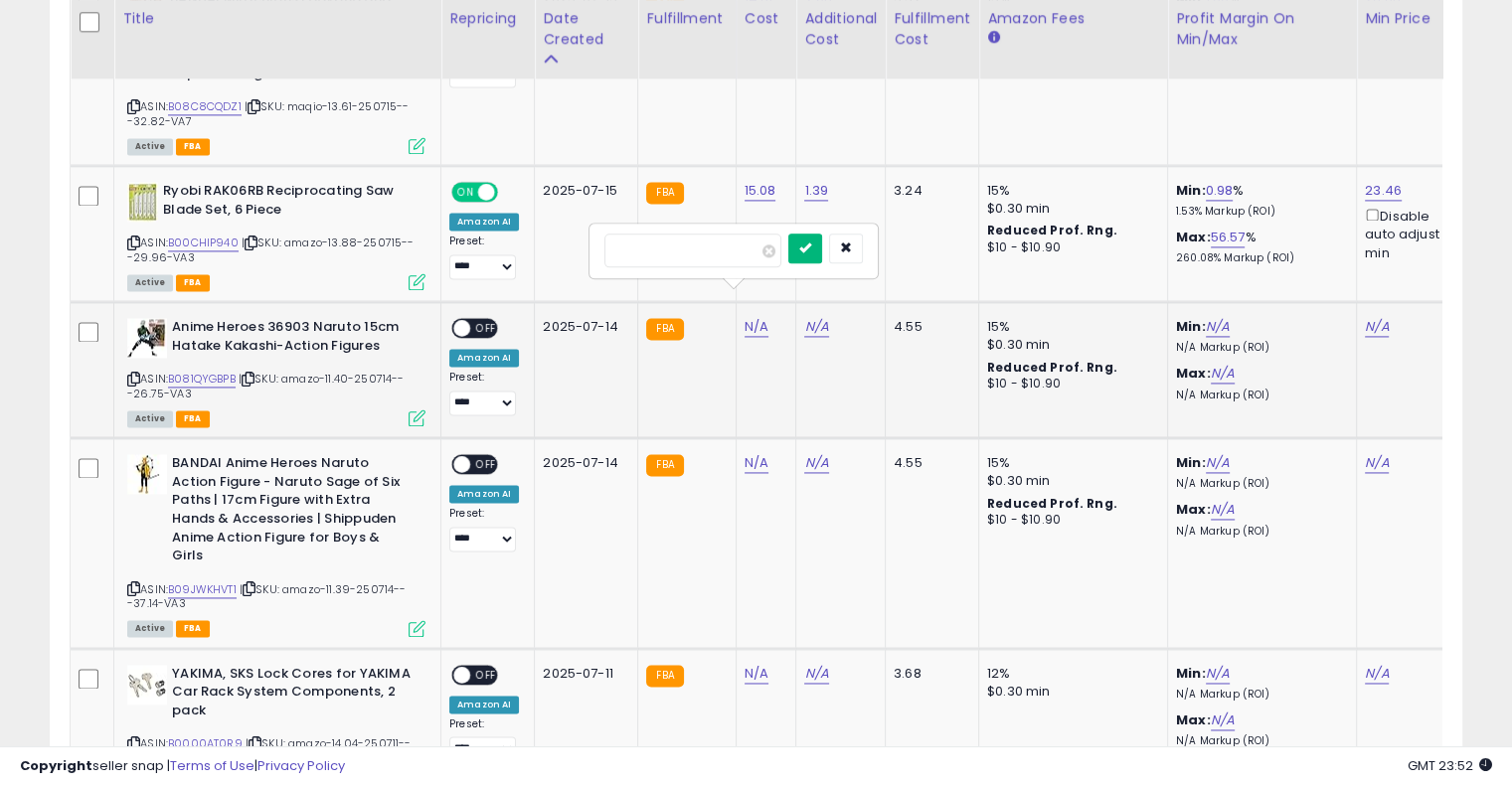 type on "****" 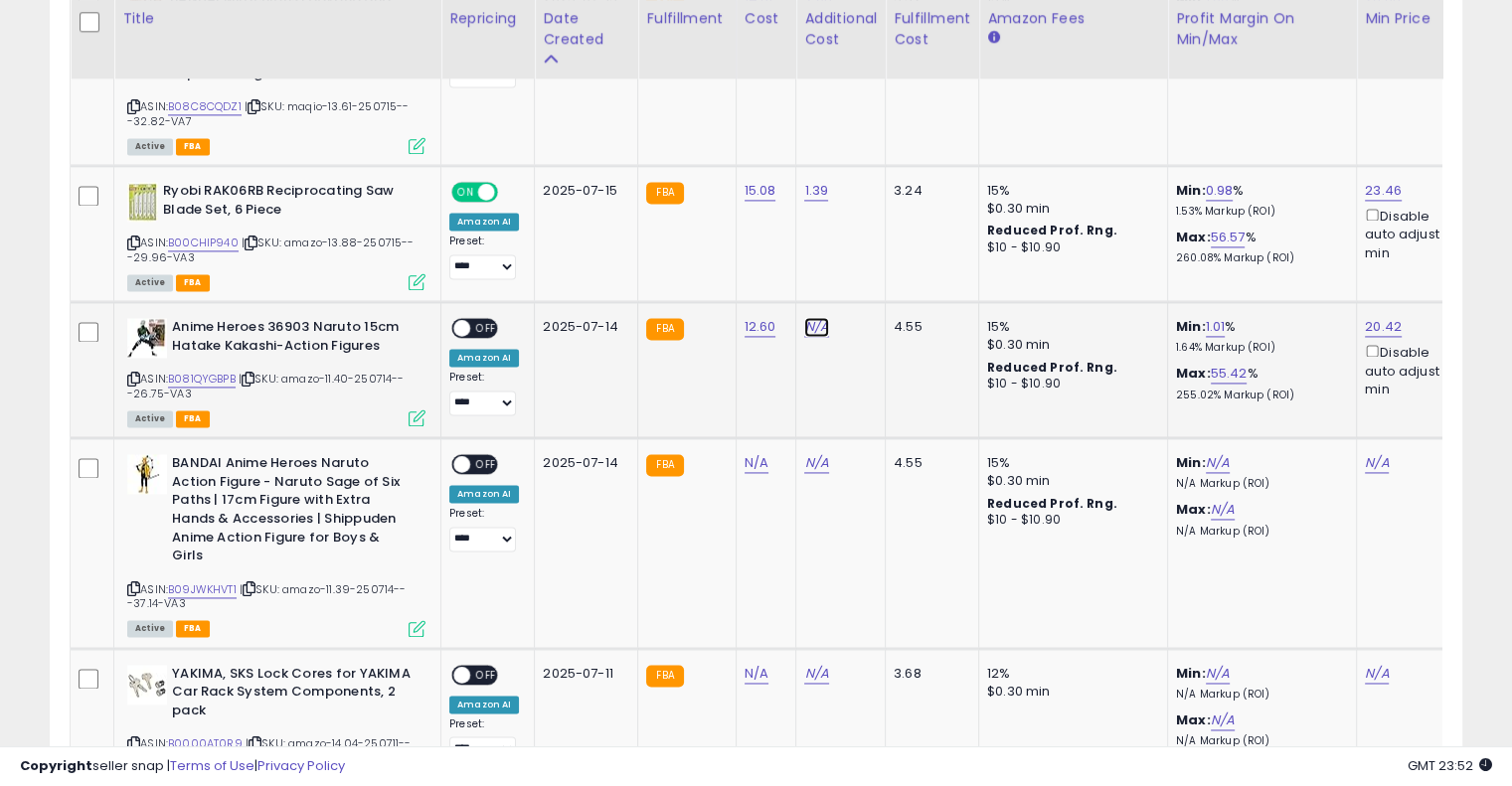 click on "N/A" at bounding box center (816, 327) 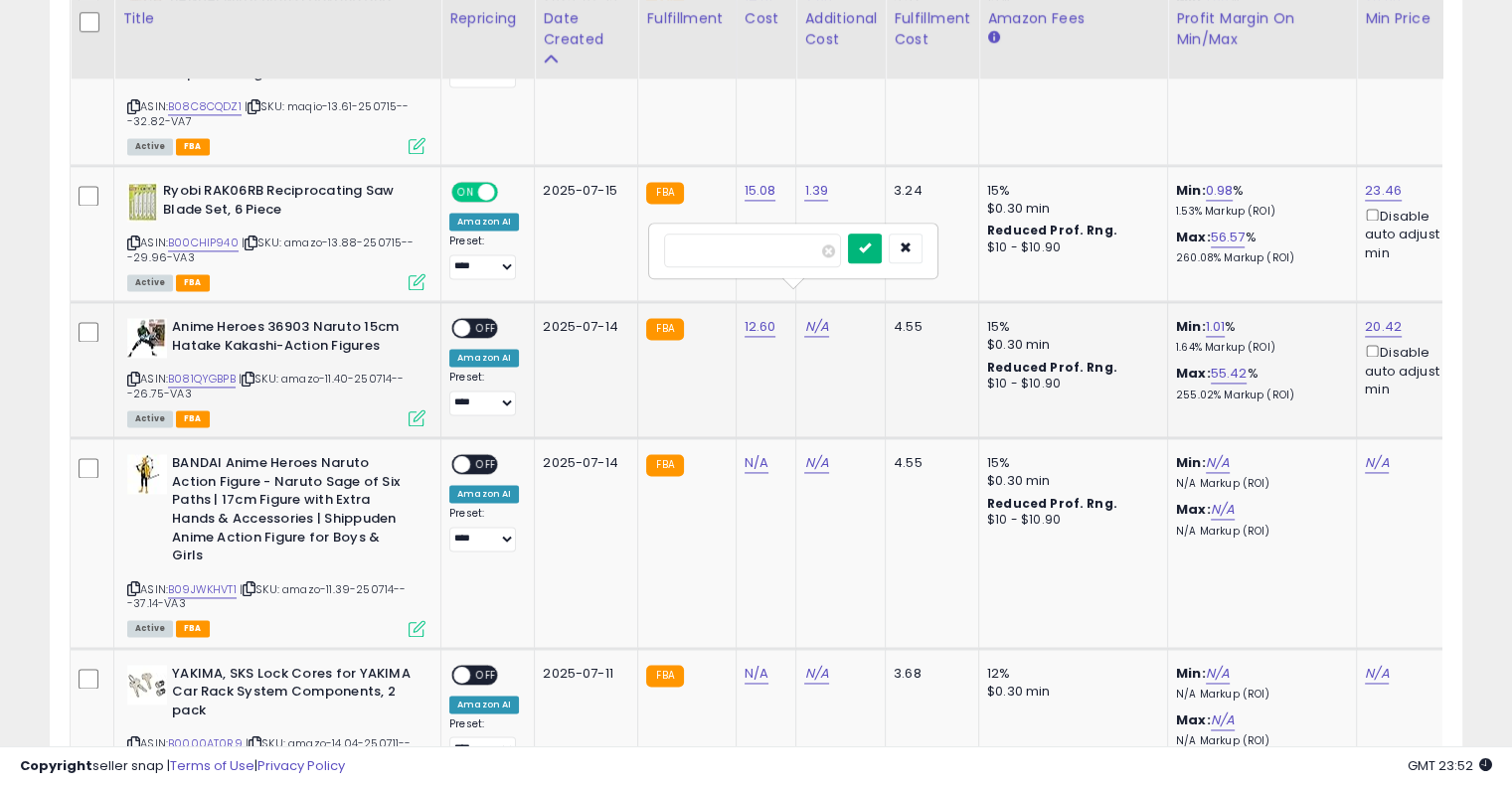 type on "****" 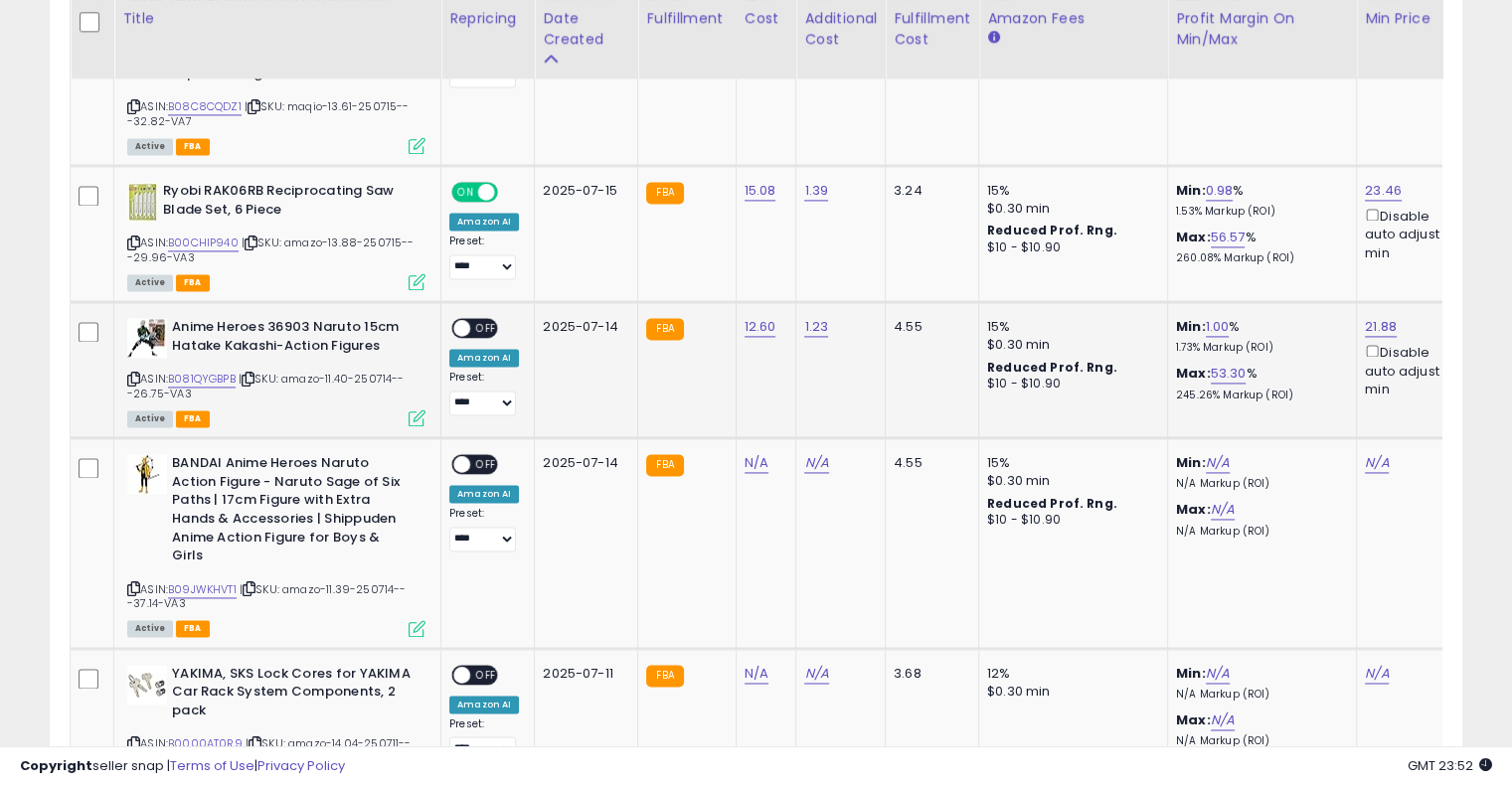 click on "OFF" at bounding box center (486, 328) 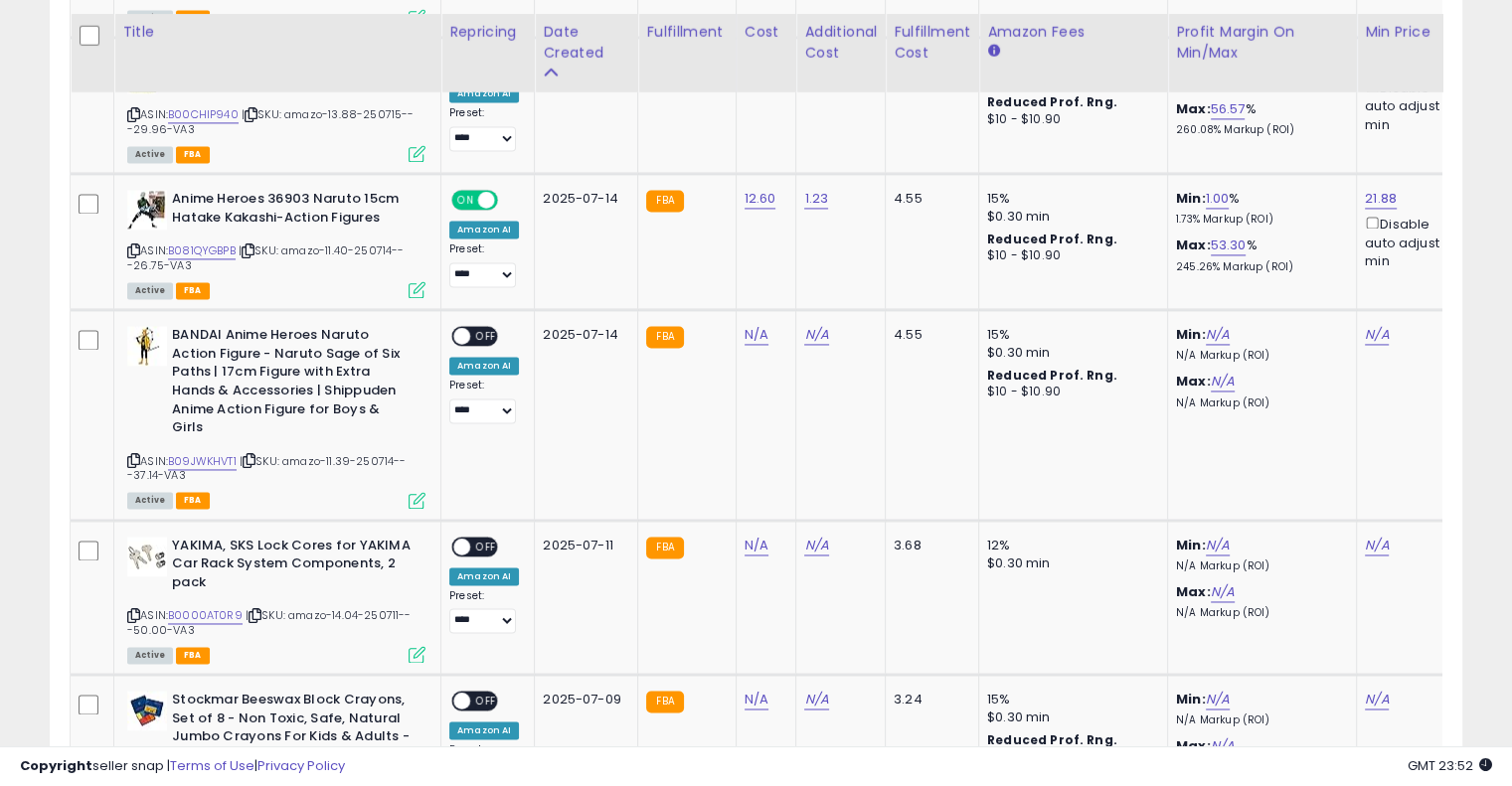scroll, scrollTop: 3018, scrollLeft: 0, axis: vertical 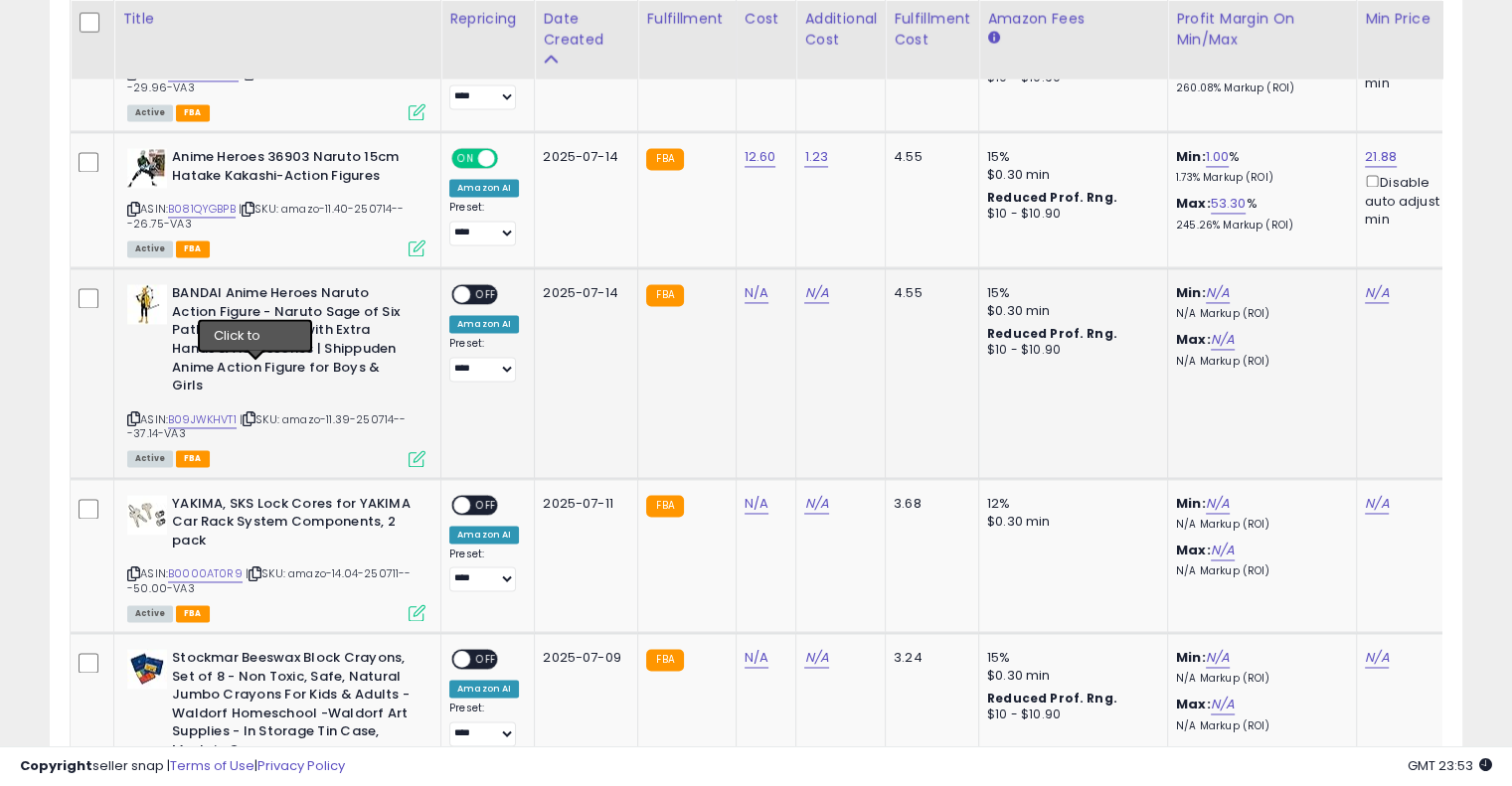 click at bounding box center [249, 418] 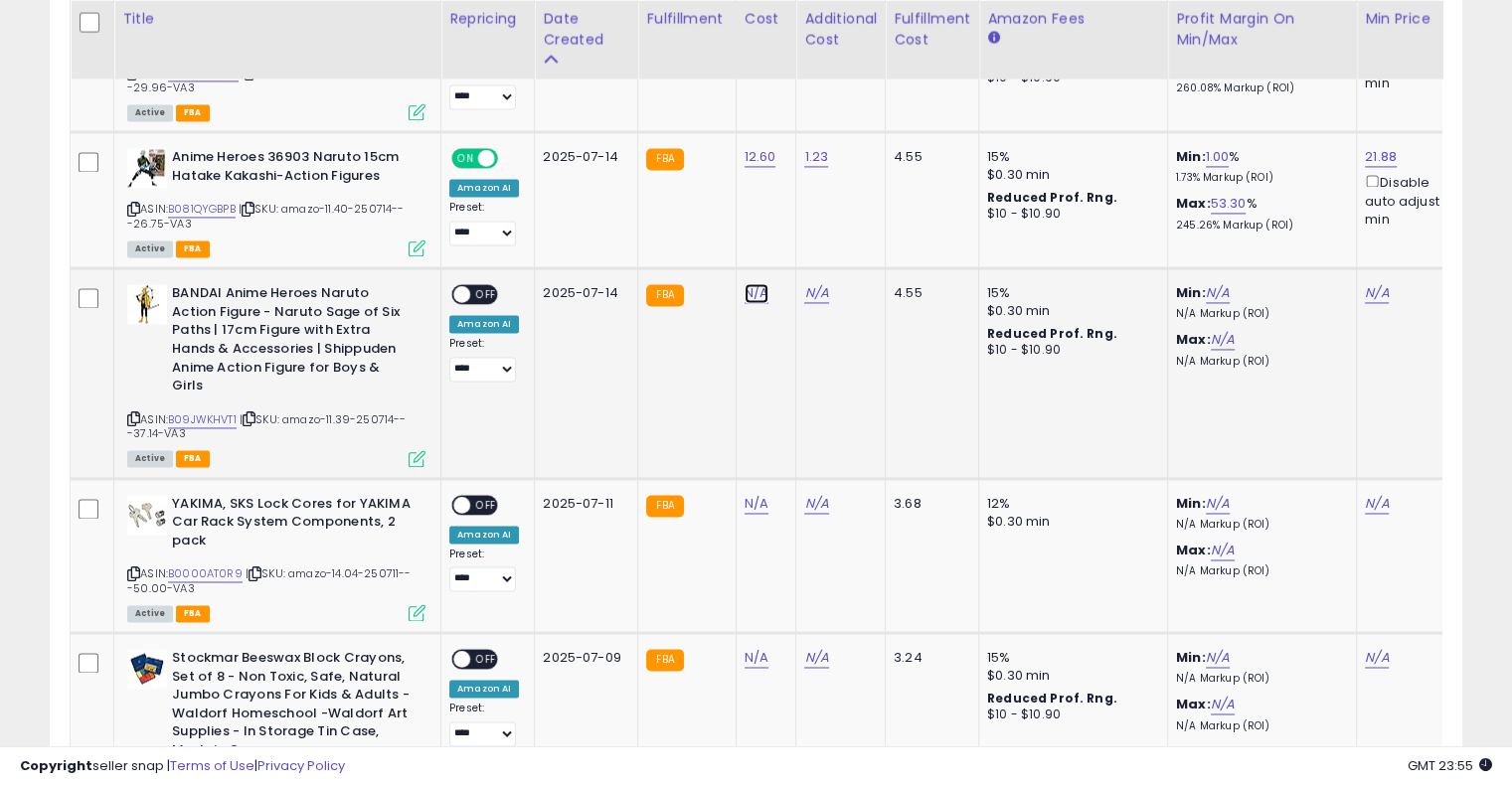 click on "N/A" at bounding box center (756, 293) 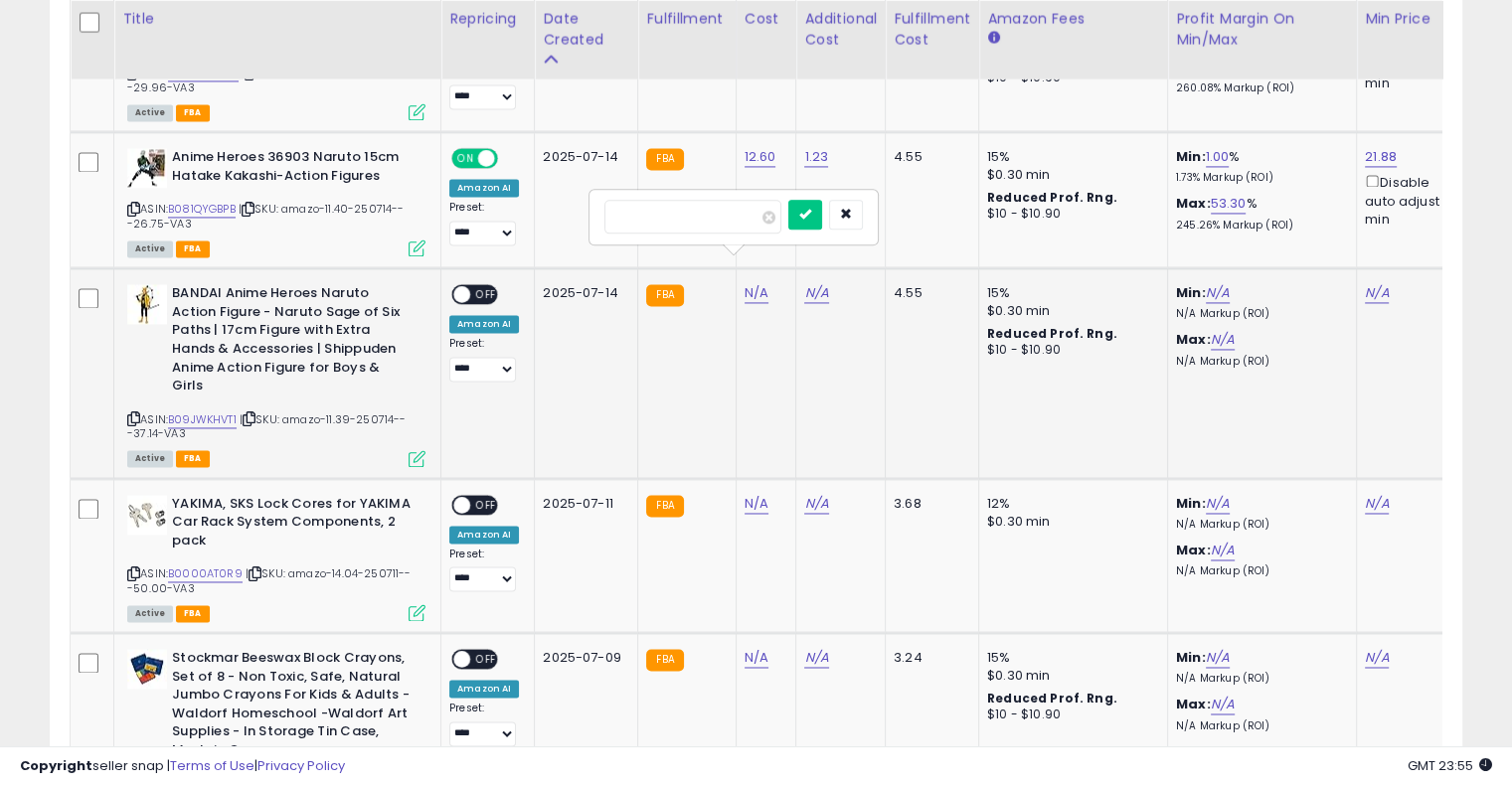 type on "*****" 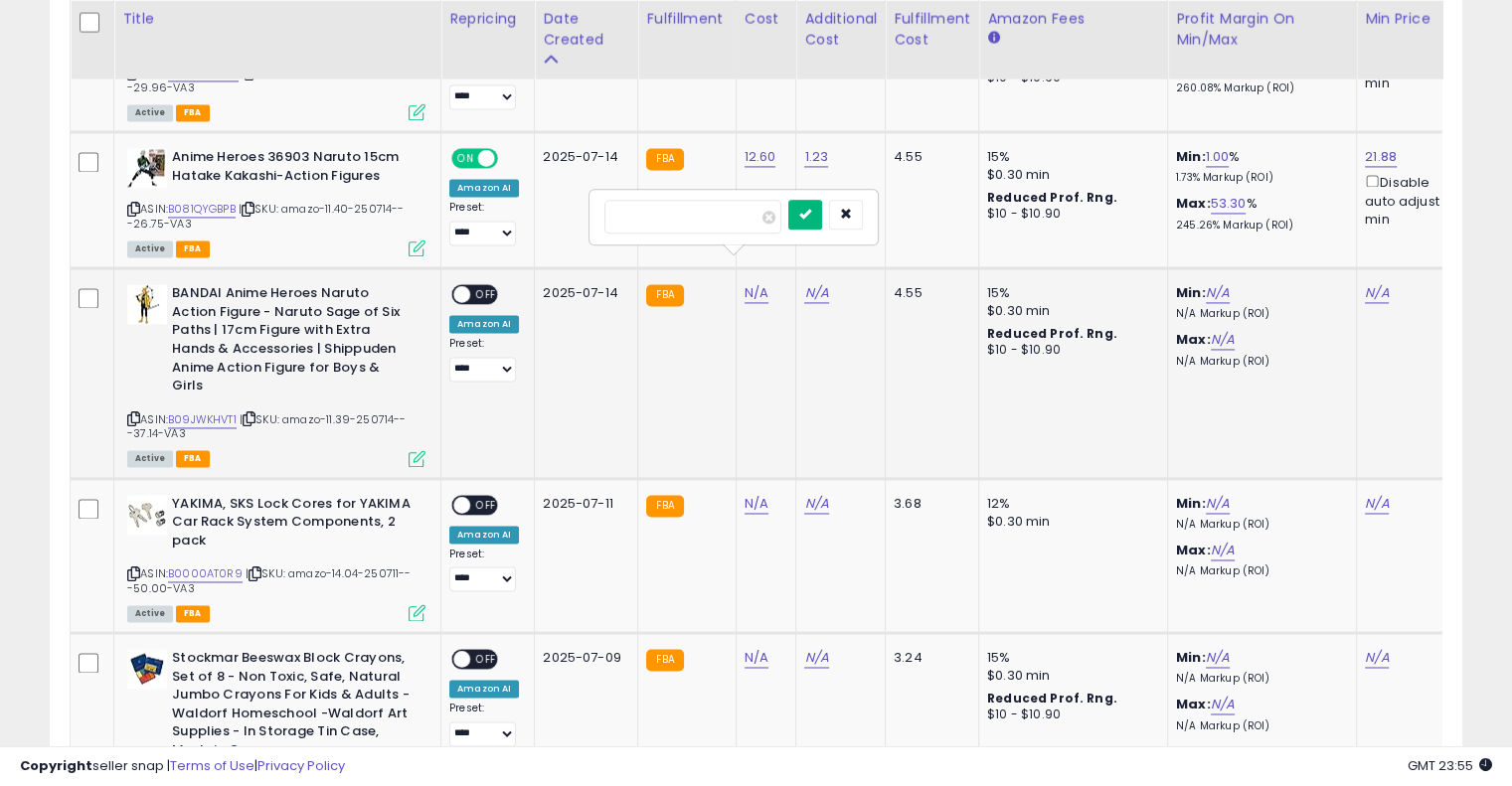 click at bounding box center [805, 215] 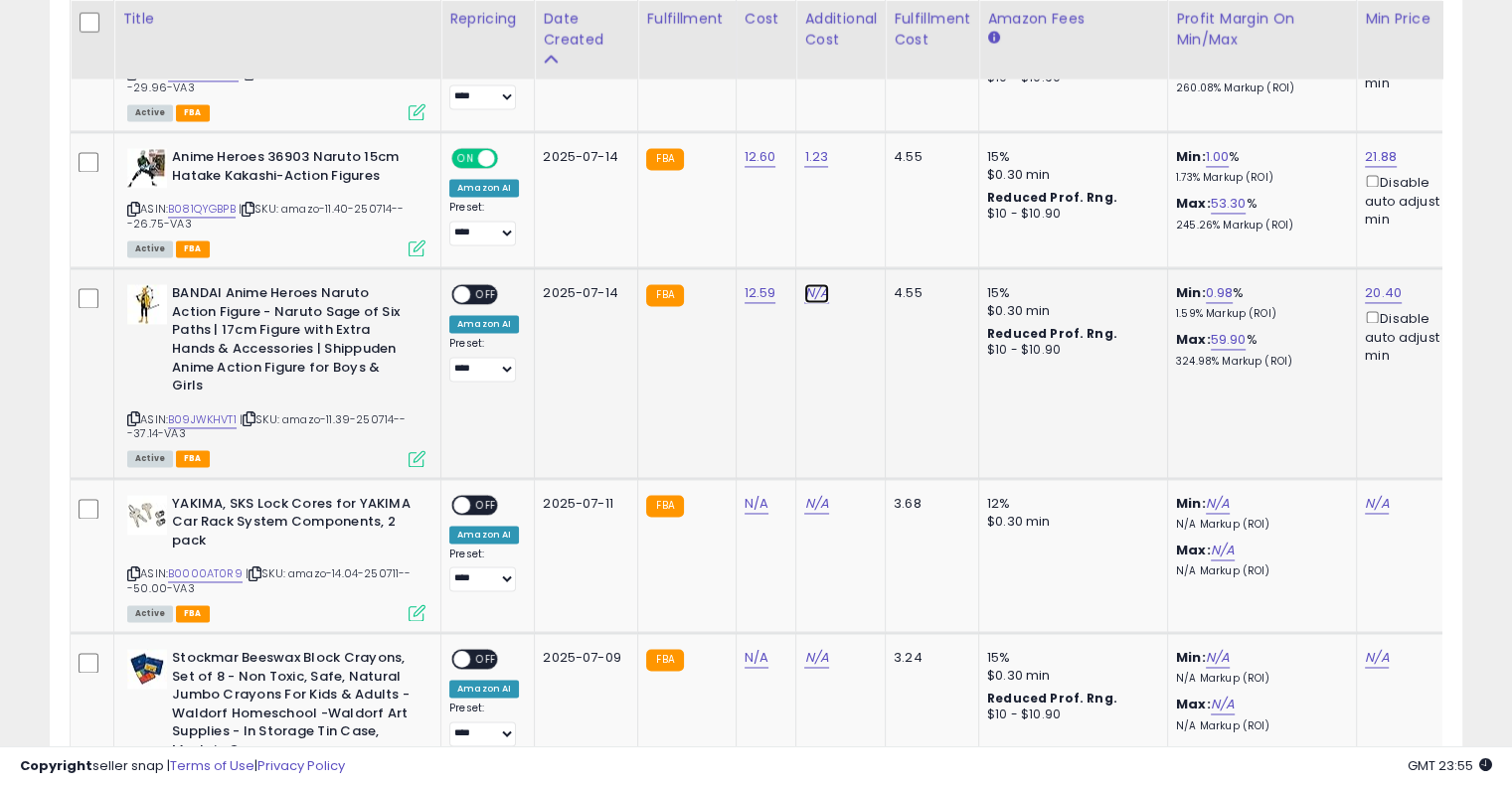 click on "N/A" at bounding box center (816, 293) 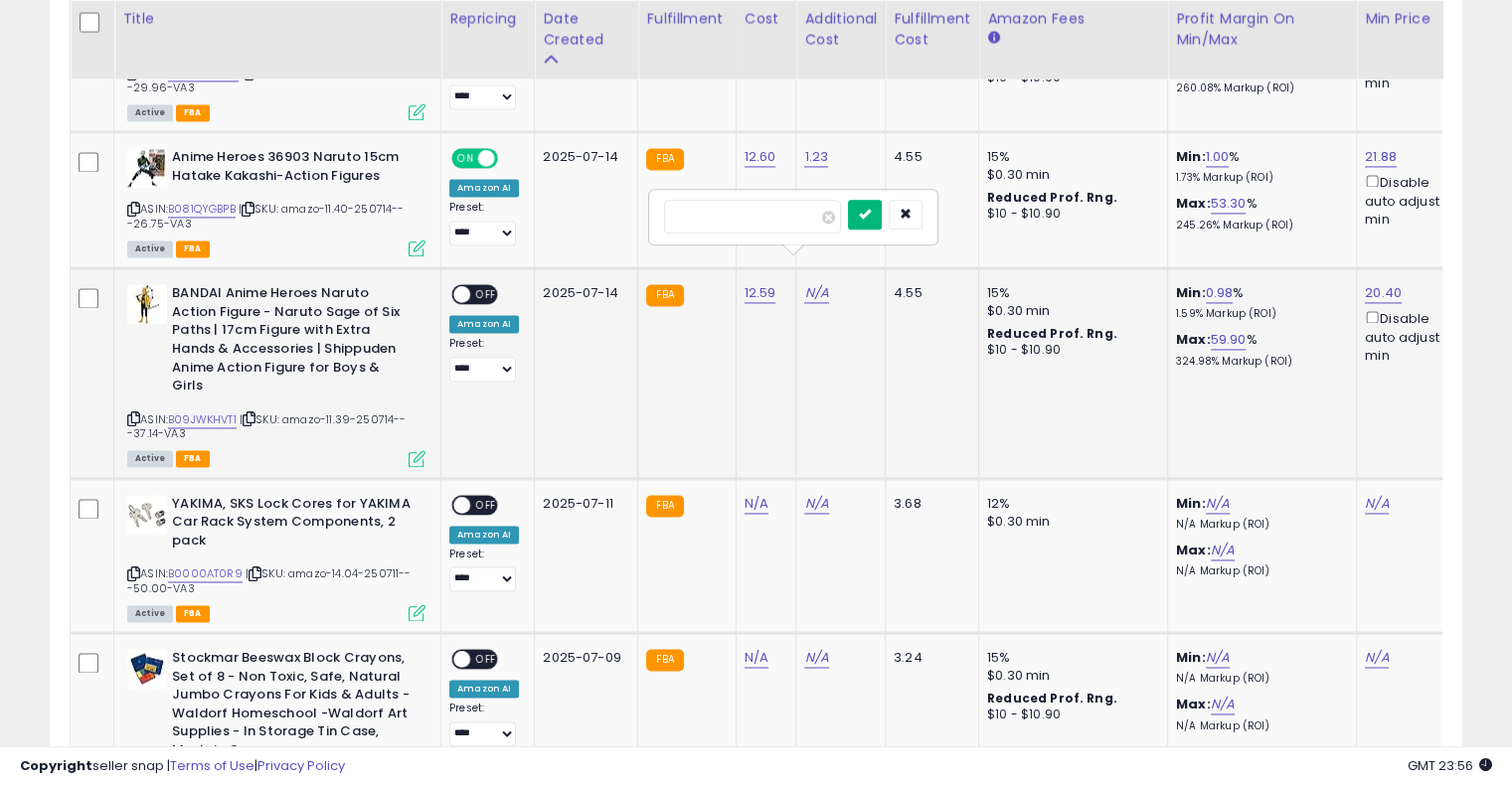 type on "****" 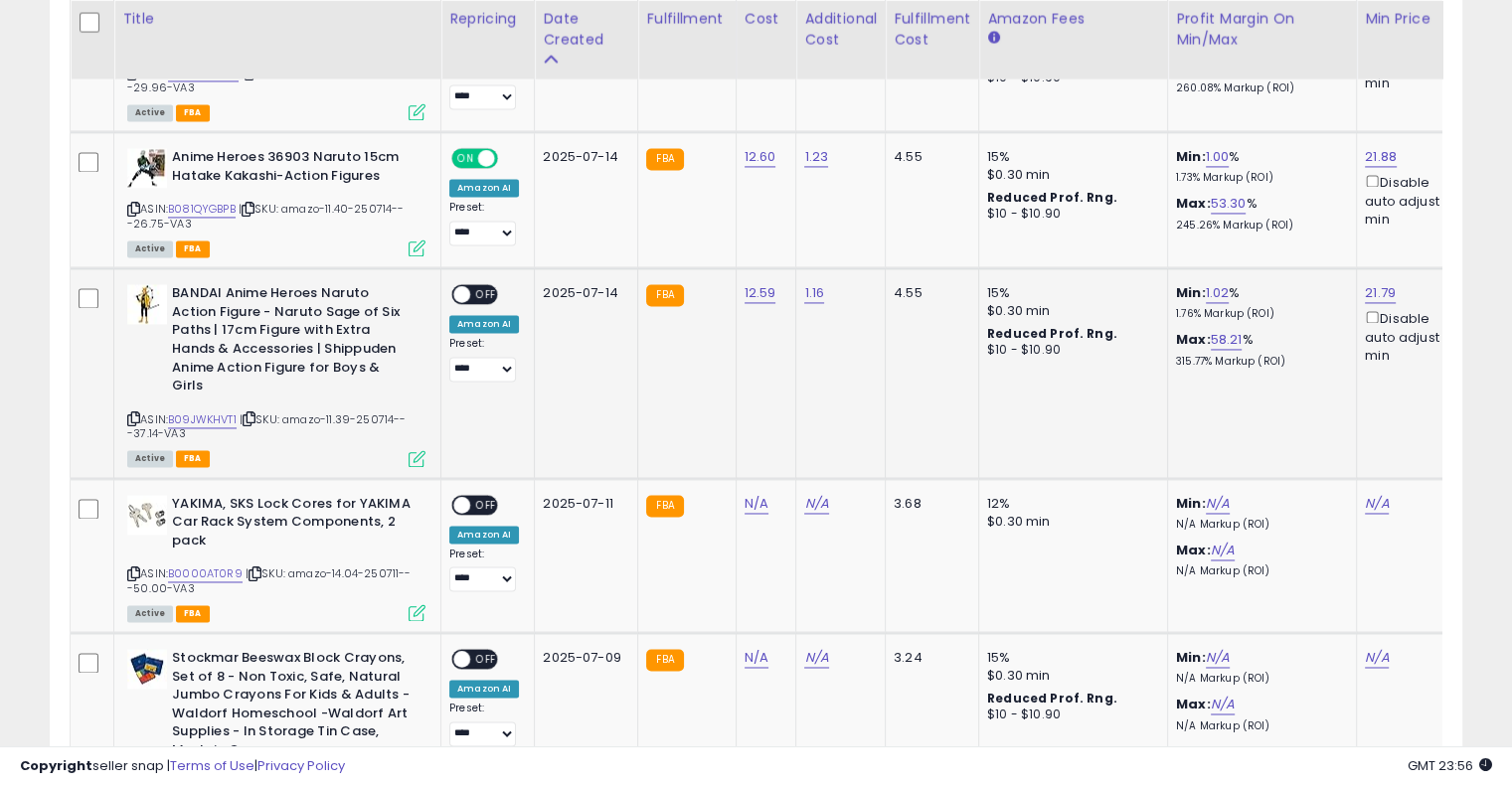 click on "OFF" at bounding box center (486, 294) 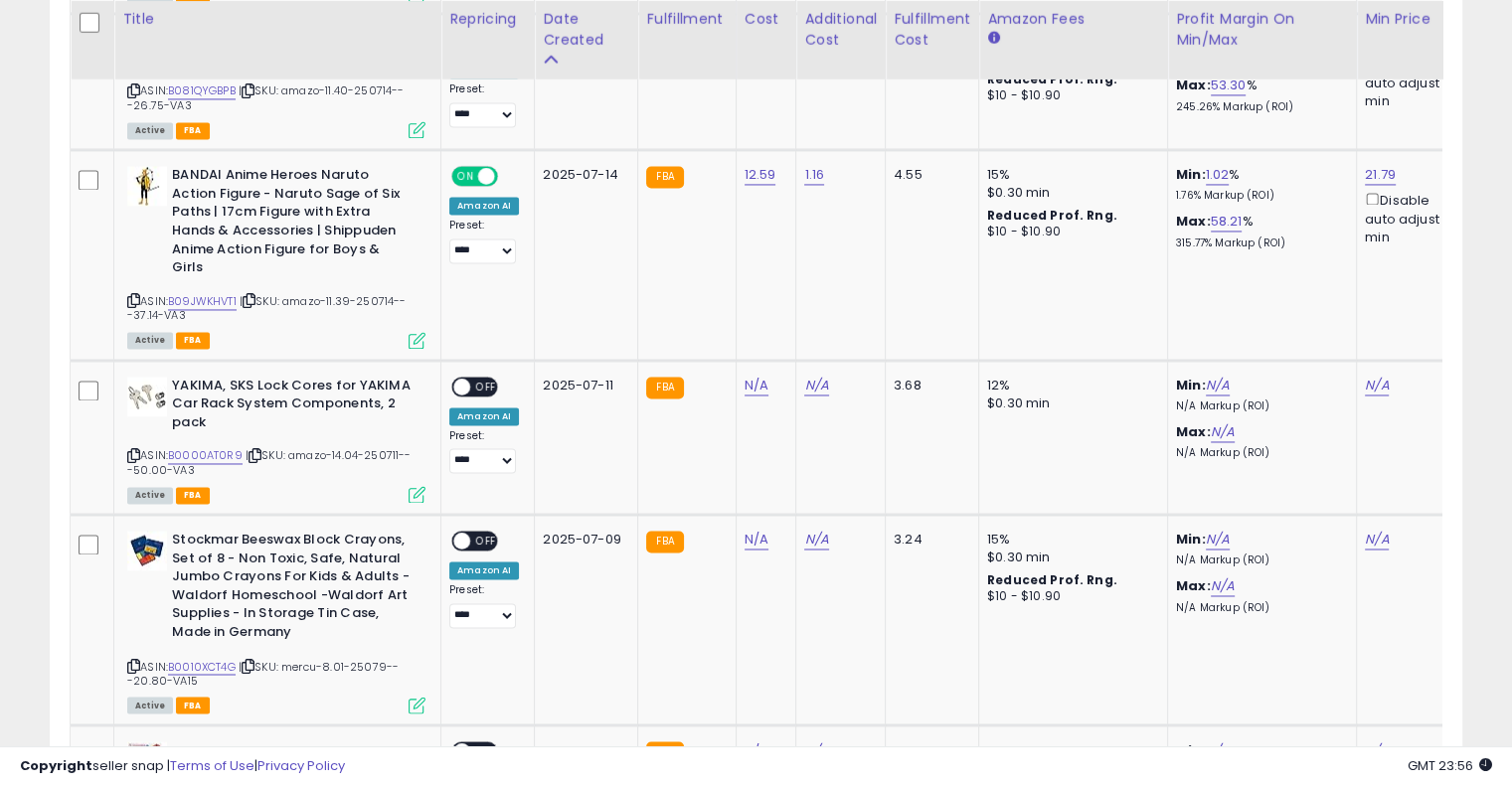 scroll, scrollTop: 3150, scrollLeft: 0, axis: vertical 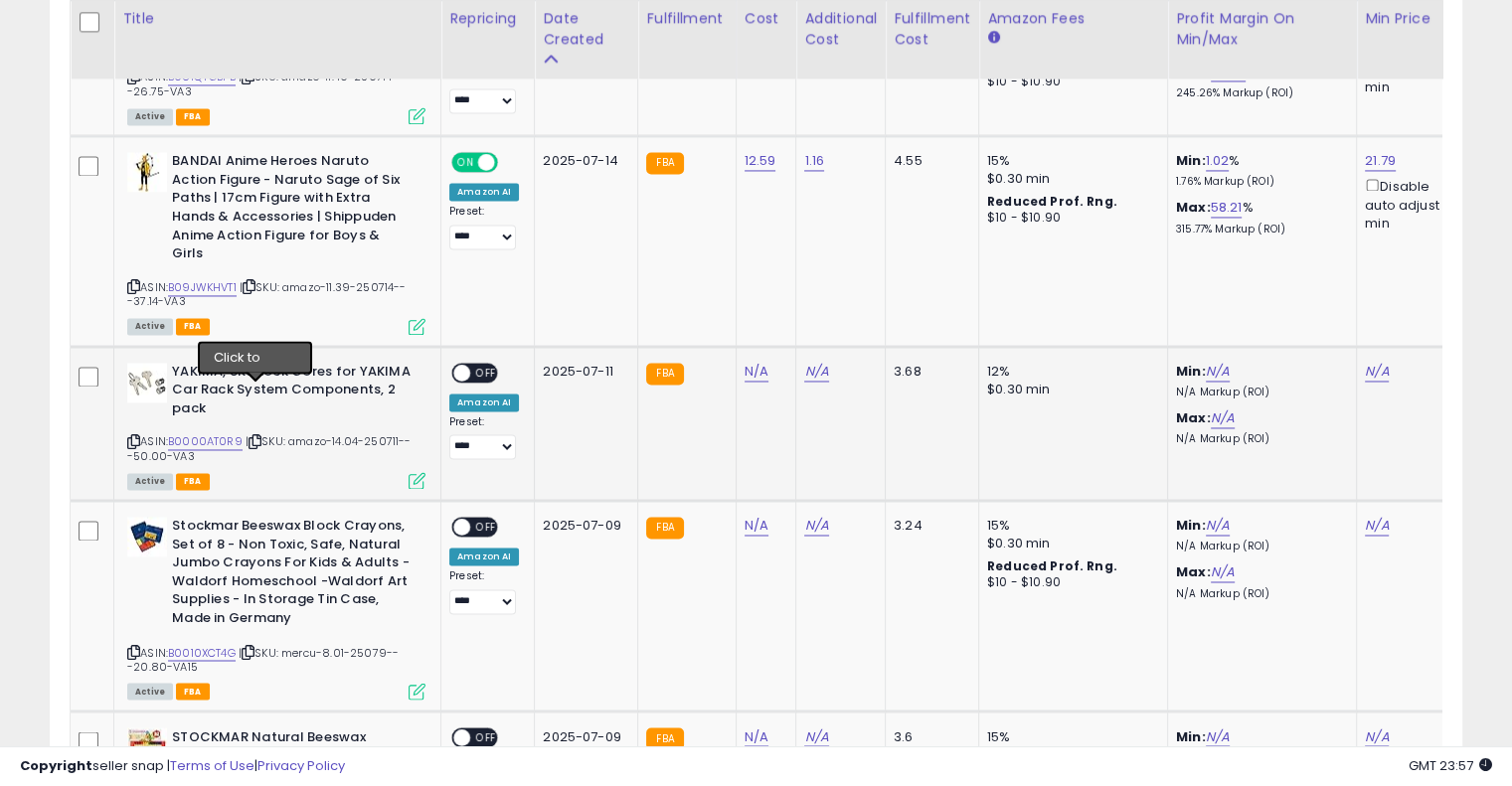 click at bounding box center (254, 441) 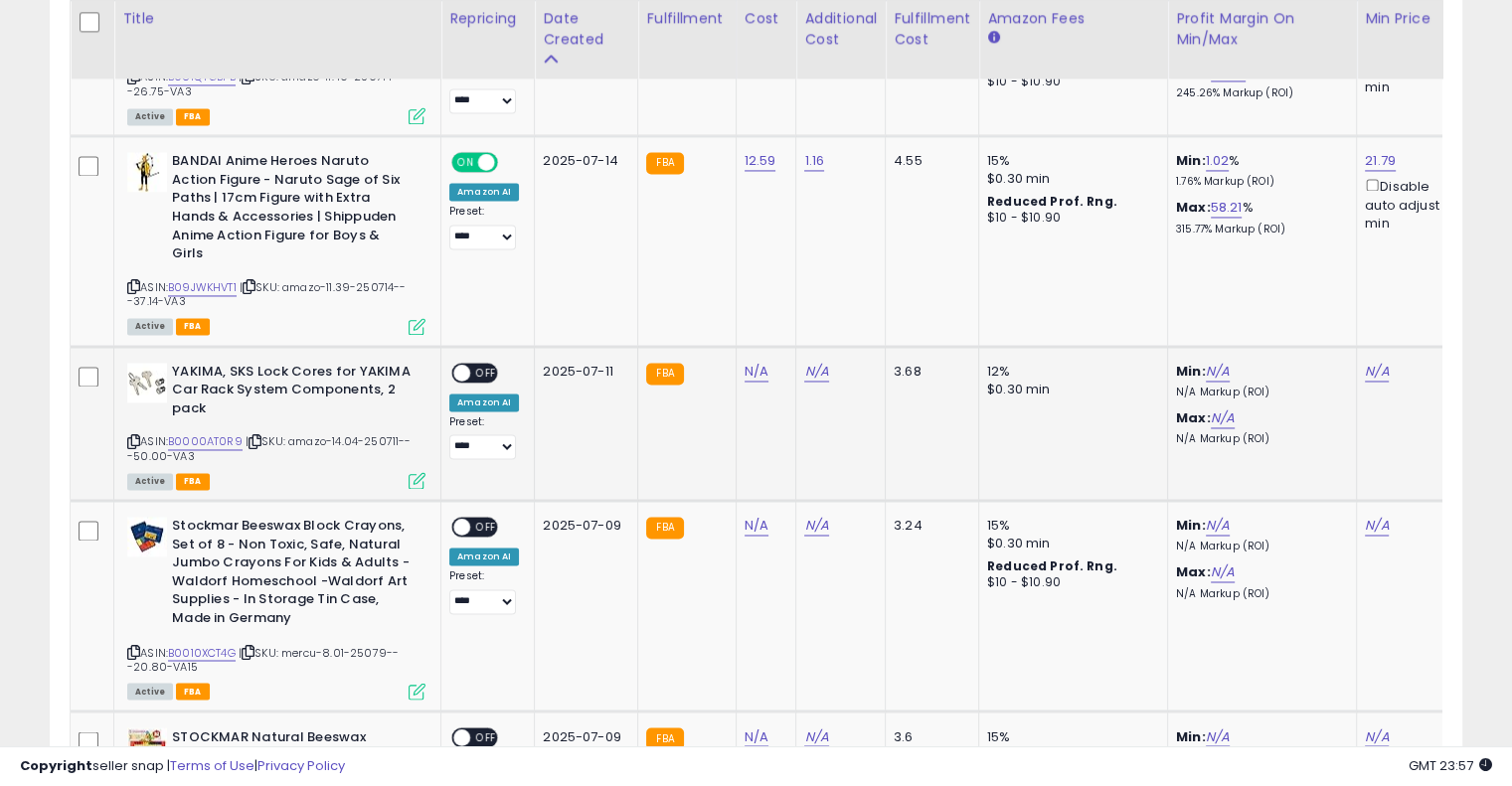 click at bounding box center [254, 441] 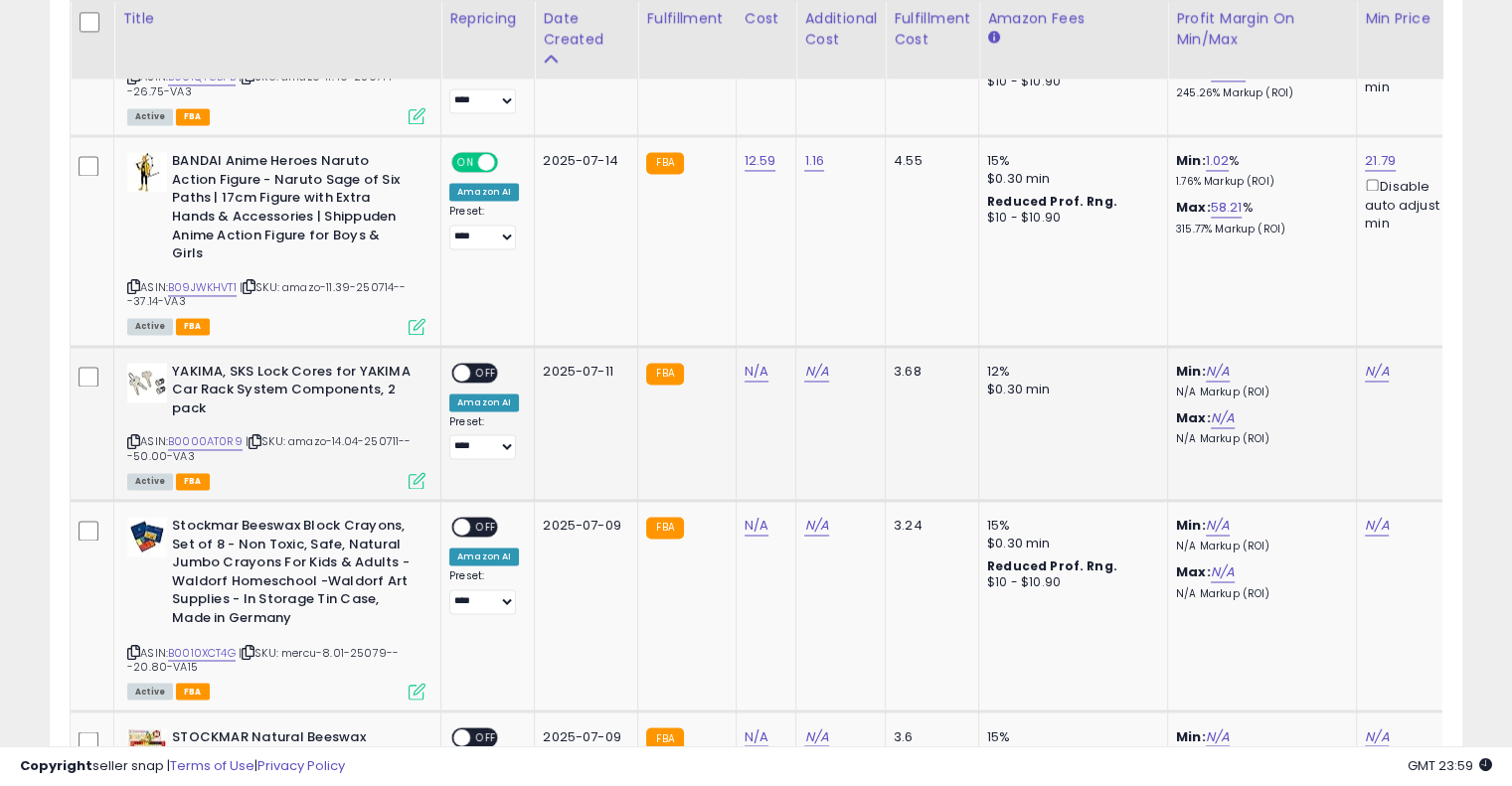 click on "N/A" at bounding box center [762, 372] 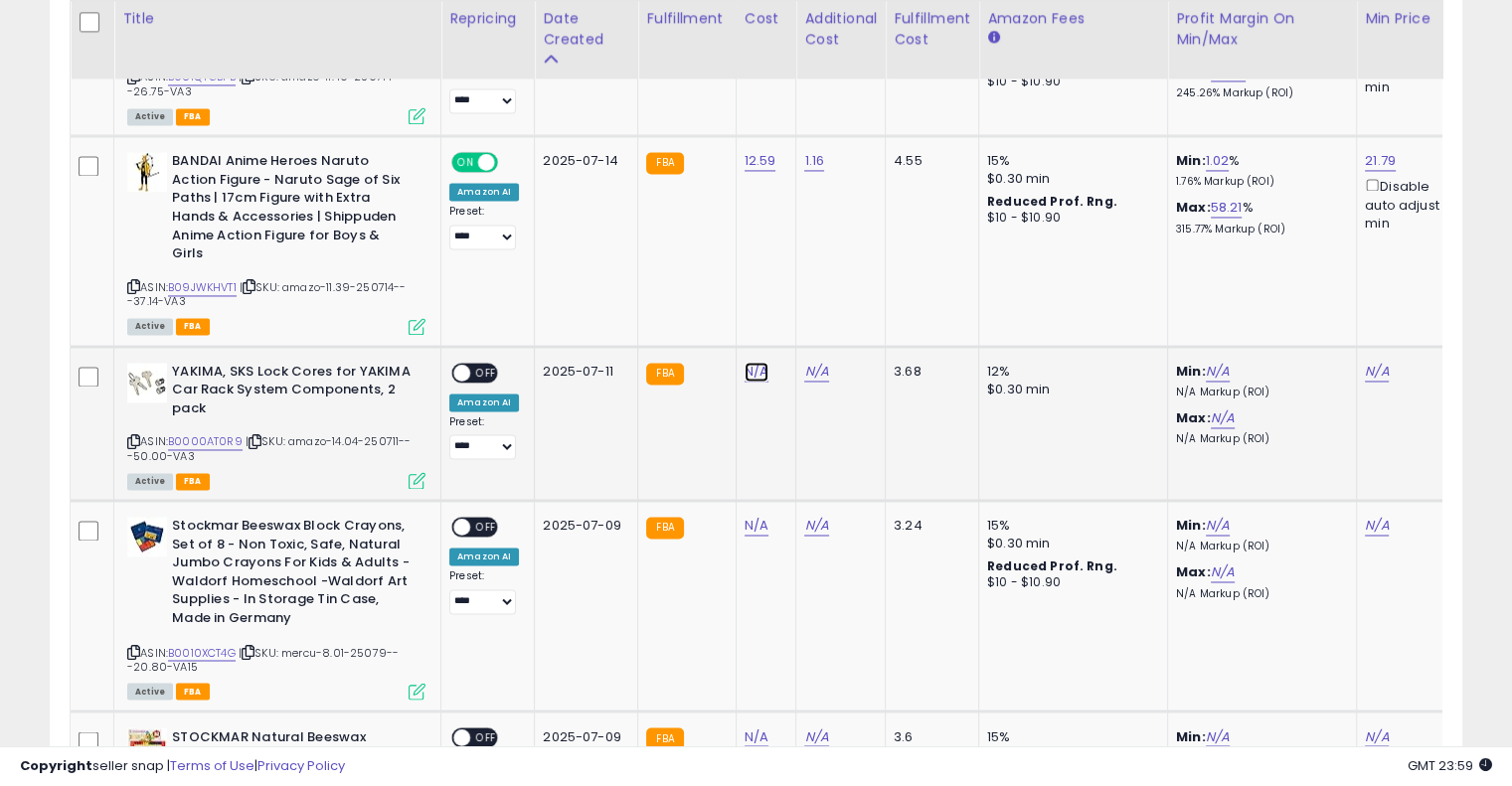click on "N/A" at bounding box center [756, 372] 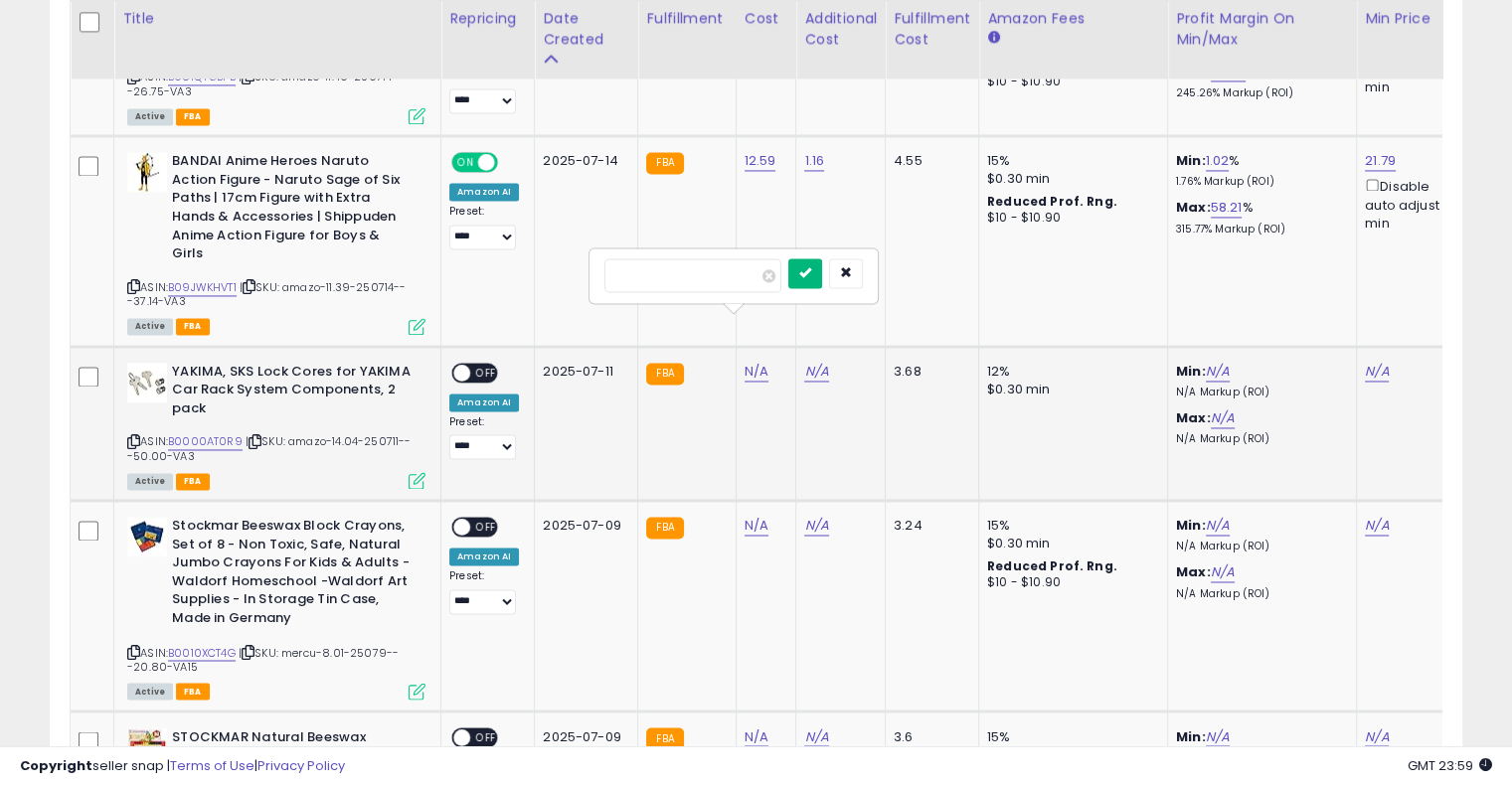 type on "*****" 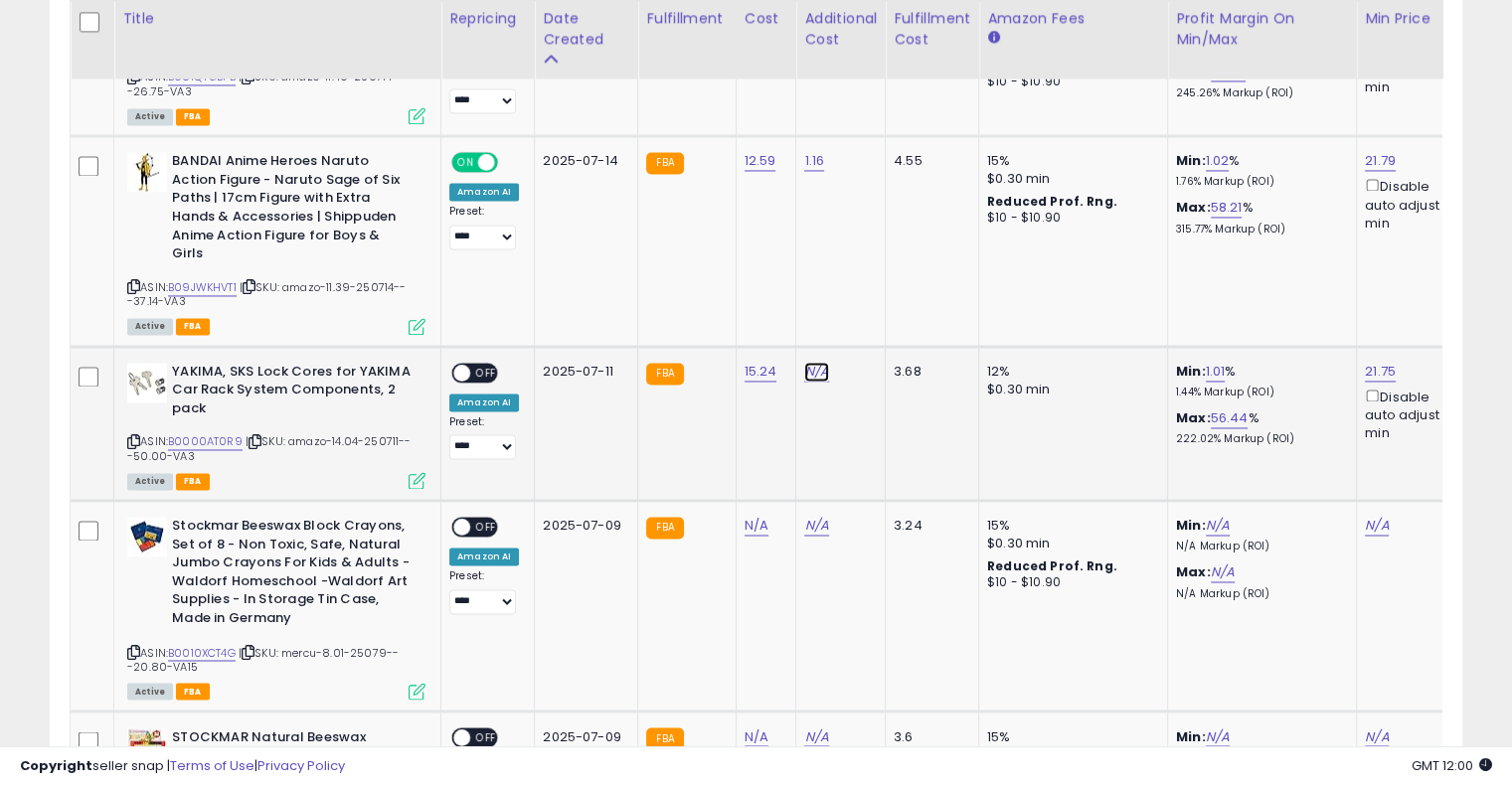 click on "N/A" at bounding box center [816, 372] 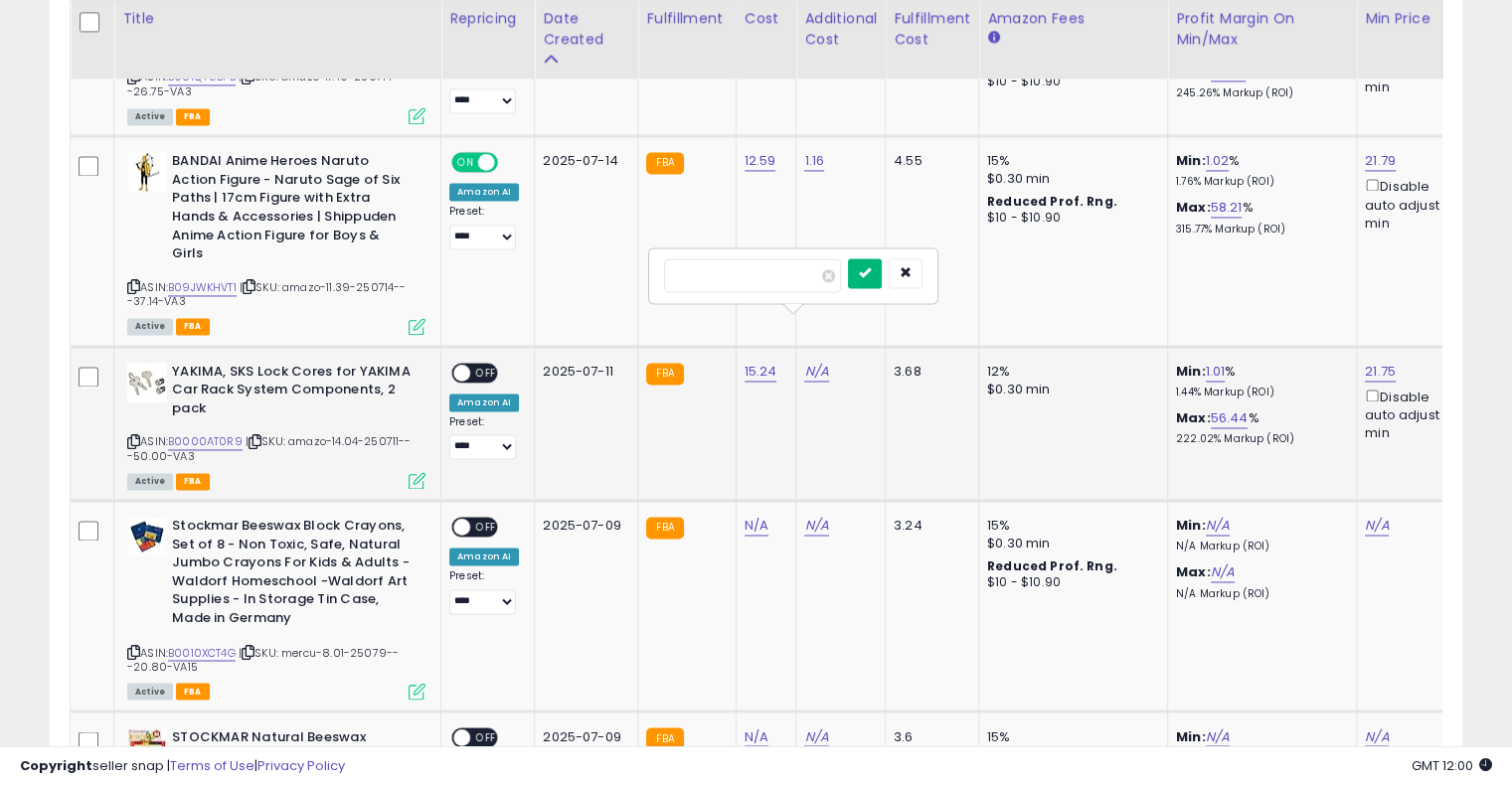 type on "****" 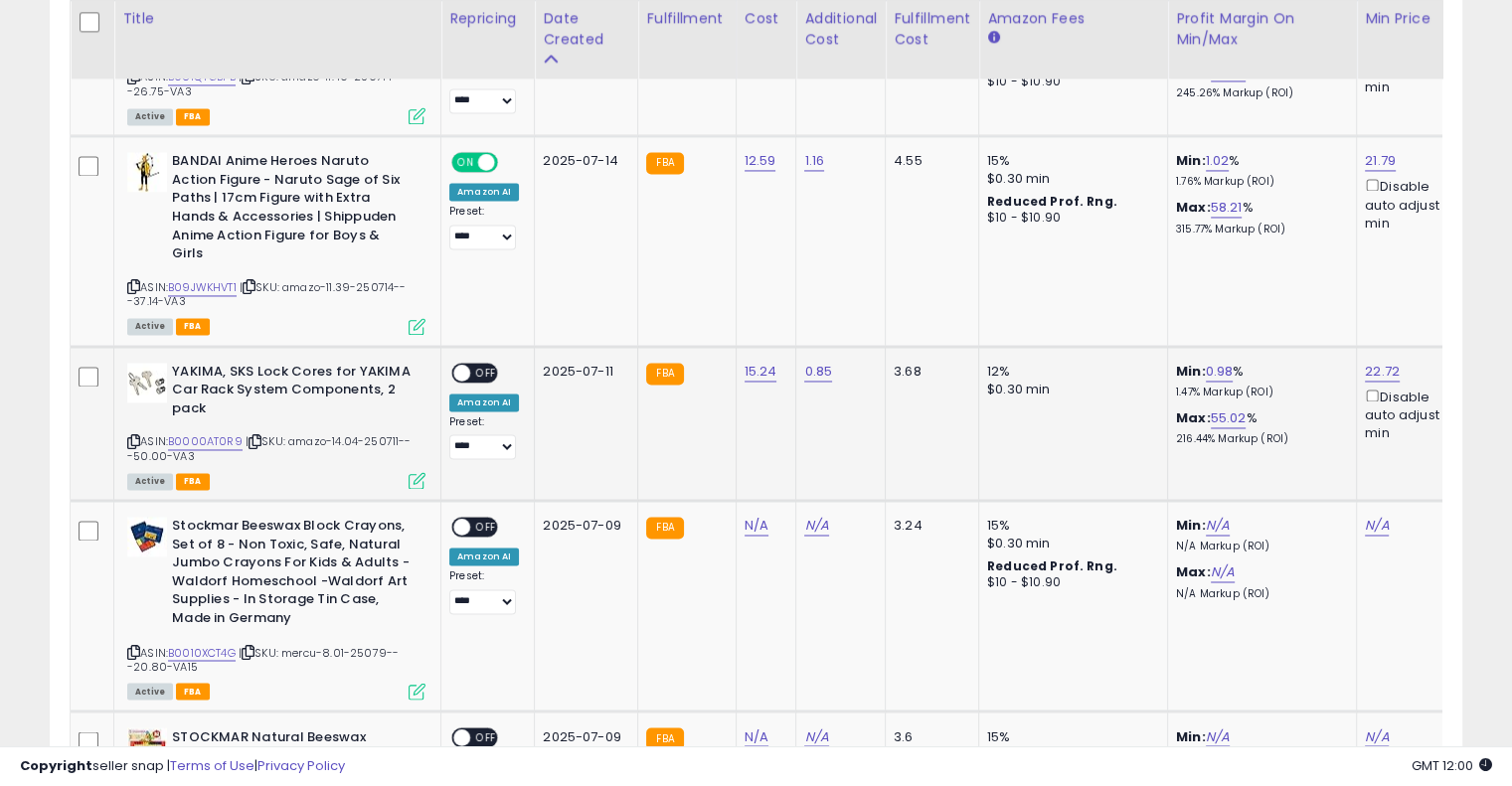 click on "OFF" at bounding box center [486, 372] 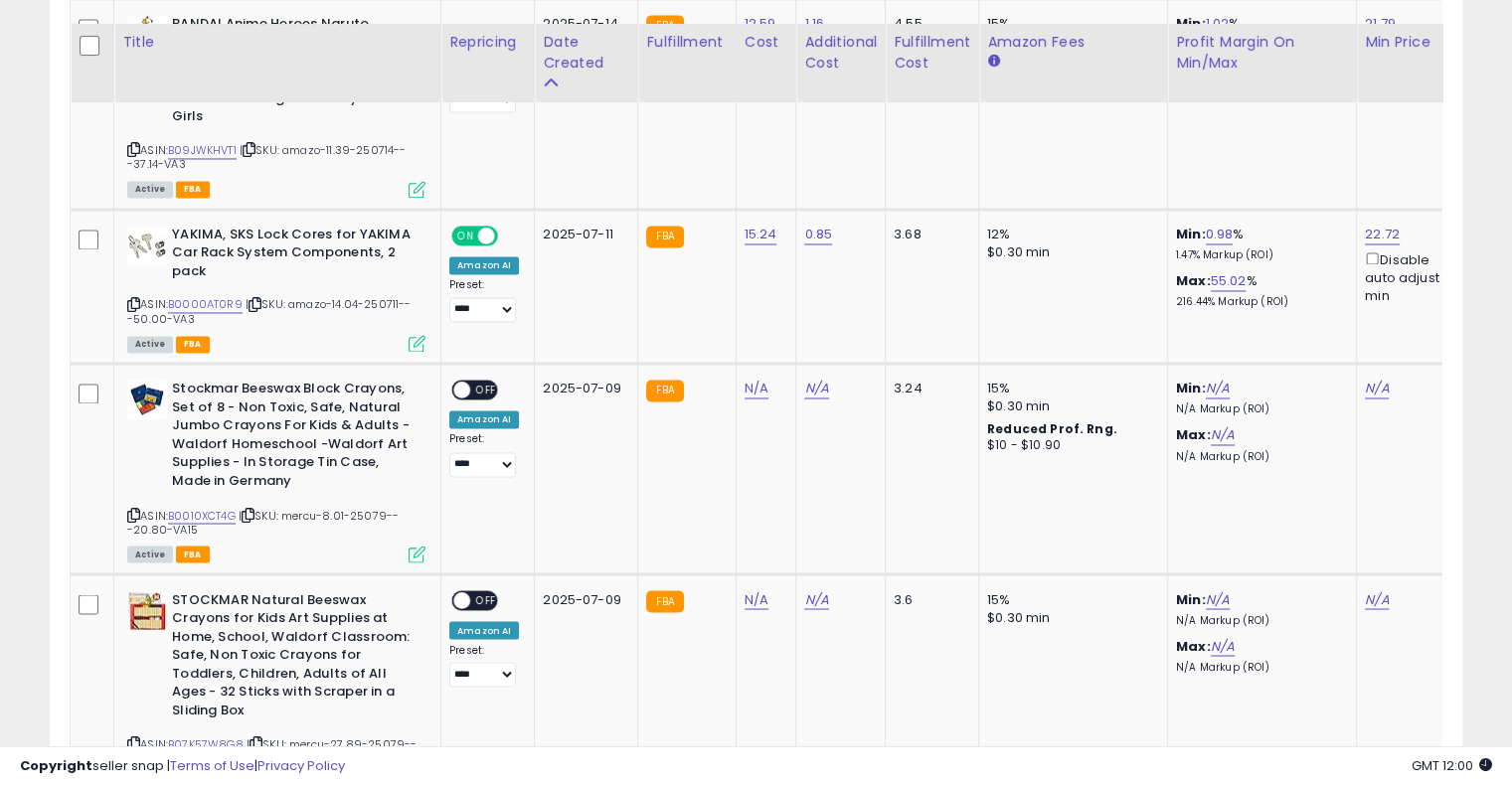 scroll, scrollTop: 3344, scrollLeft: 0, axis: vertical 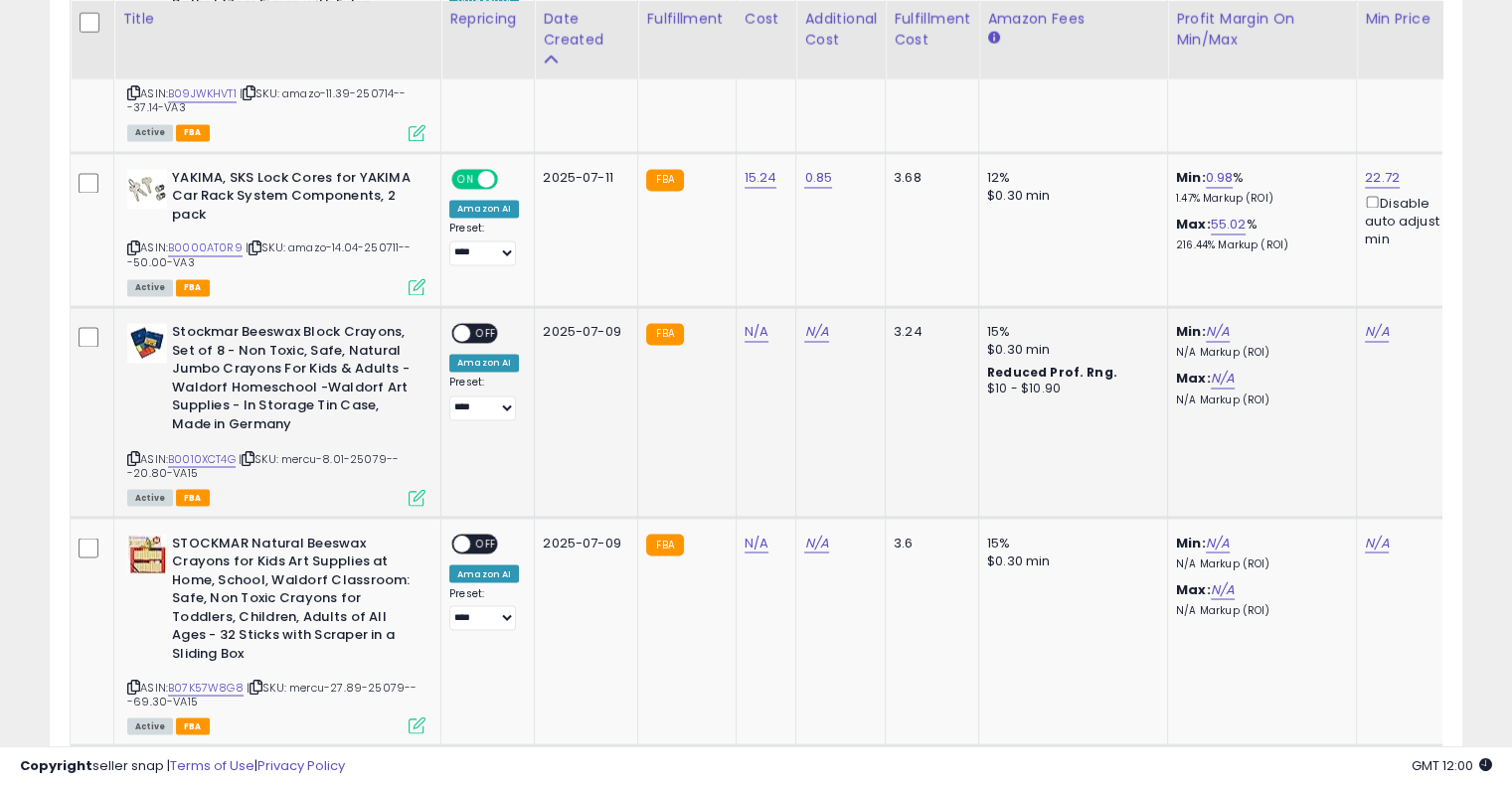 click at bounding box center [248, 457] 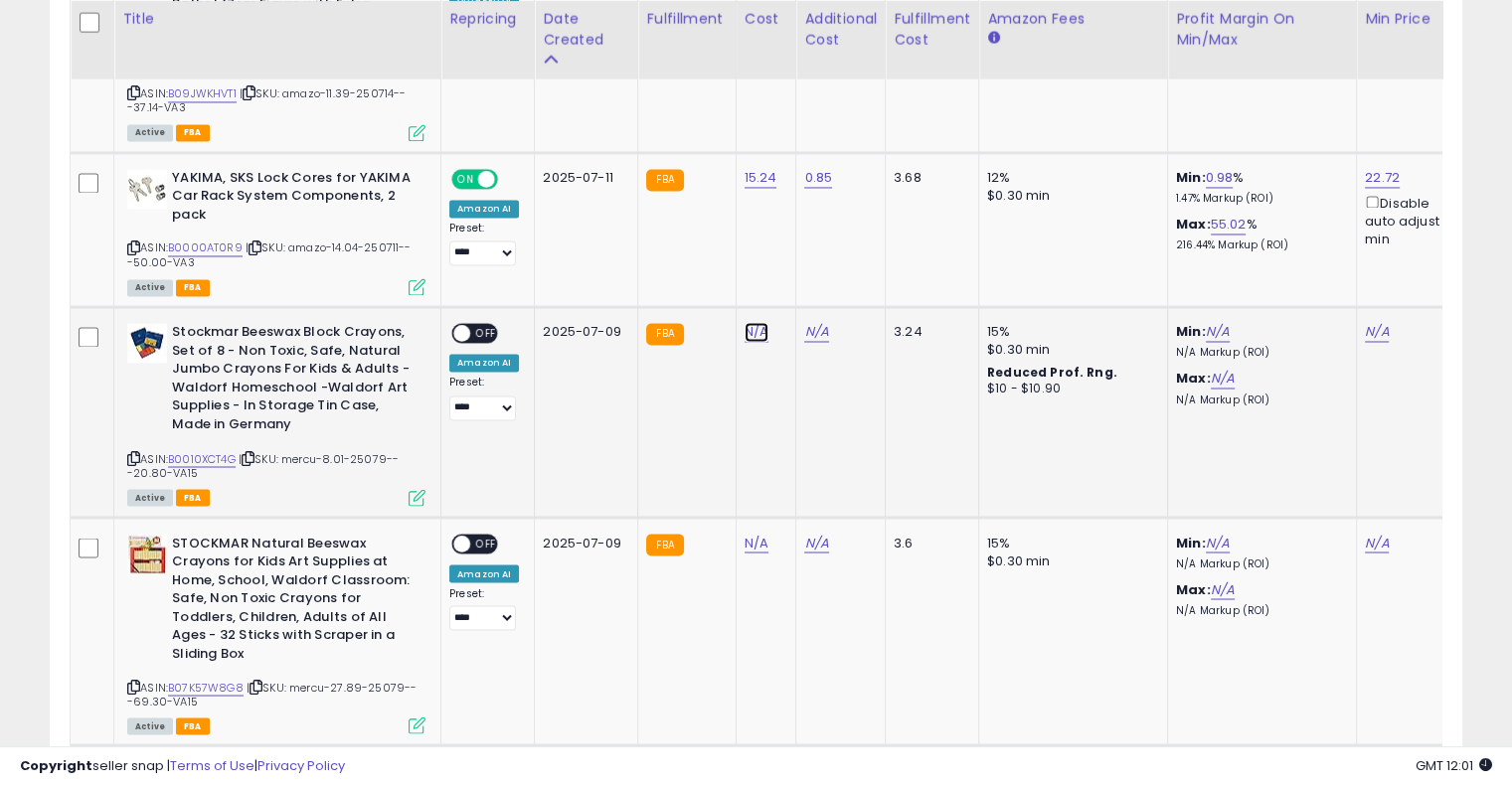 click on "N/A" at bounding box center [756, 332] 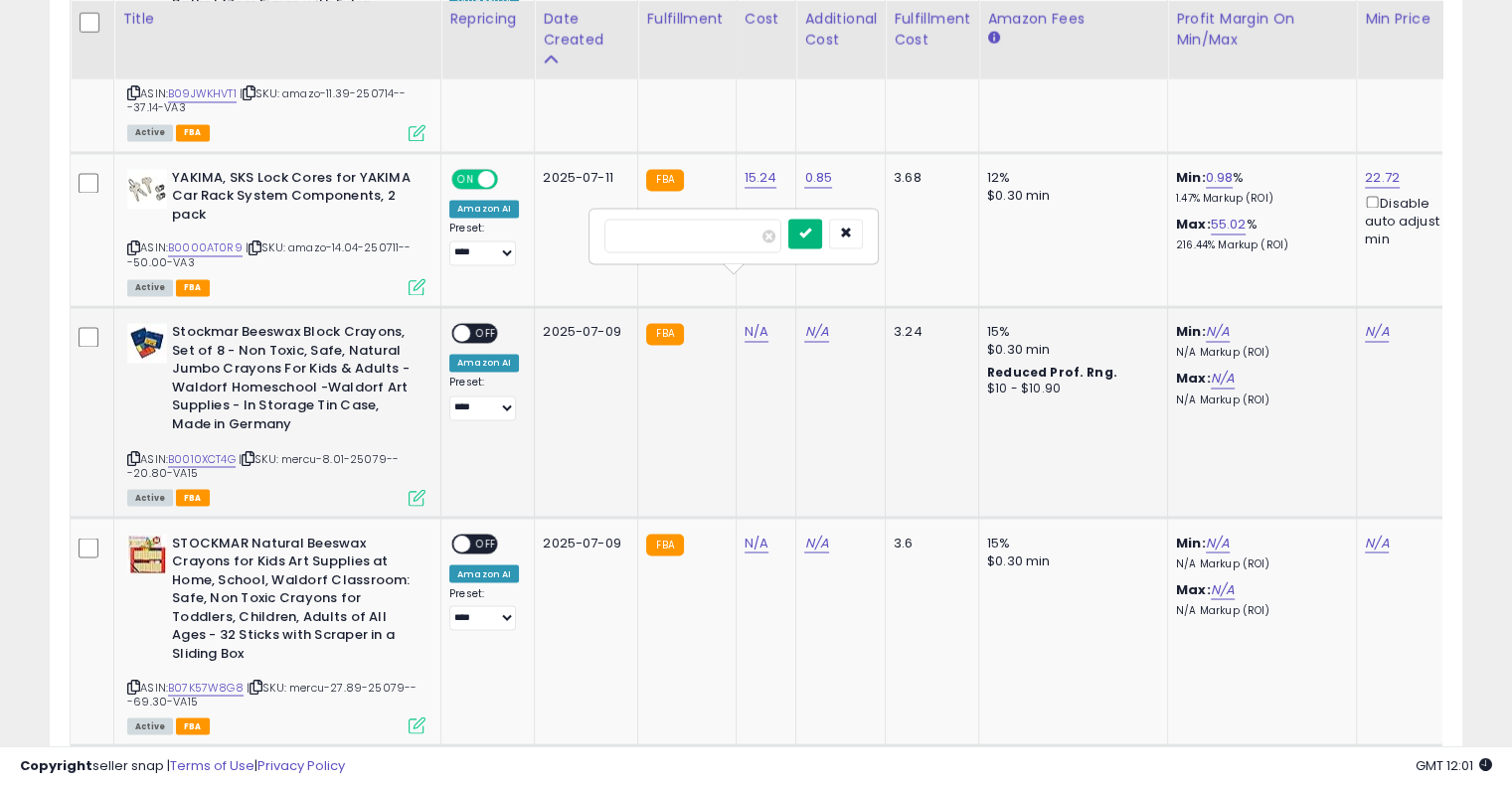 type on "****" 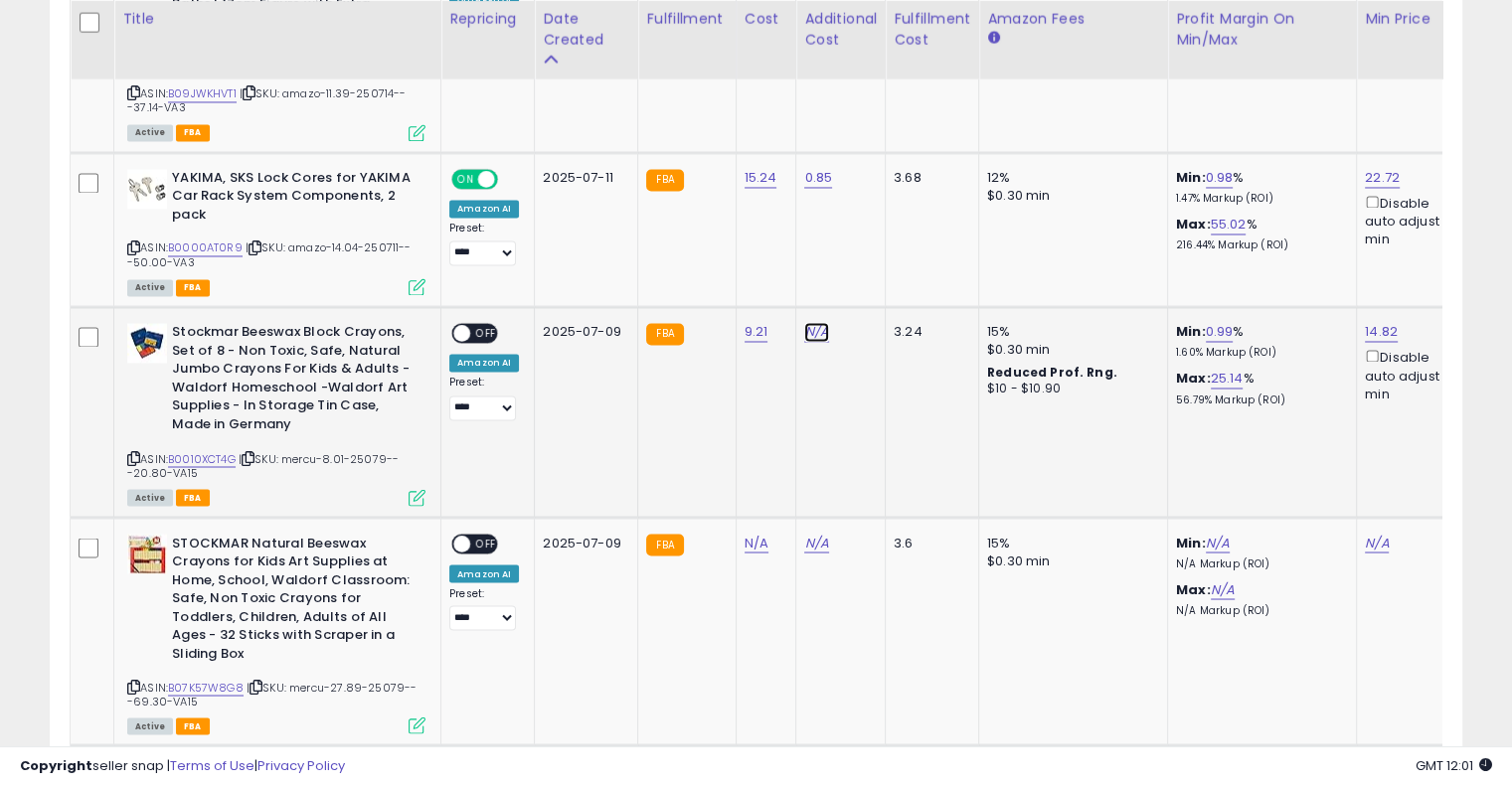 click on "N/A" at bounding box center [816, 332] 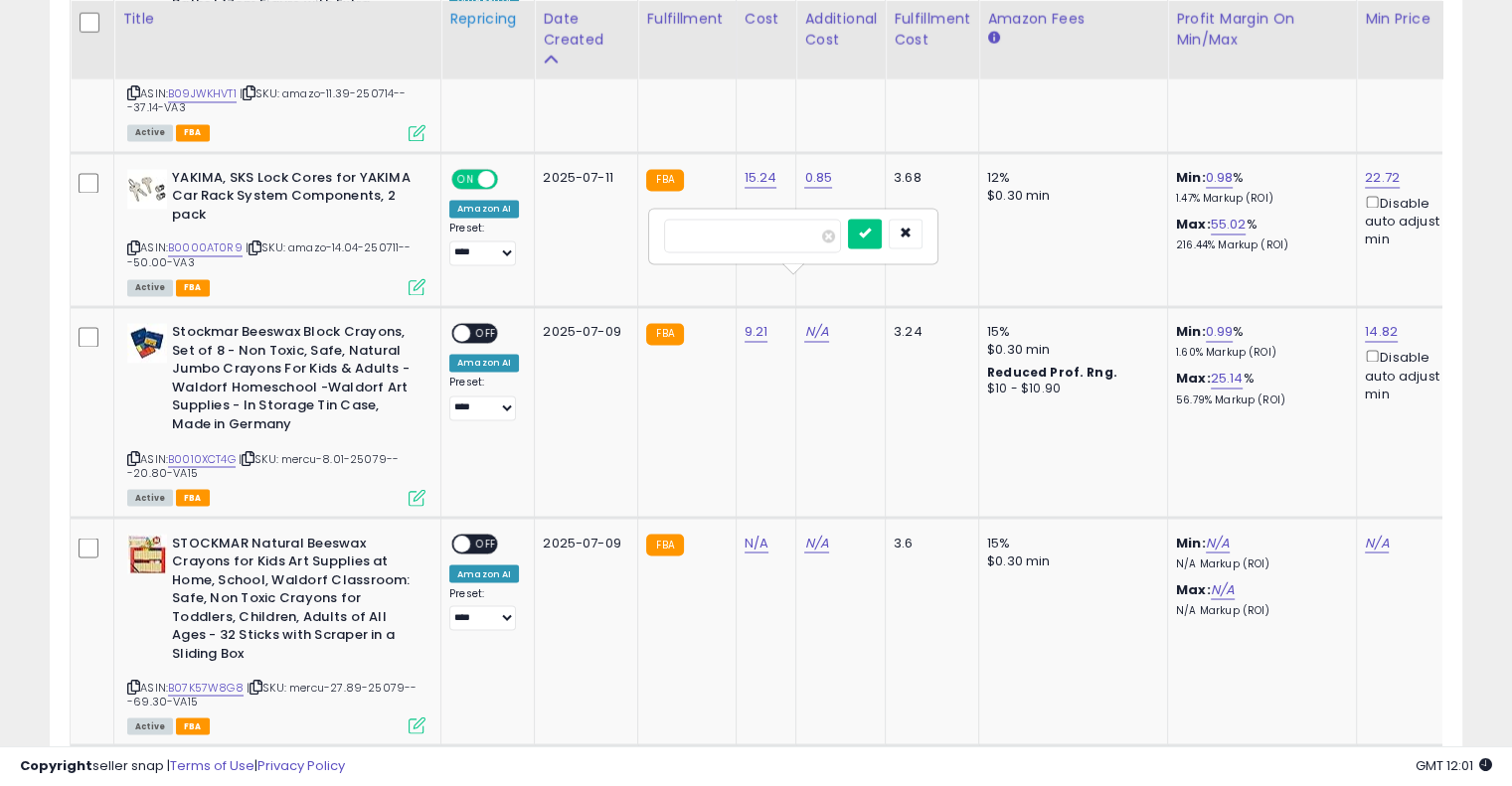 type on "****" 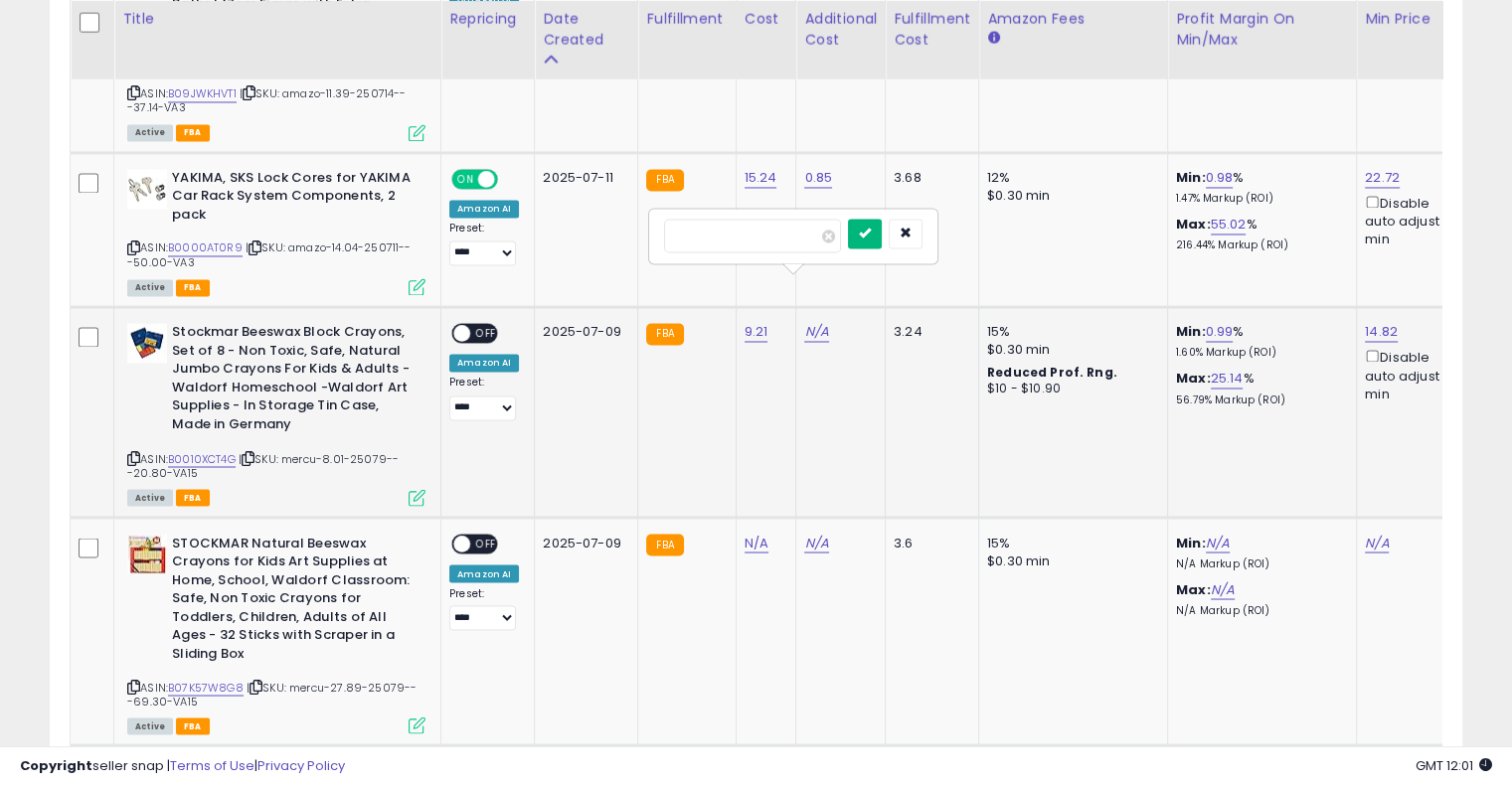 click at bounding box center [865, 233] 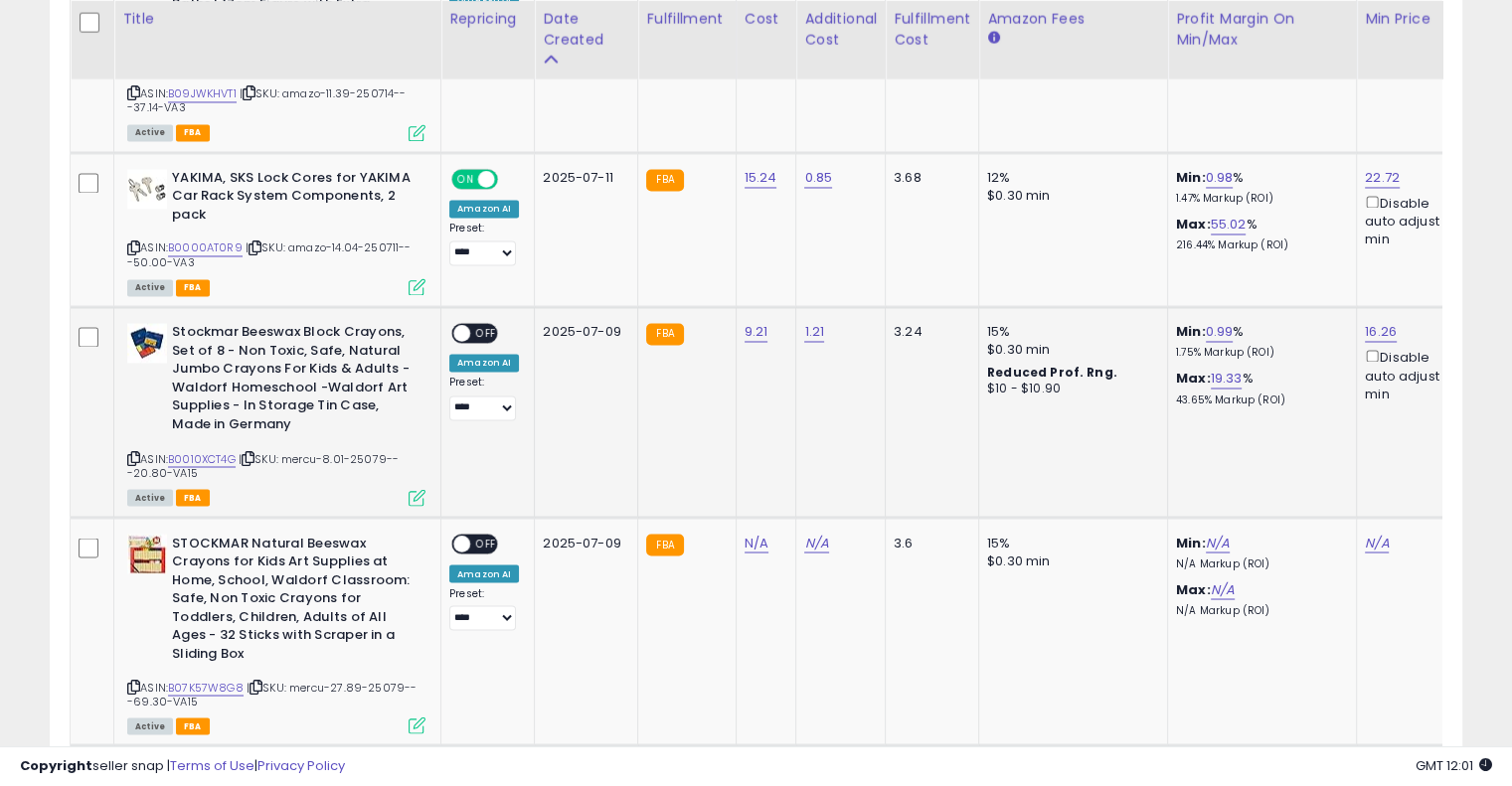 click on "OFF" at bounding box center [486, 333] 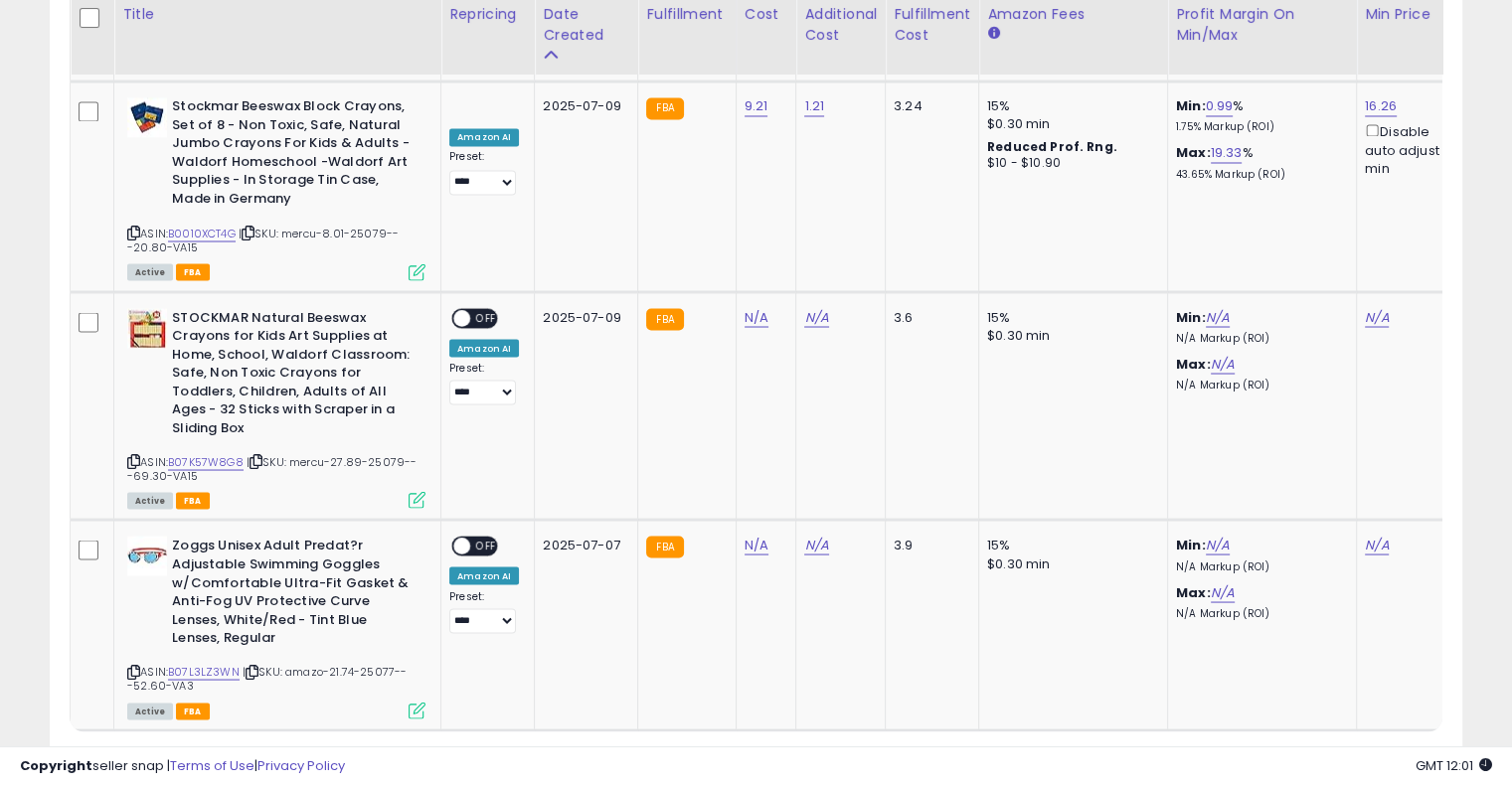 scroll, scrollTop: 3584, scrollLeft: 0, axis: vertical 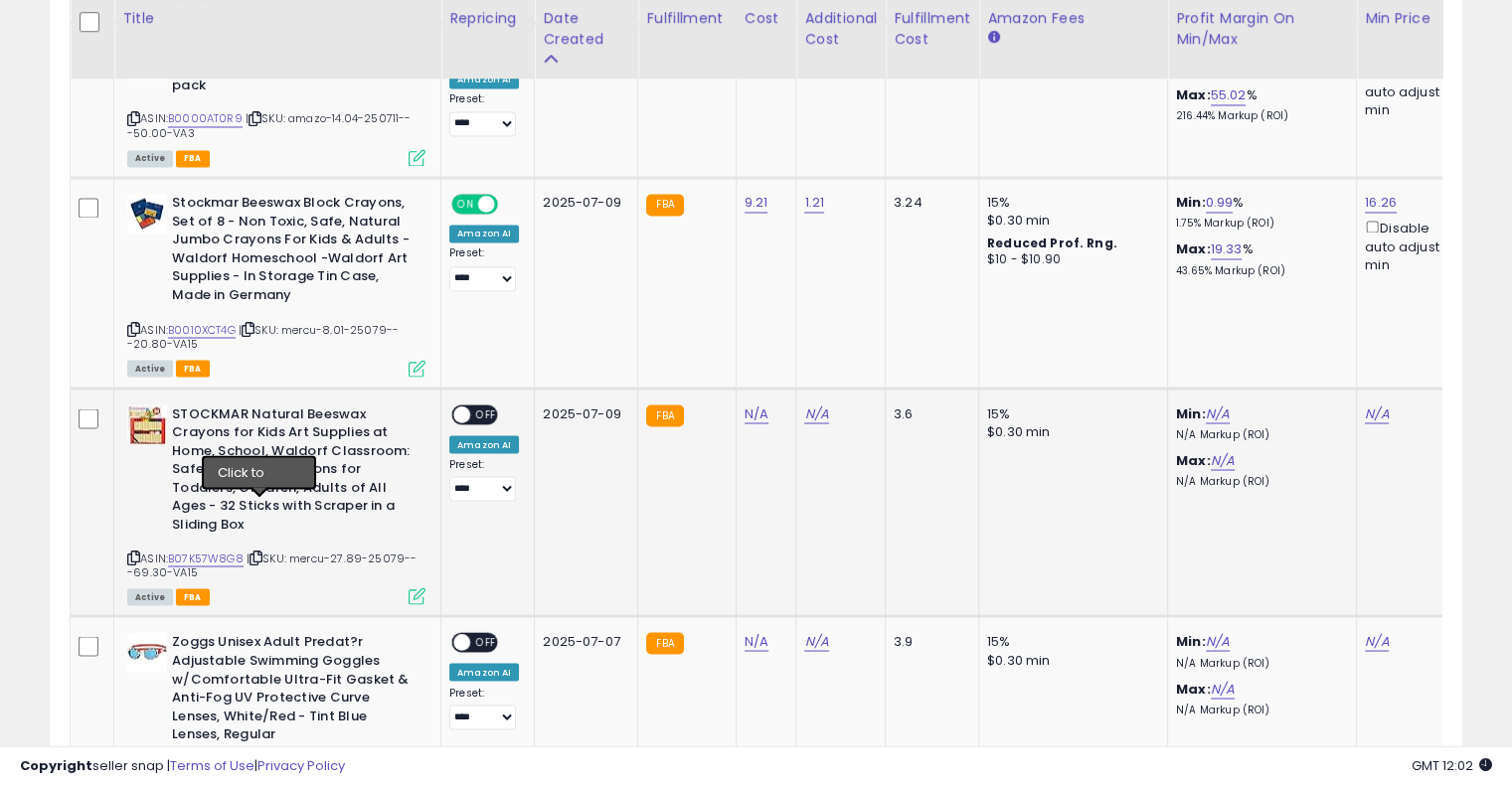 click at bounding box center [255, 556] 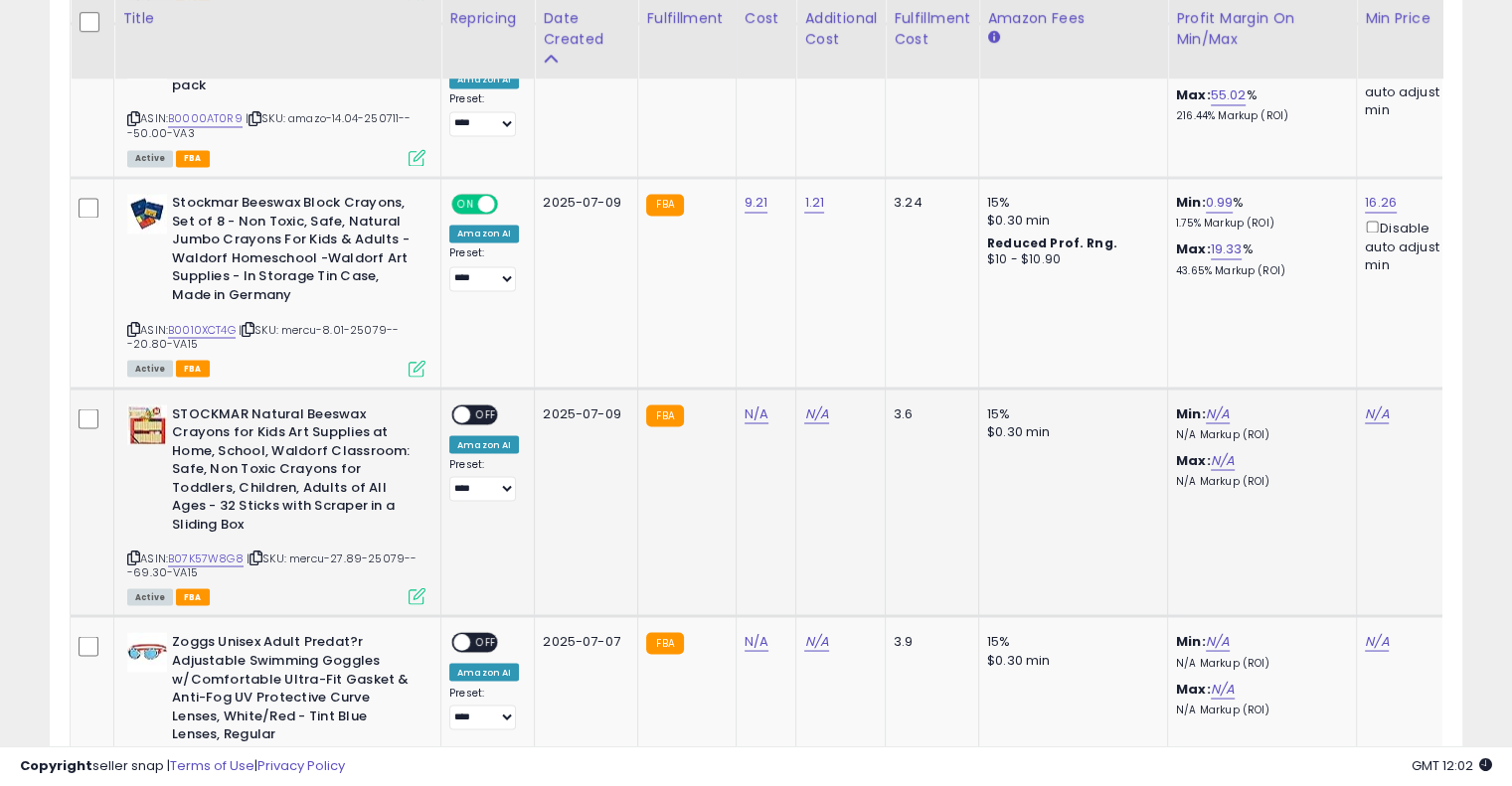 click at bounding box center [255, 556] 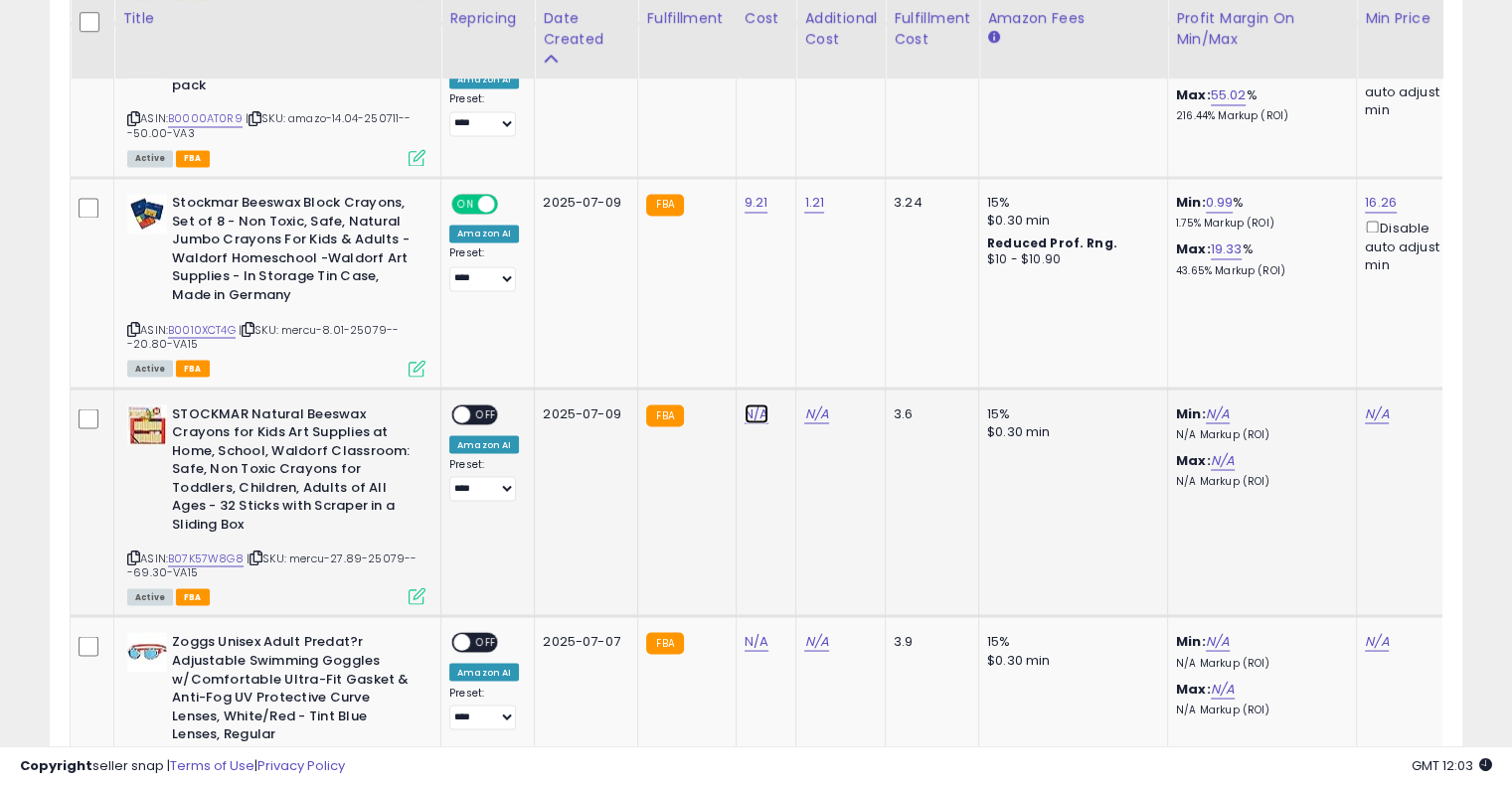 click on "N/A" at bounding box center [756, 413] 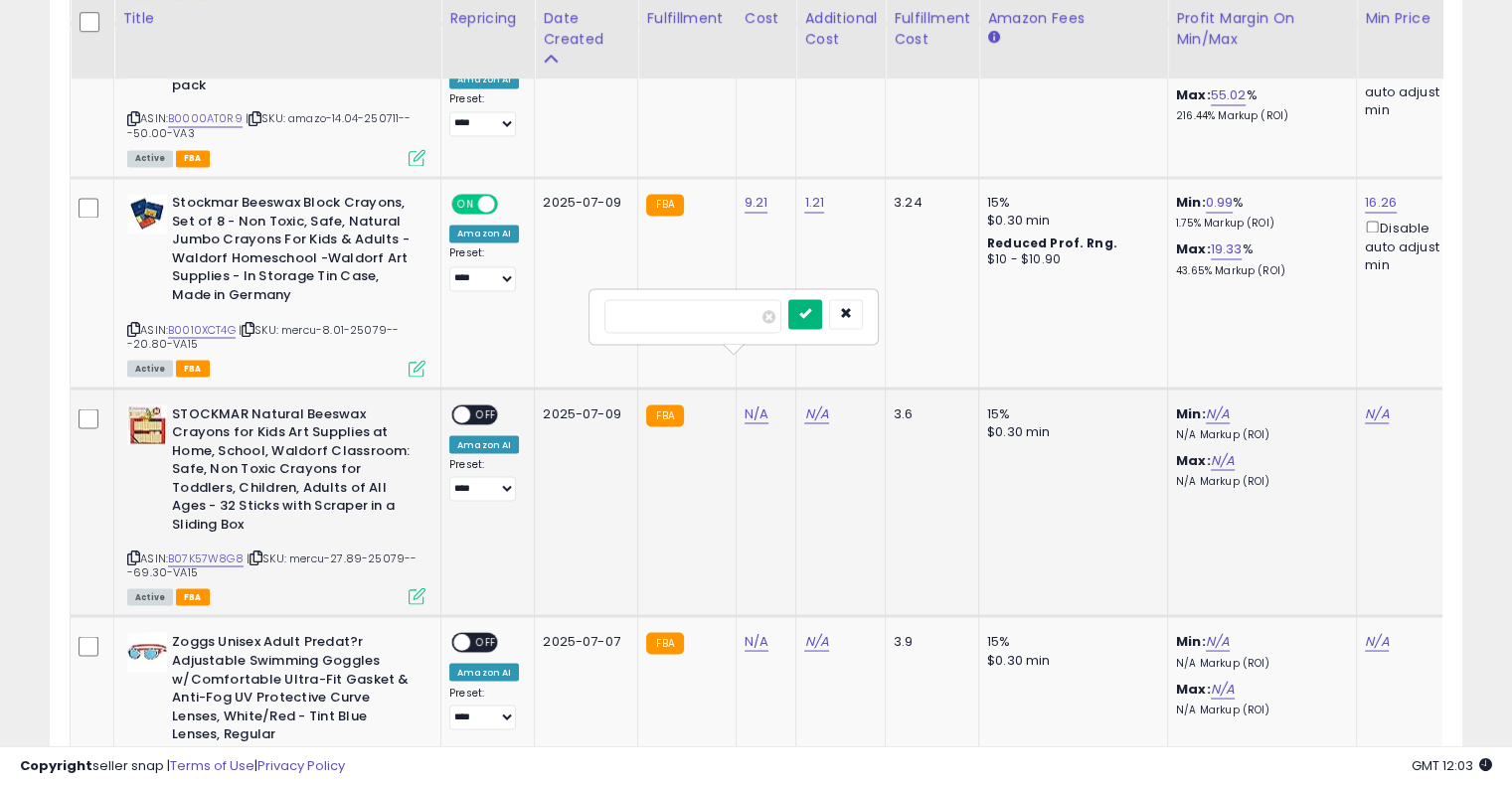type on "*****" 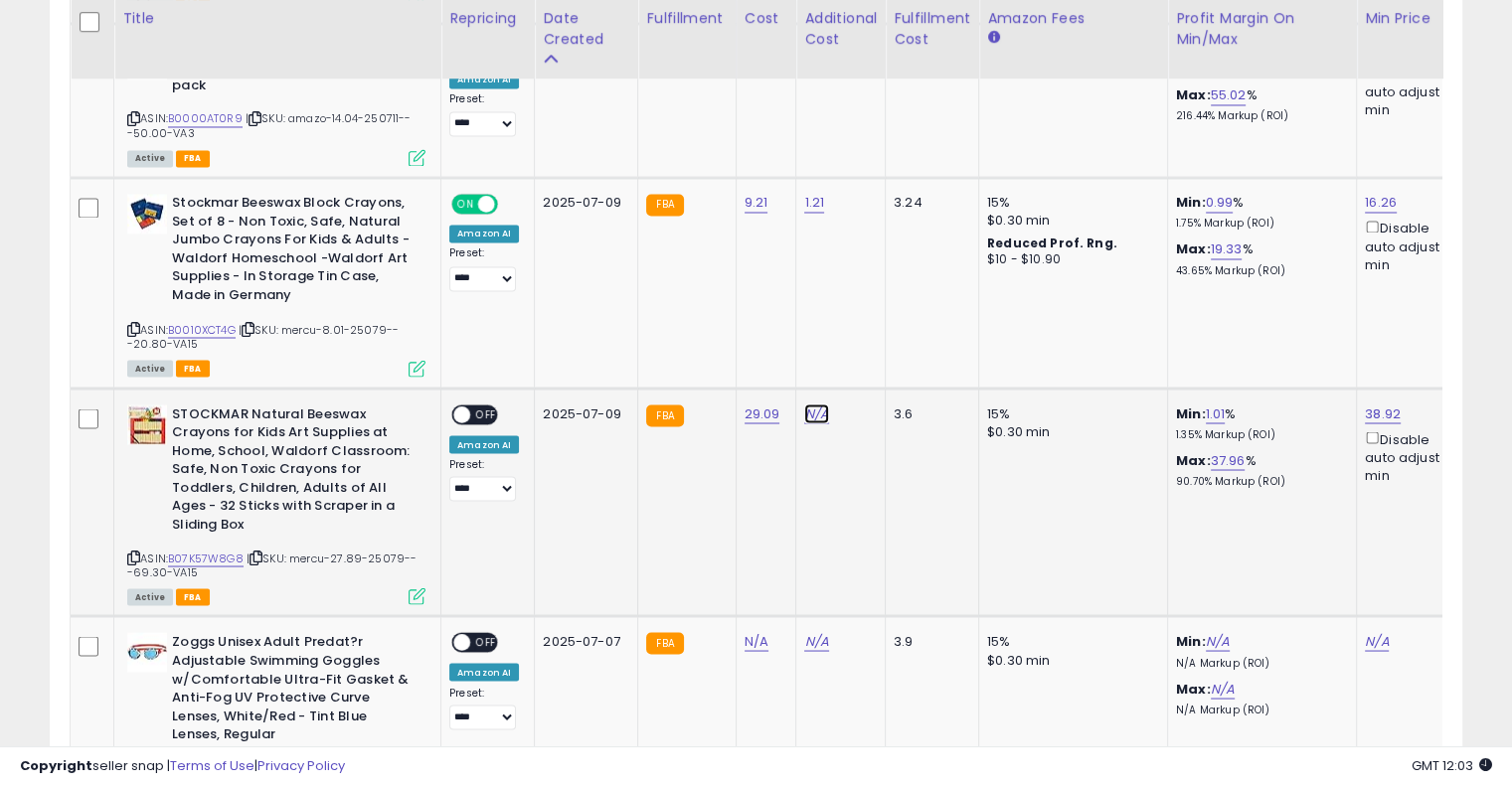 click on "N/A" at bounding box center (816, 413) 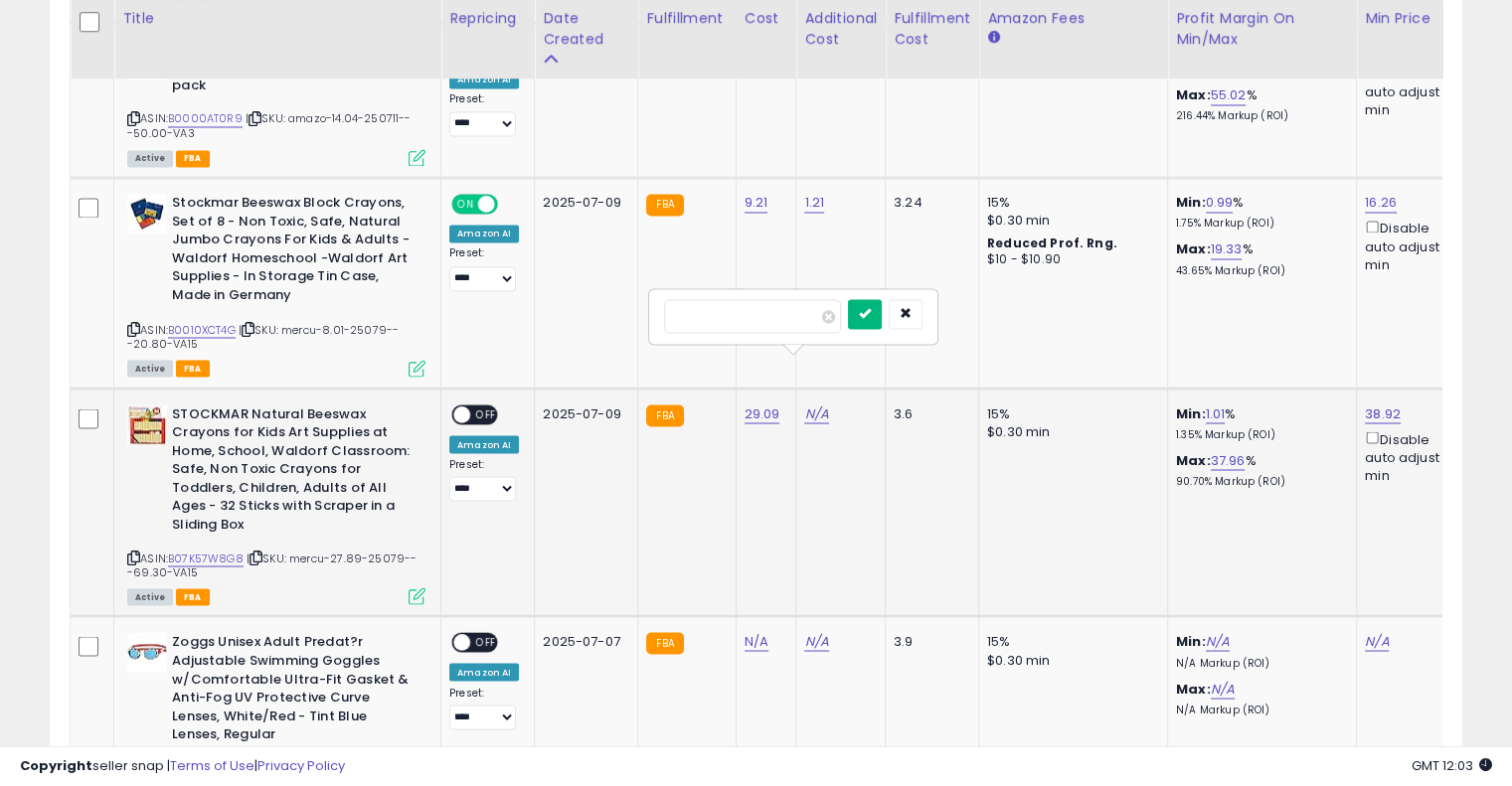 type on "****" 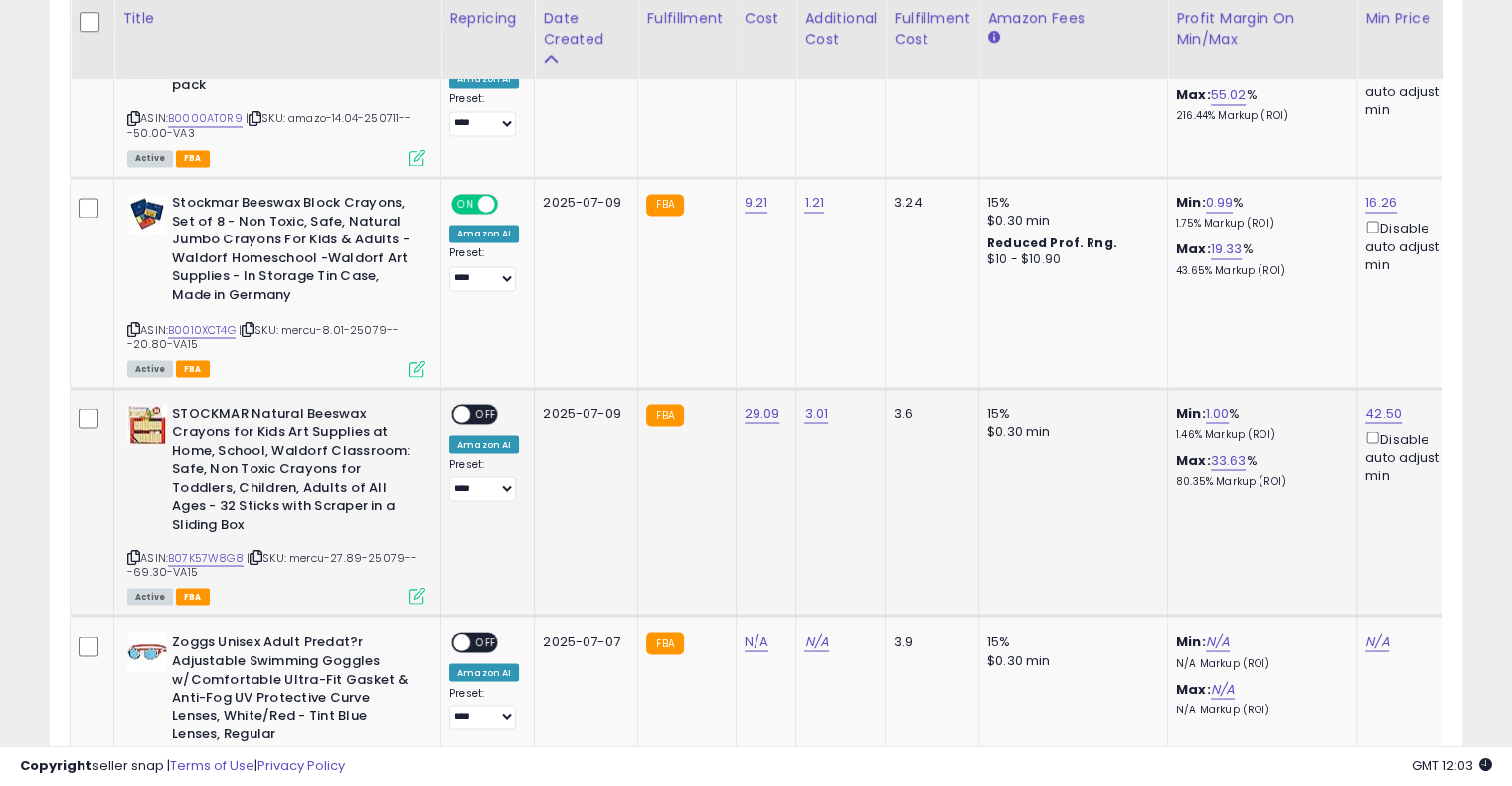 click on "OFF" at bounding box center [486, 413] 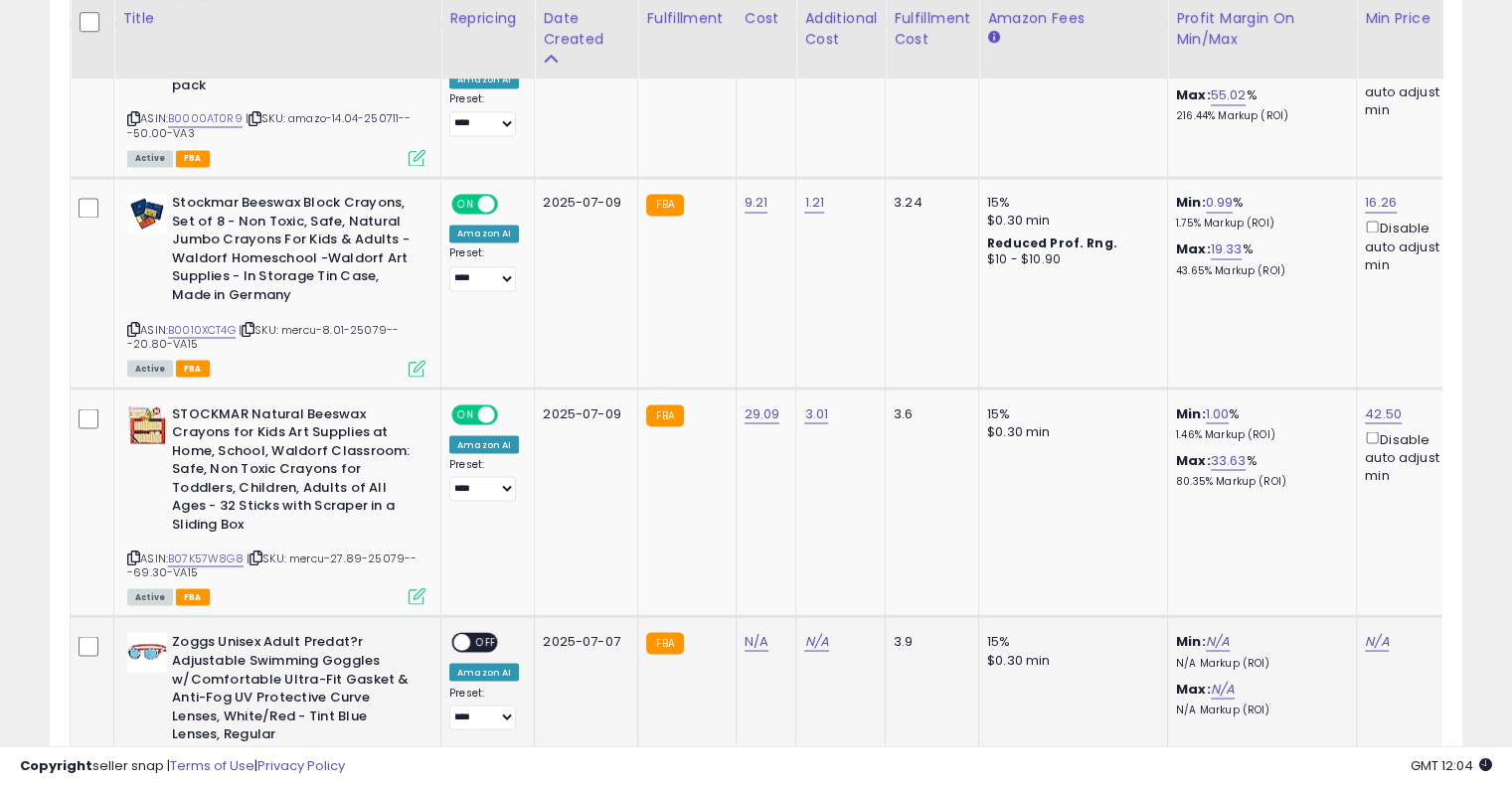 click at bounding box center [252, 767] 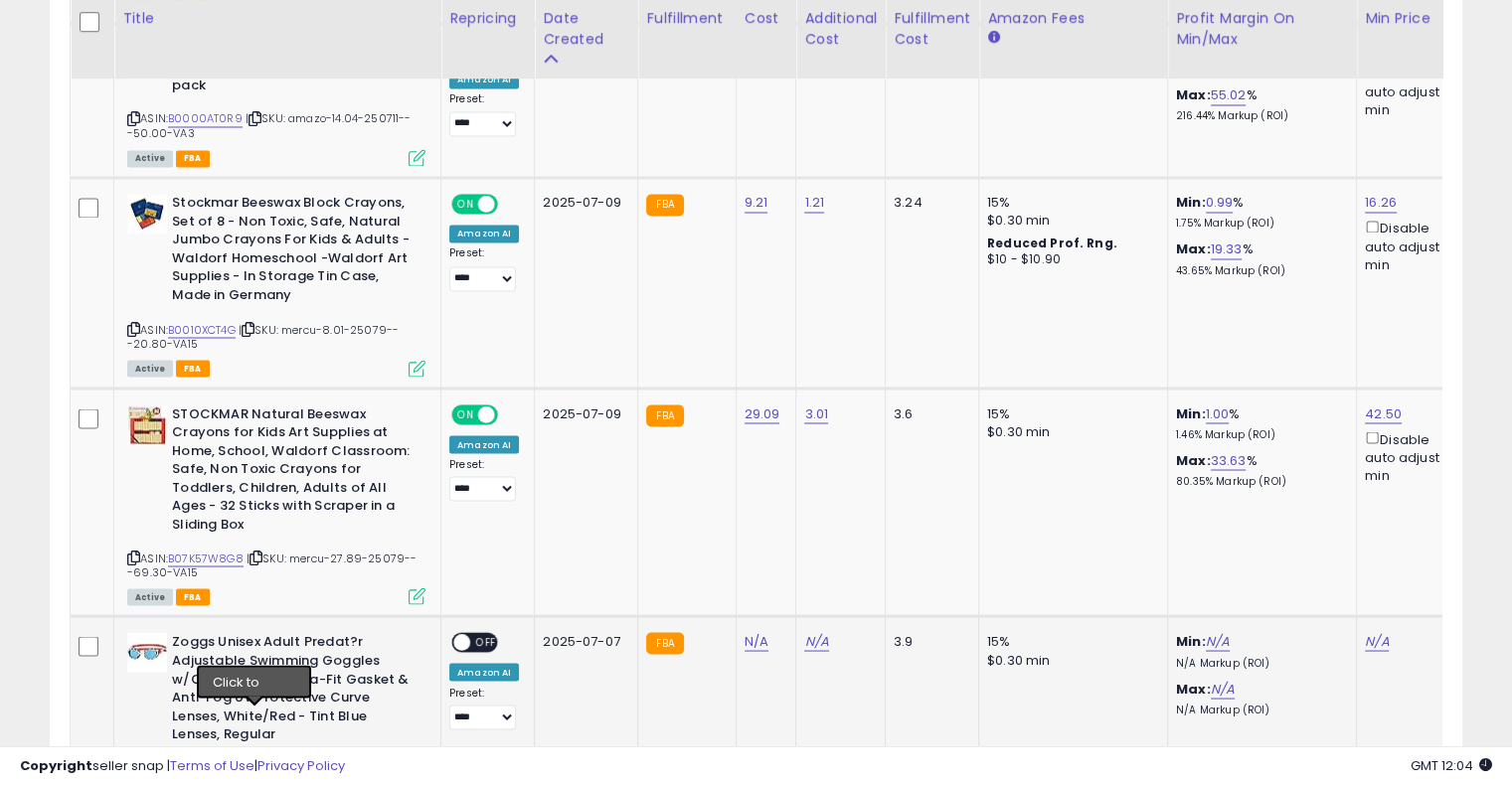 click at bounding box center [252, 767] 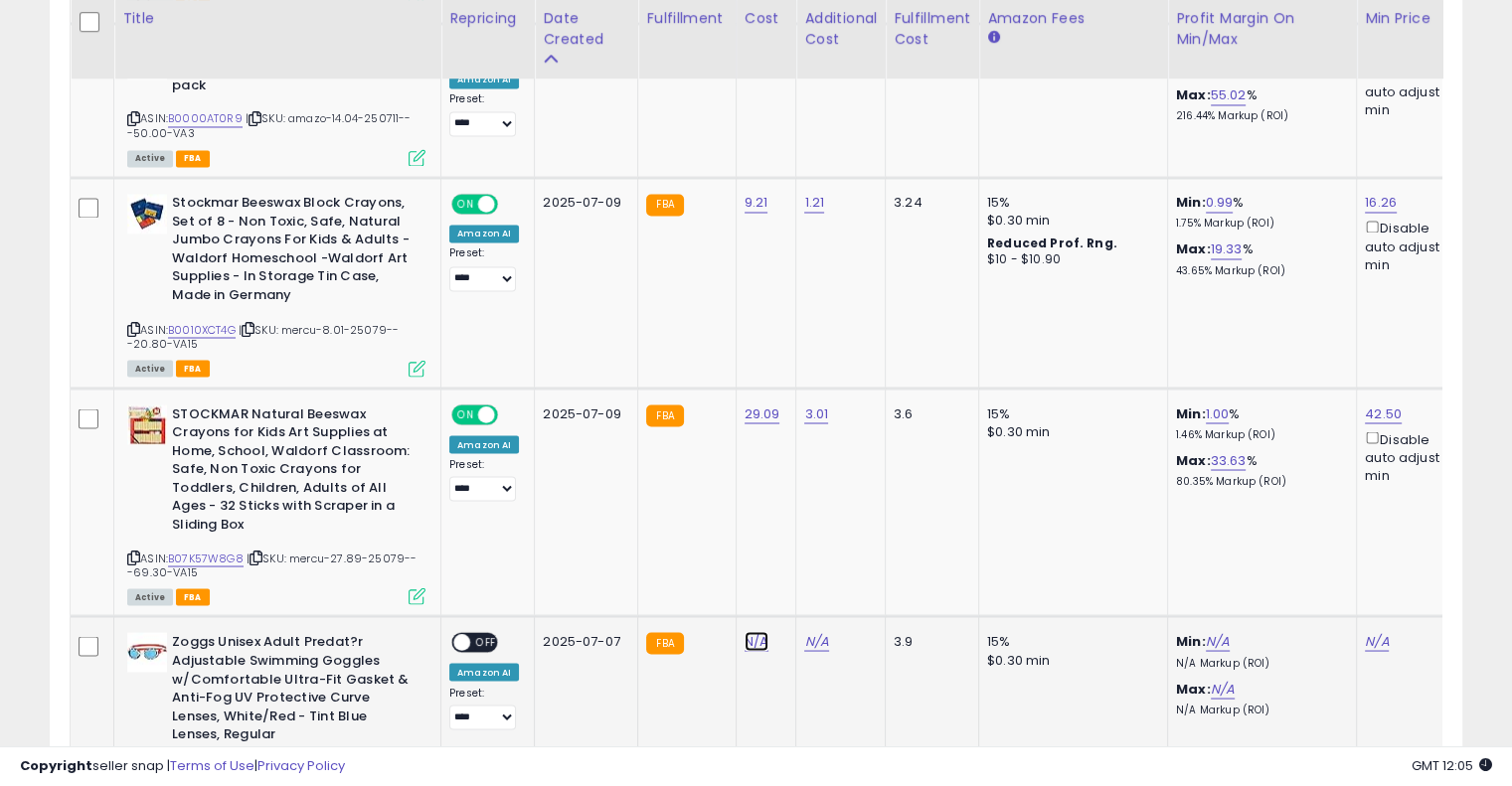 click on "N/A" at bounding box center [756, 641] 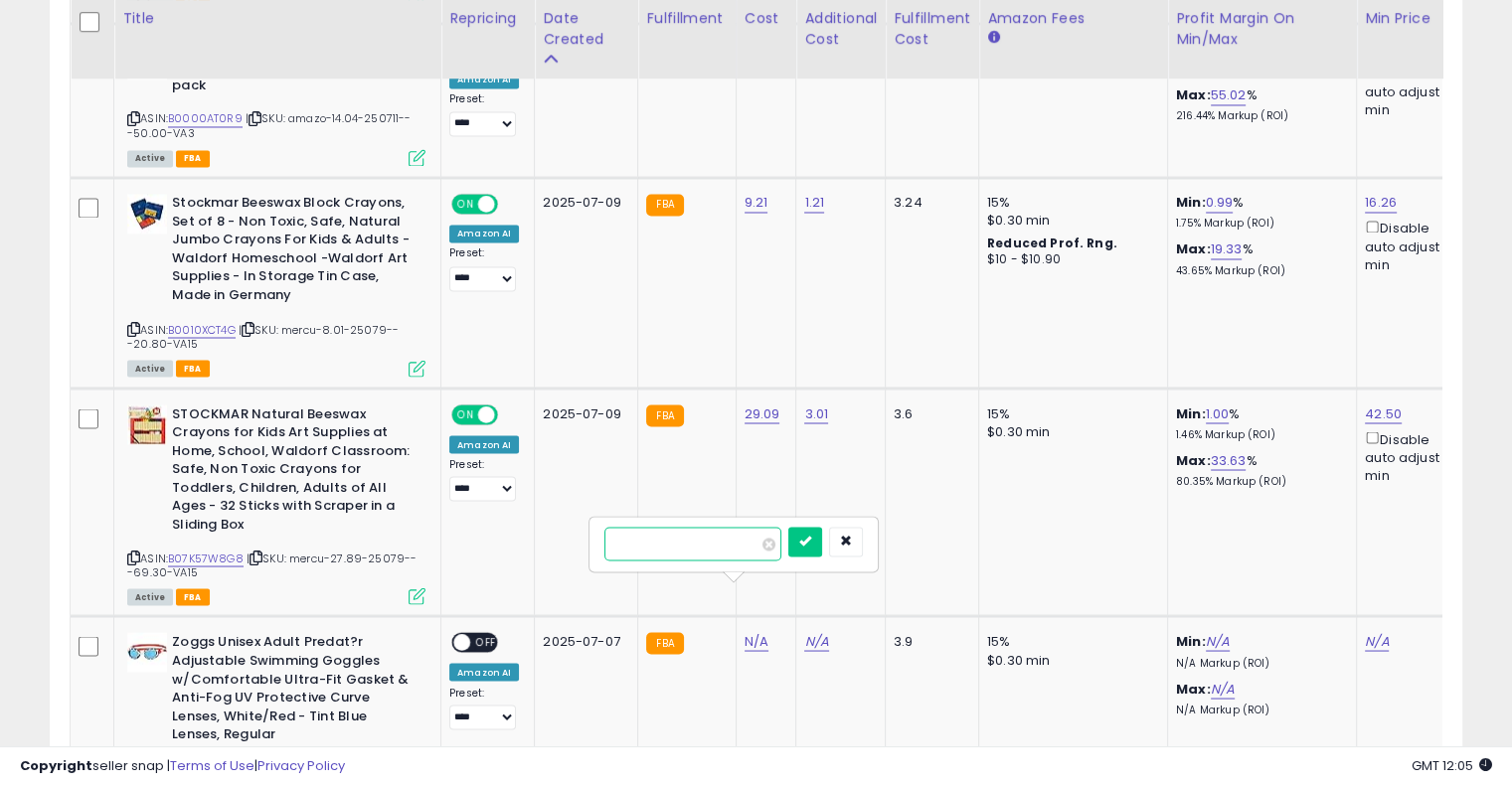 type on "*****" 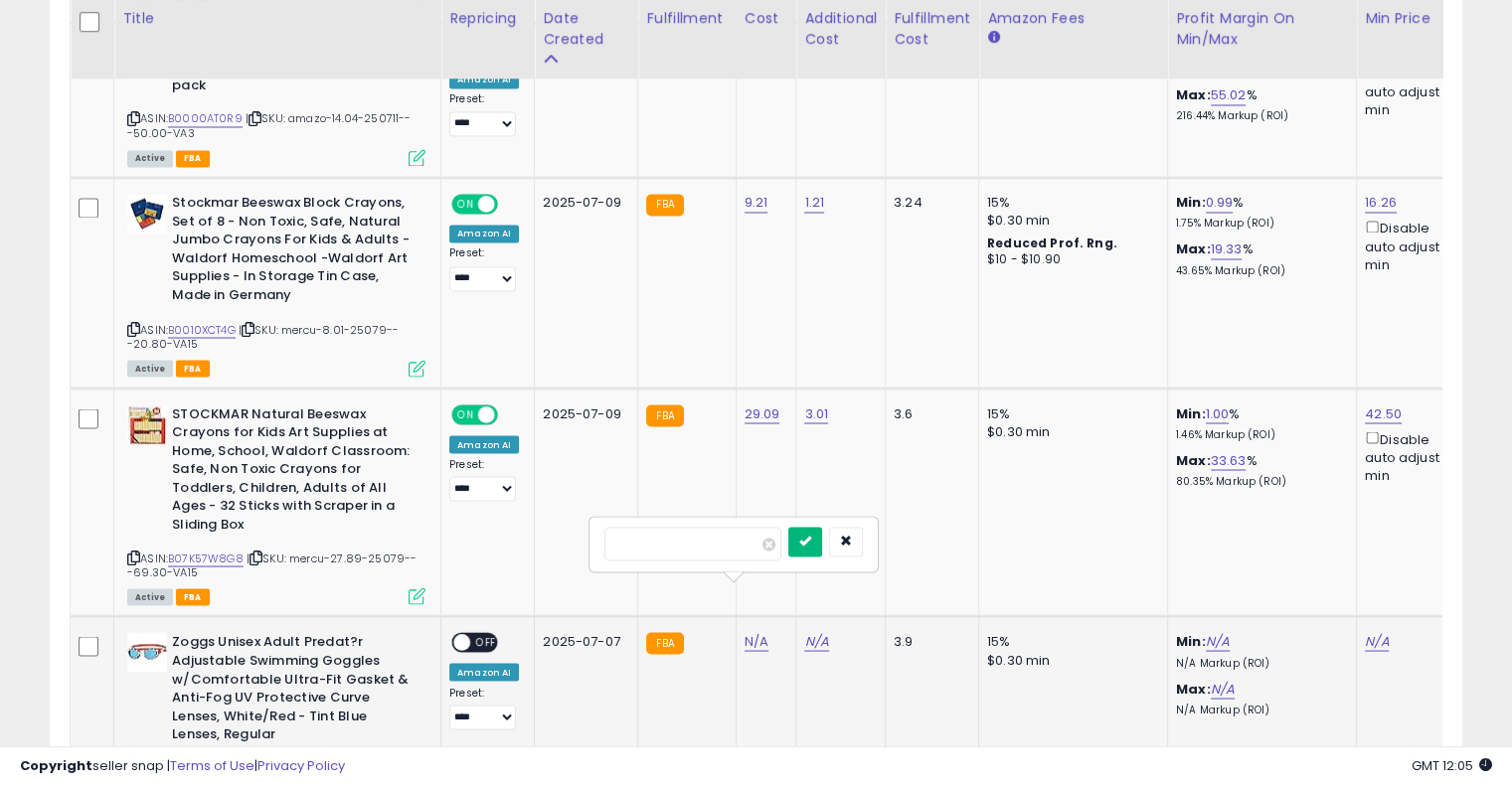 click at bounding box center (805, 541) 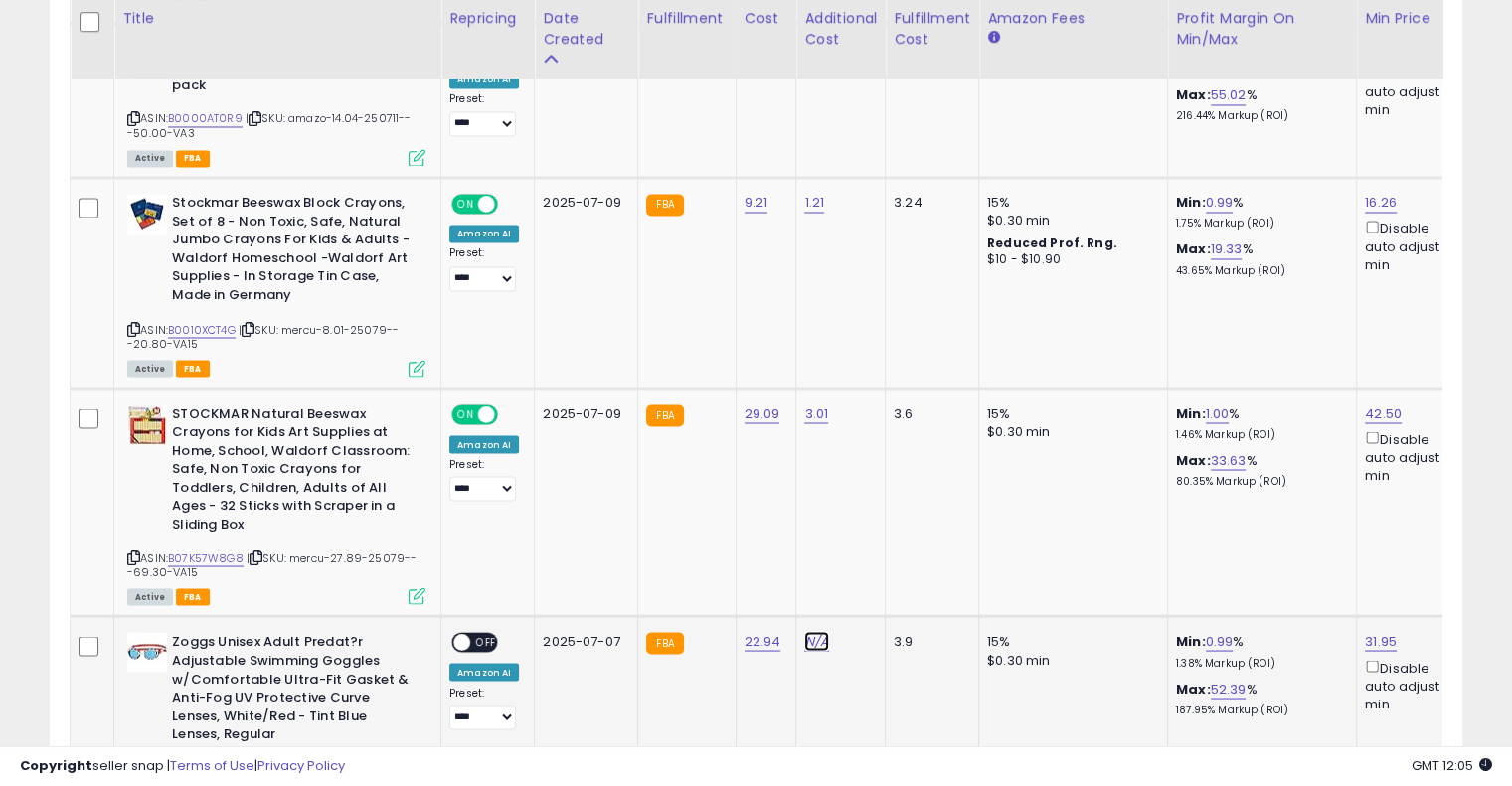 click on "N/A" at bounding box center (816, 641) 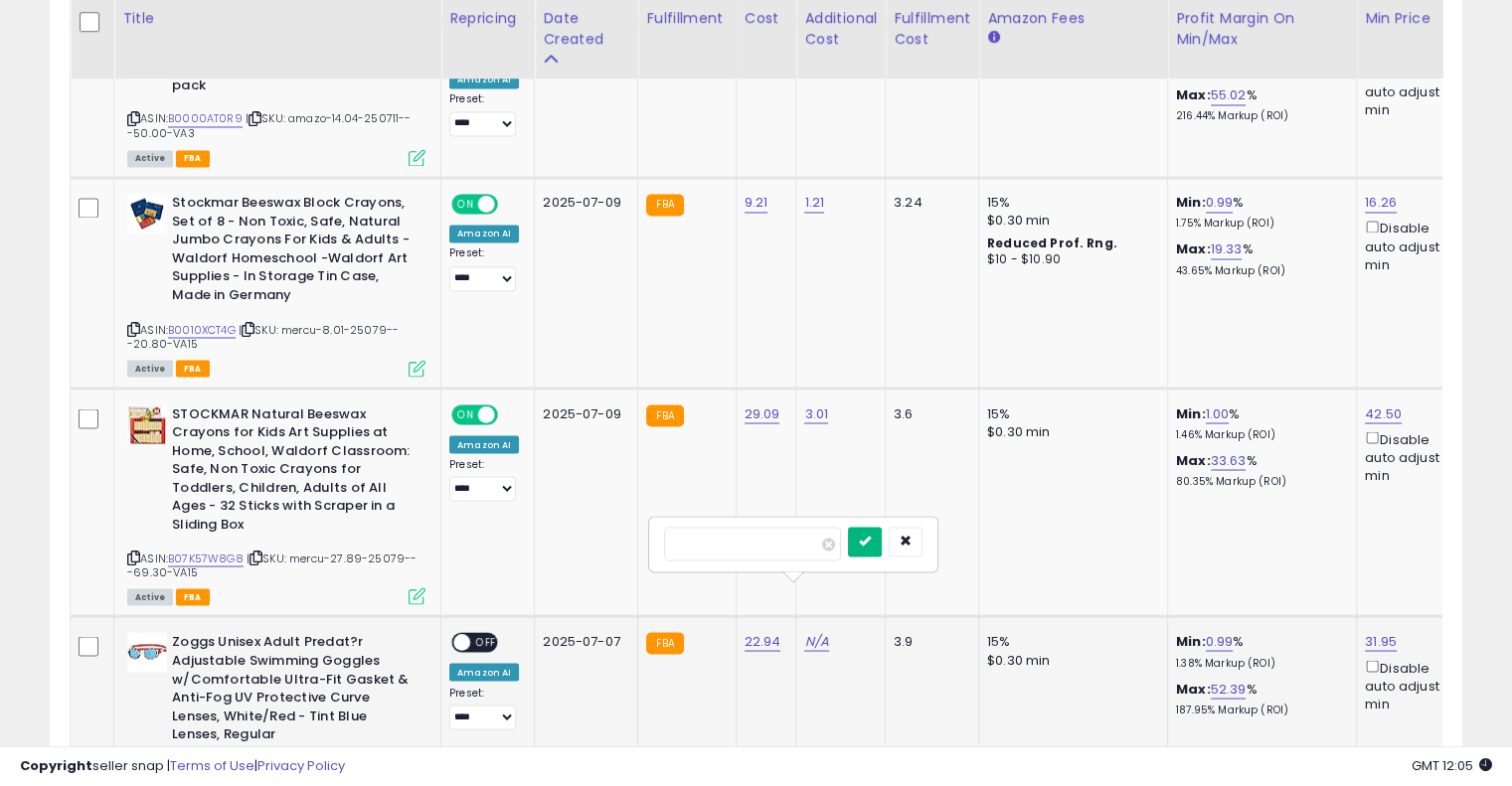 type on "****" 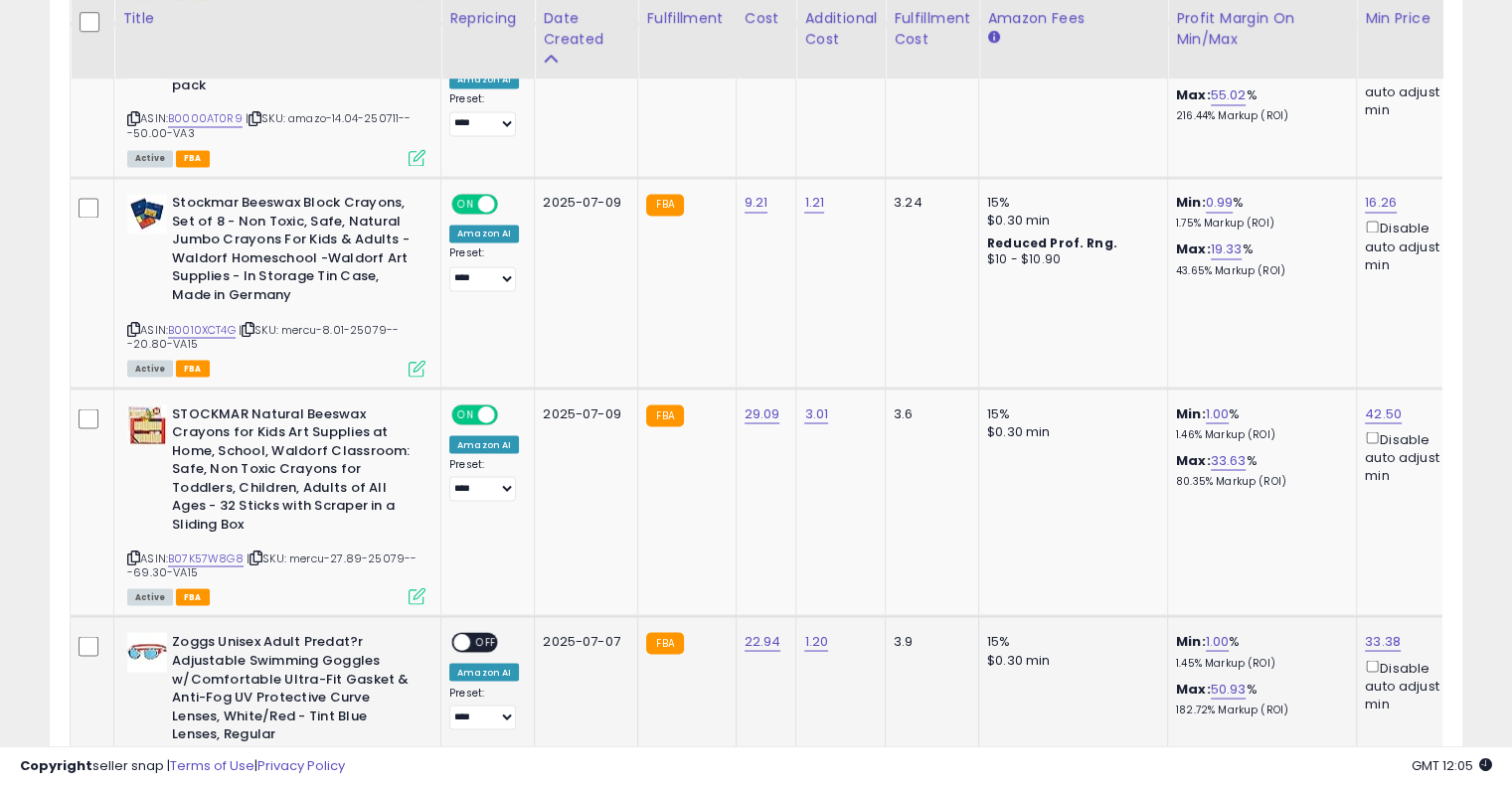 click on "OFF" at bounding box center (486, 642) 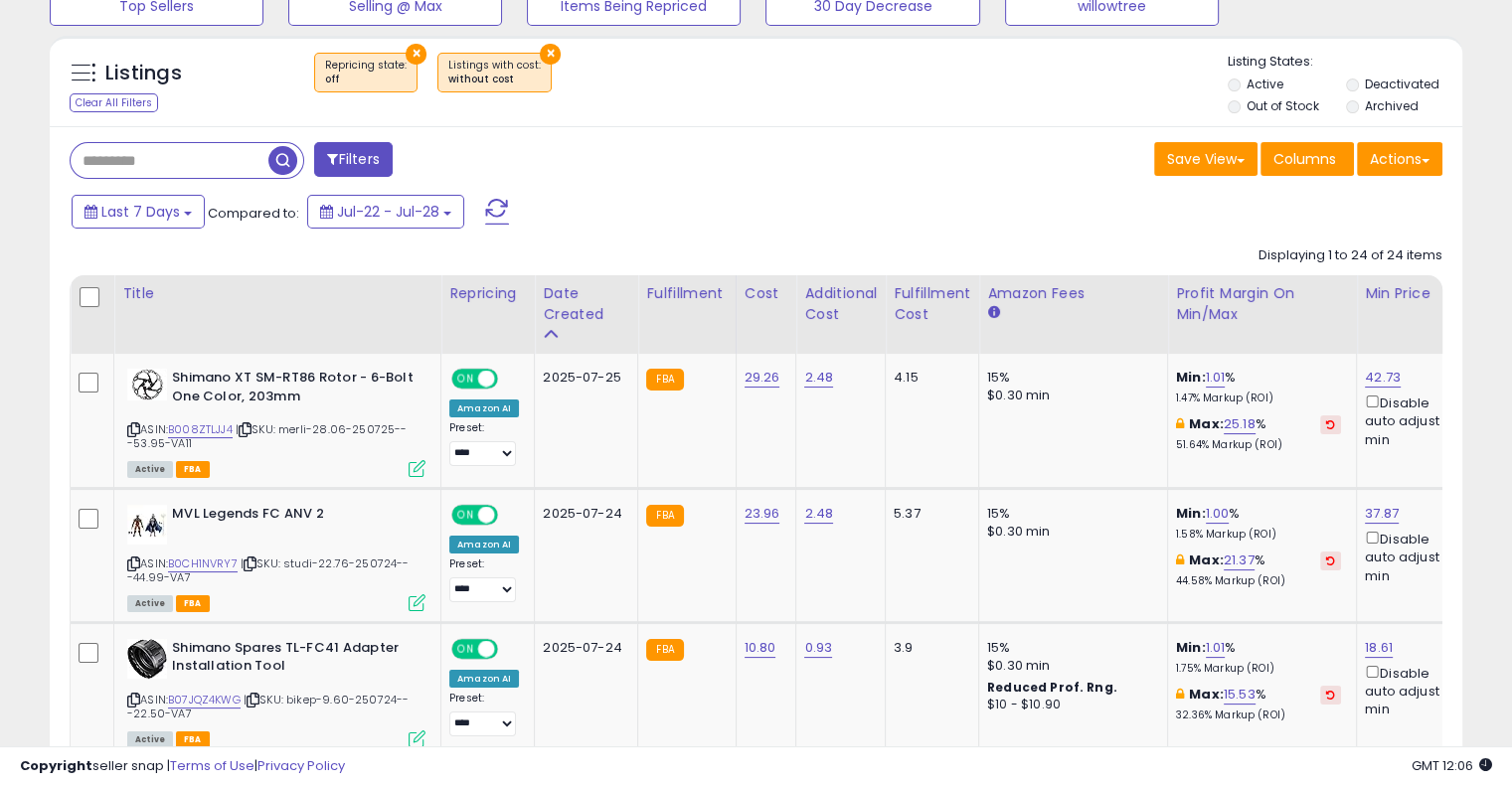 scroll, scrollTop: 0, scrollLeft: 0, axis: both 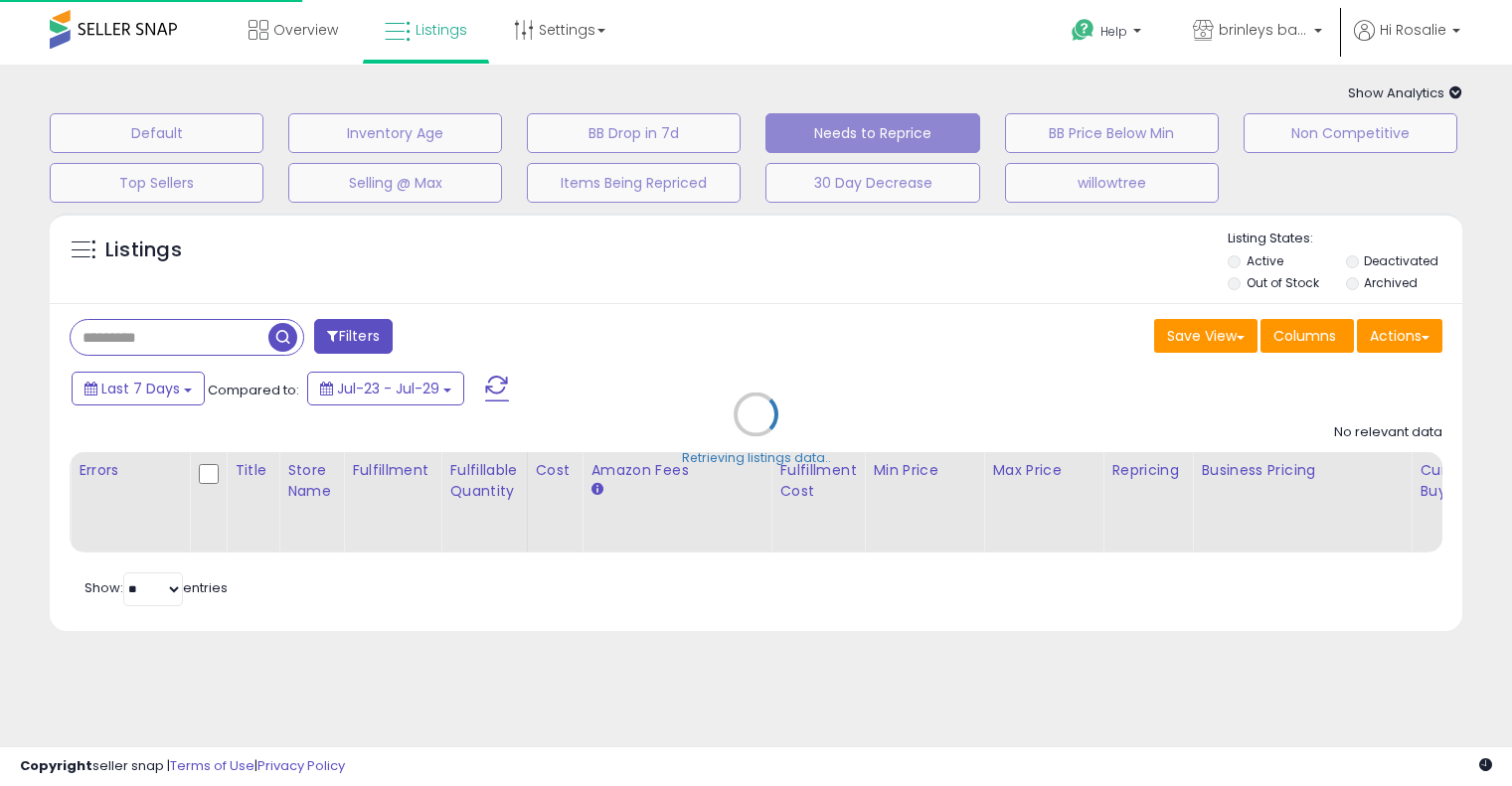 select on "**" 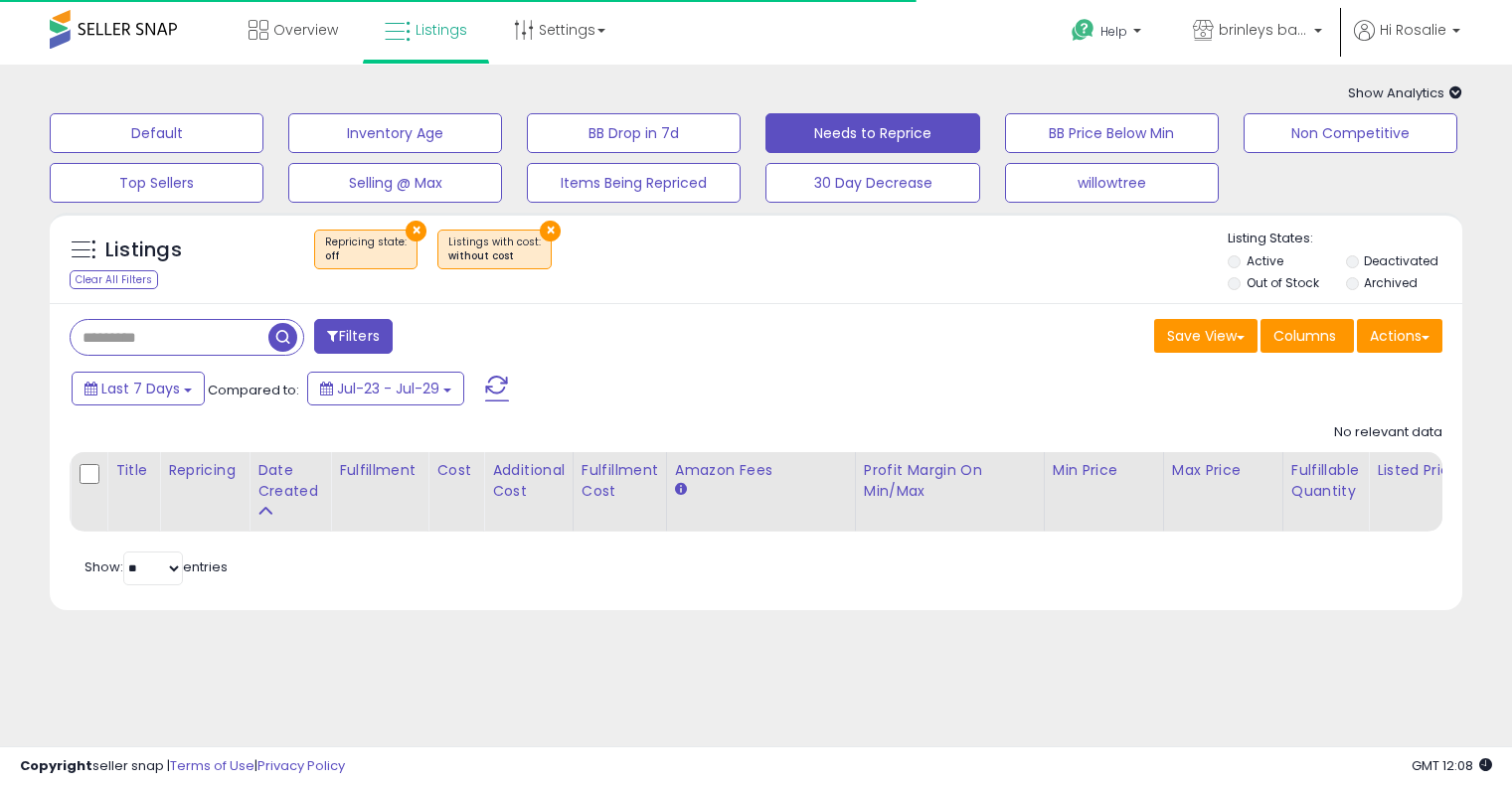 scroll, scrollTop: 0, scrollLeft: 0, axis: both 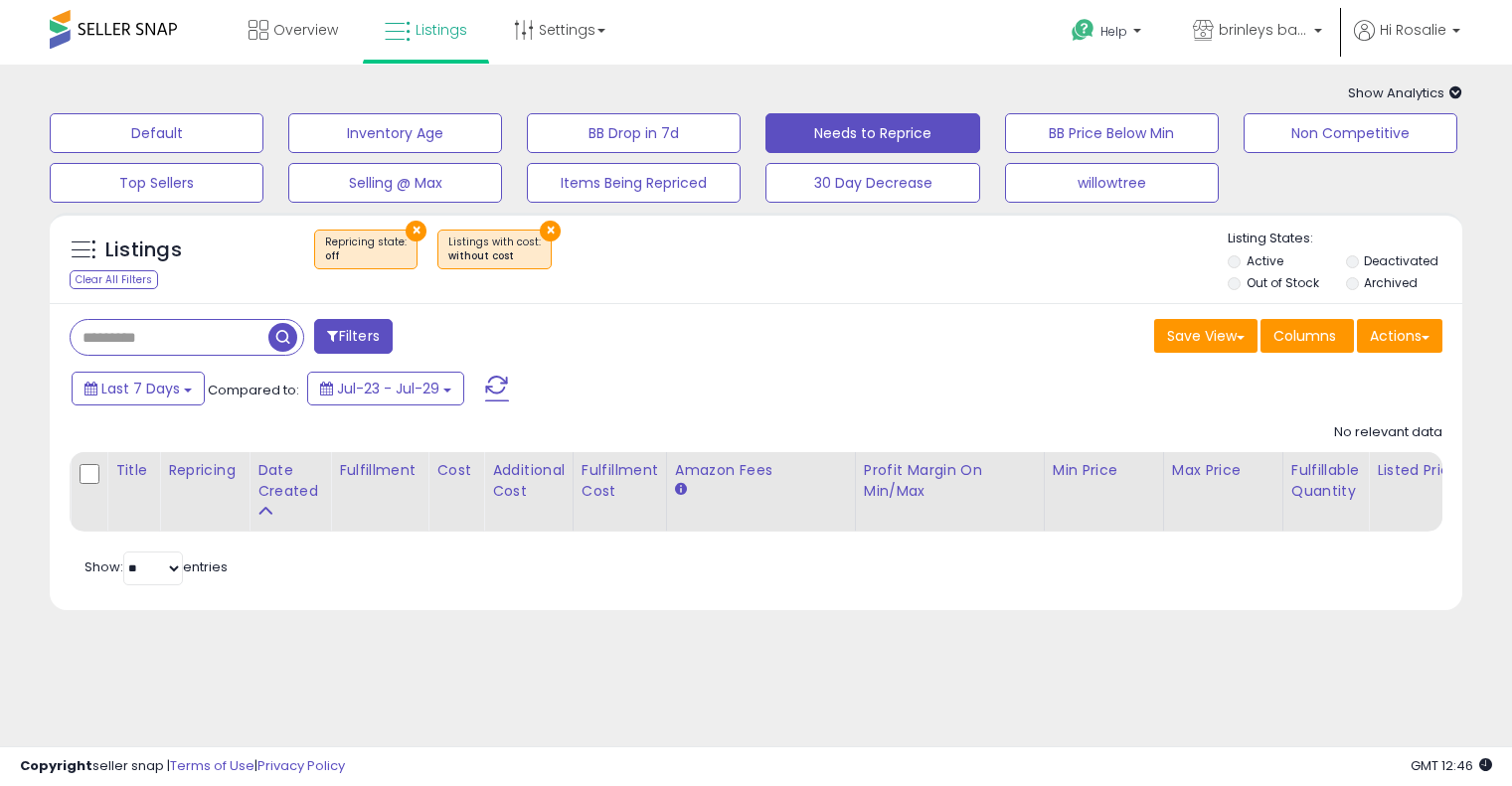 select on "**" 